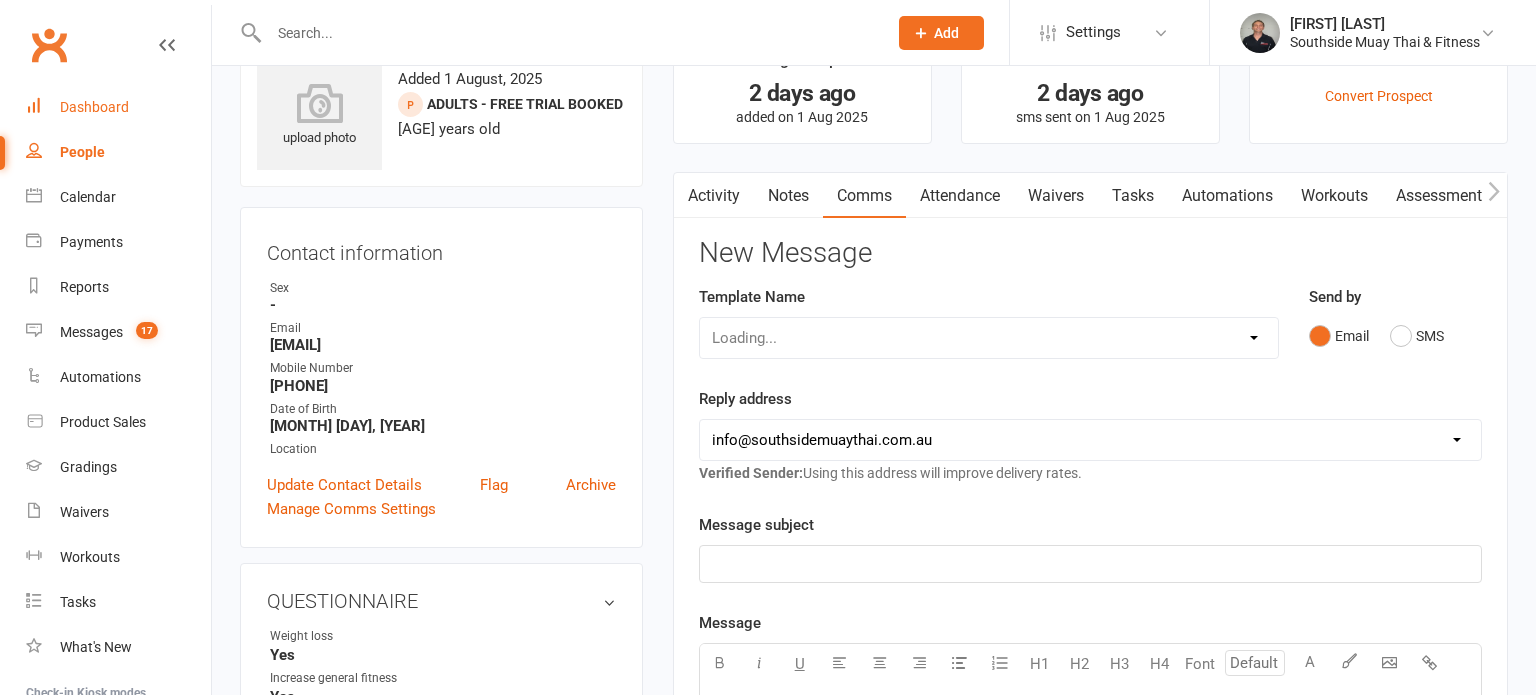 scroll, scrollTop: 66, scrollLeft: 0, axis: vertical 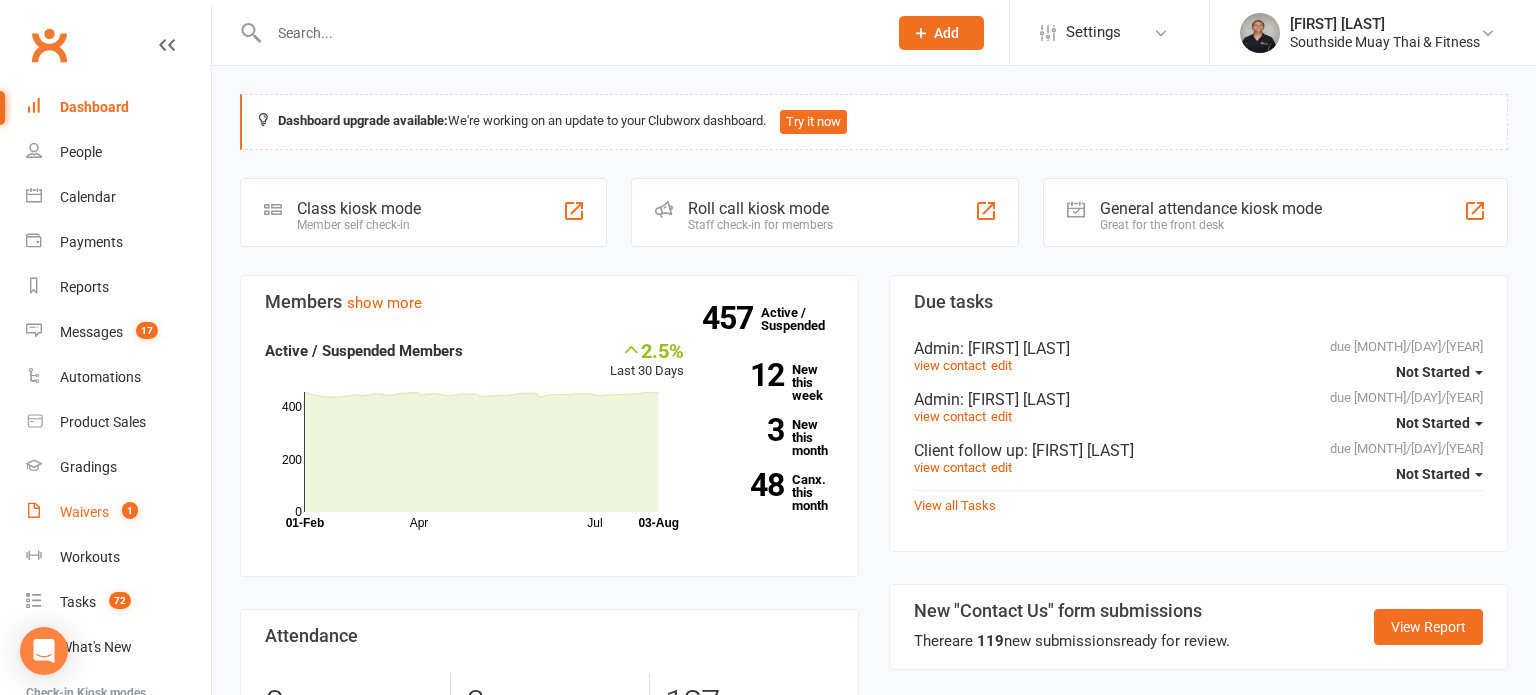 click on "Waivers" at bounding box center [84, 512] 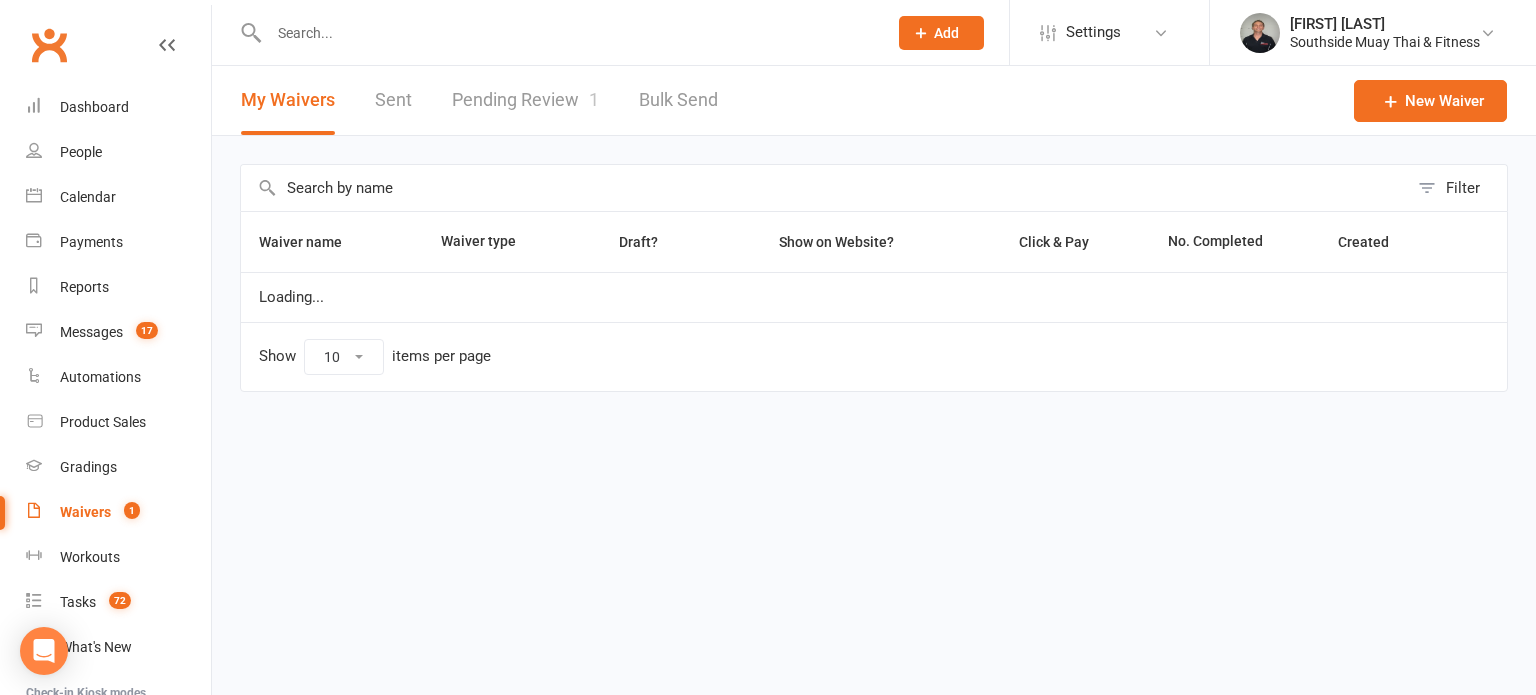 select on "100" 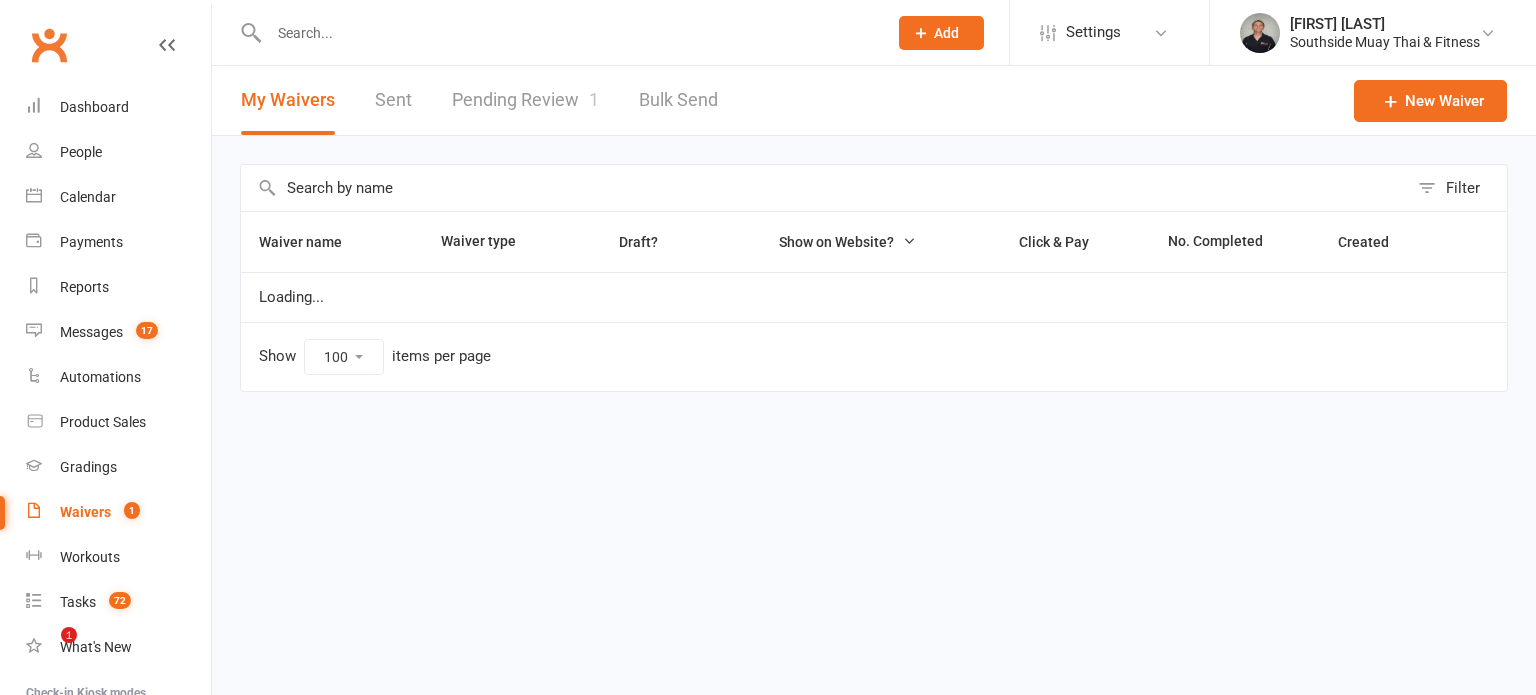 click on "Pending Review 1" at bounding box center [525, 100] 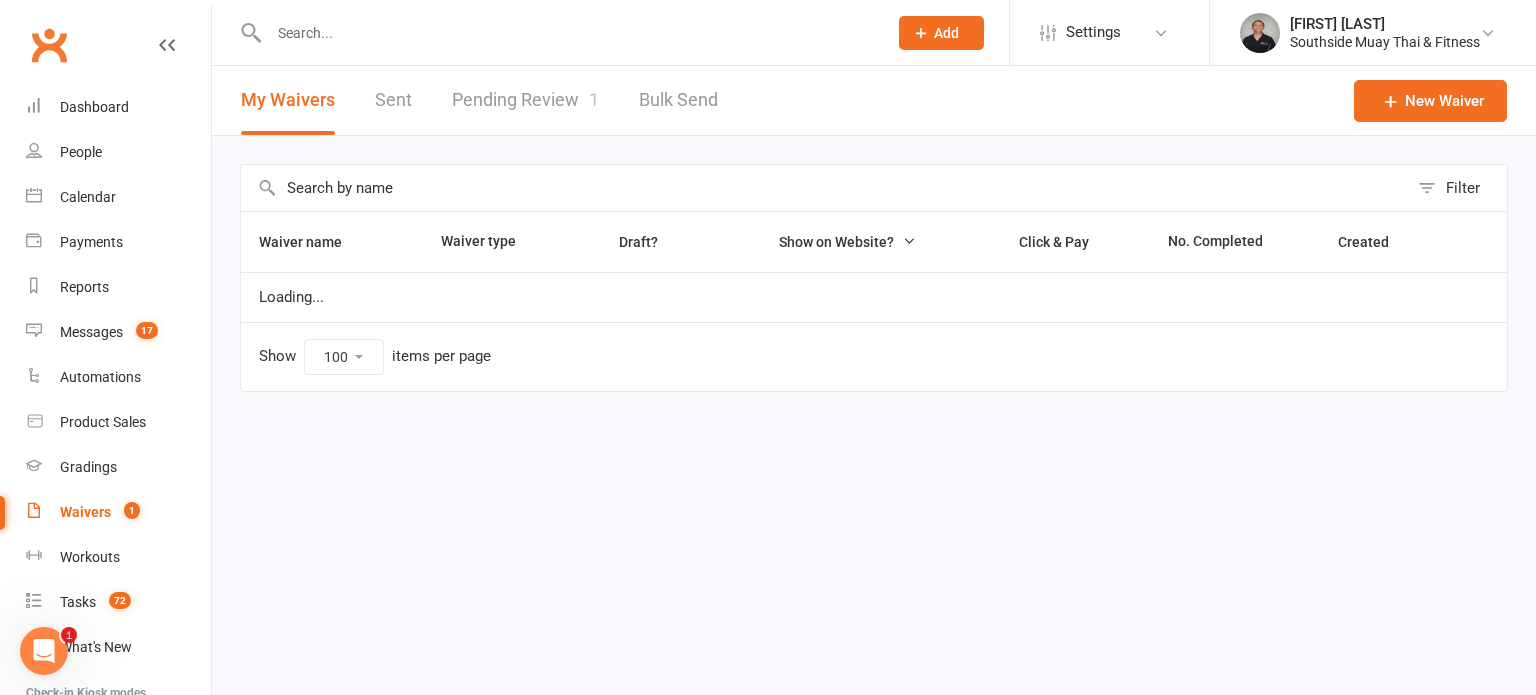 scroll, scrollTop: 0, scrollLeft: 0, axis: both 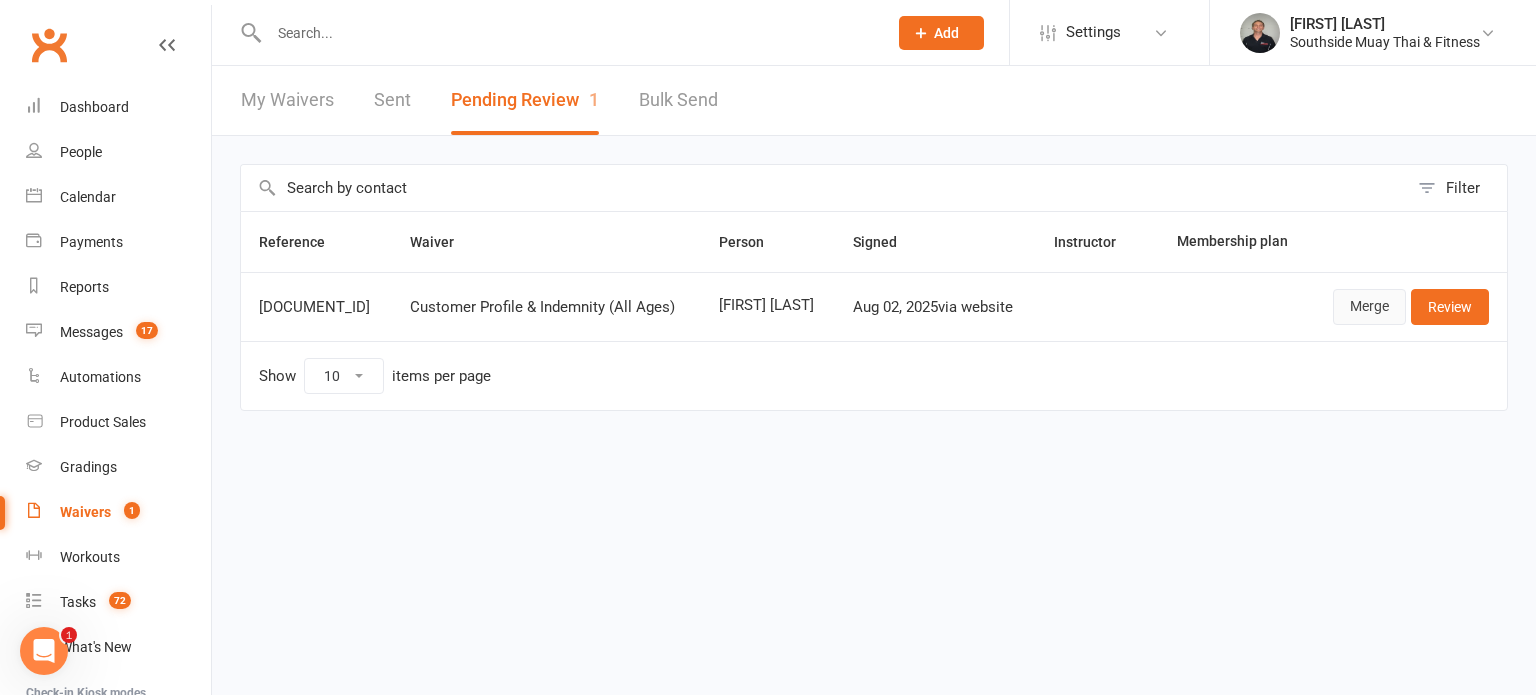 click on "Merge" at bounding box center (1369, 307) 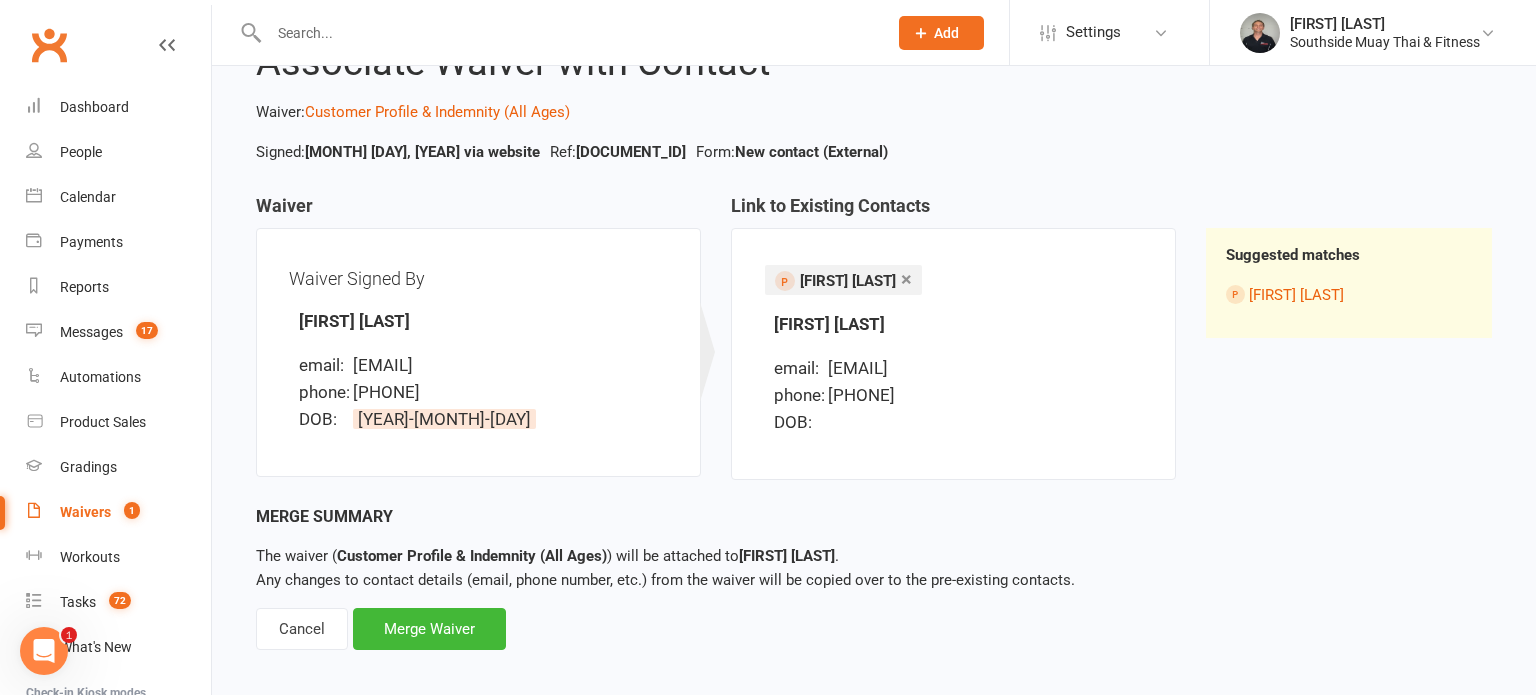 scroll, scrollTop: 99, scrollLeft: 0, axis: vertical 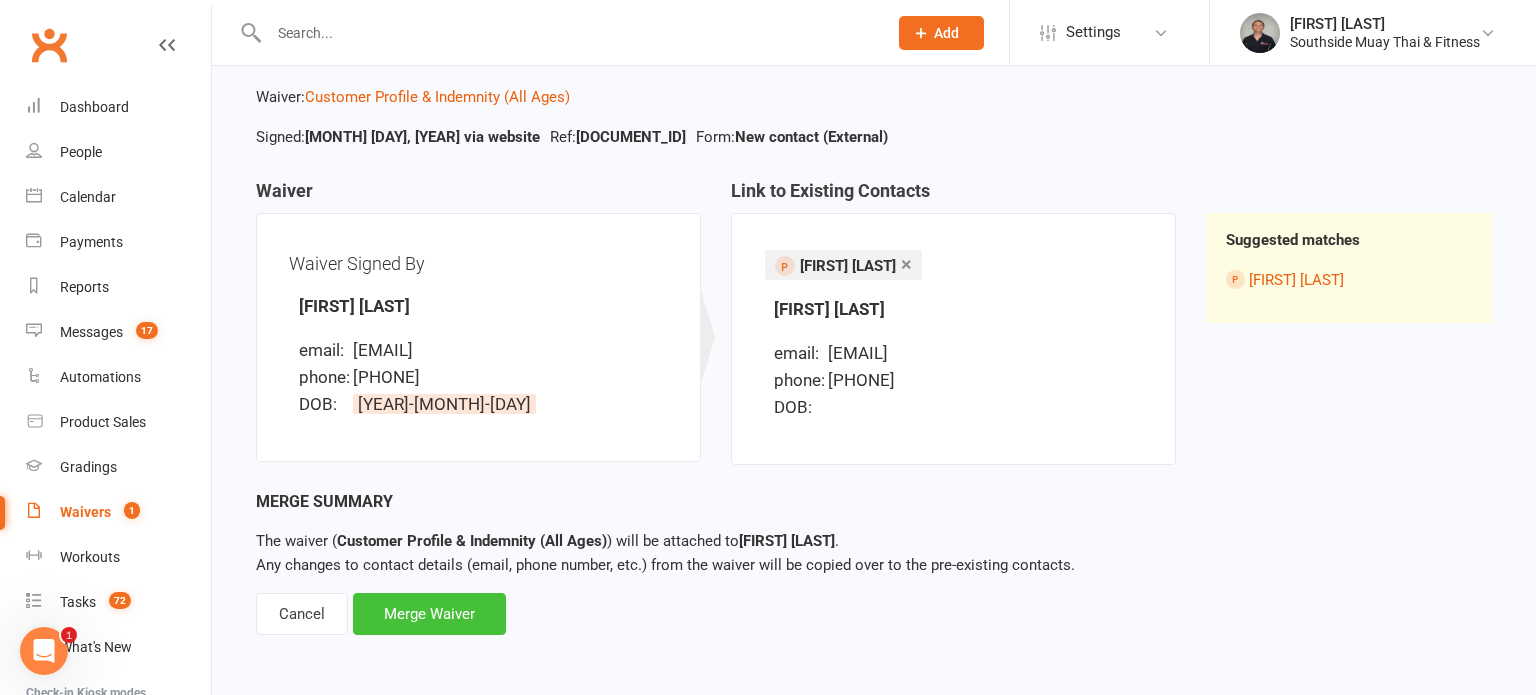 click on "Merge Waiver" at bounding box center [429, 614] 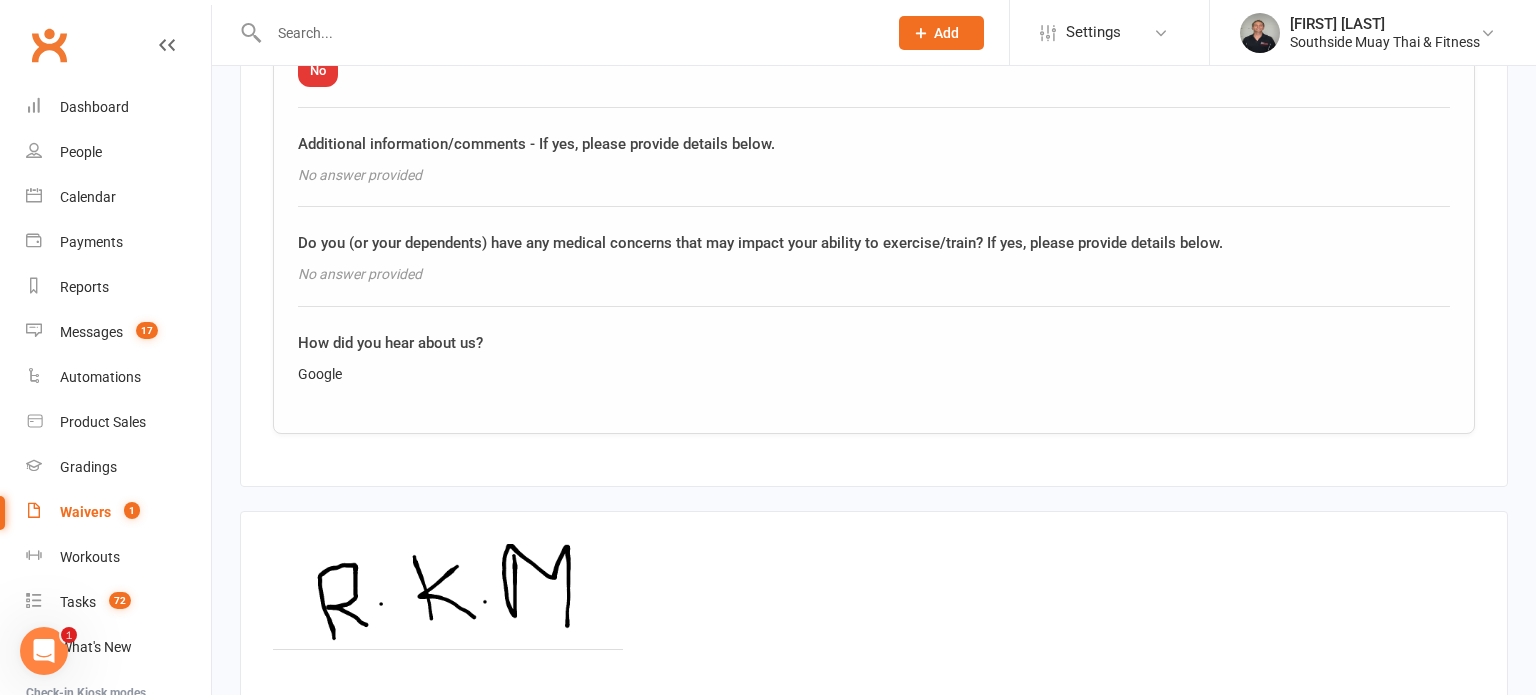 scroll, scrollTop: 2776, scrollLeft: 0, axis: vertical 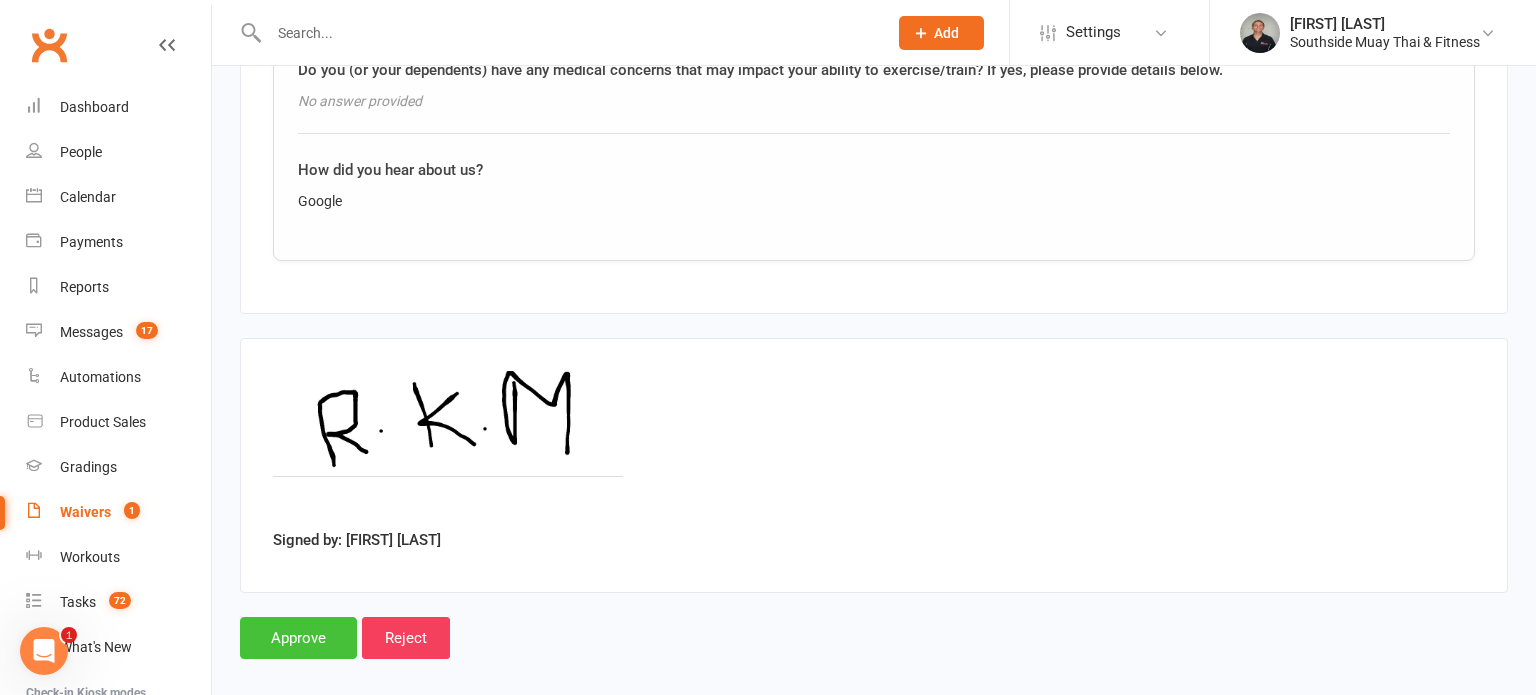 click on "Approve" at bounding box center (298, 638) 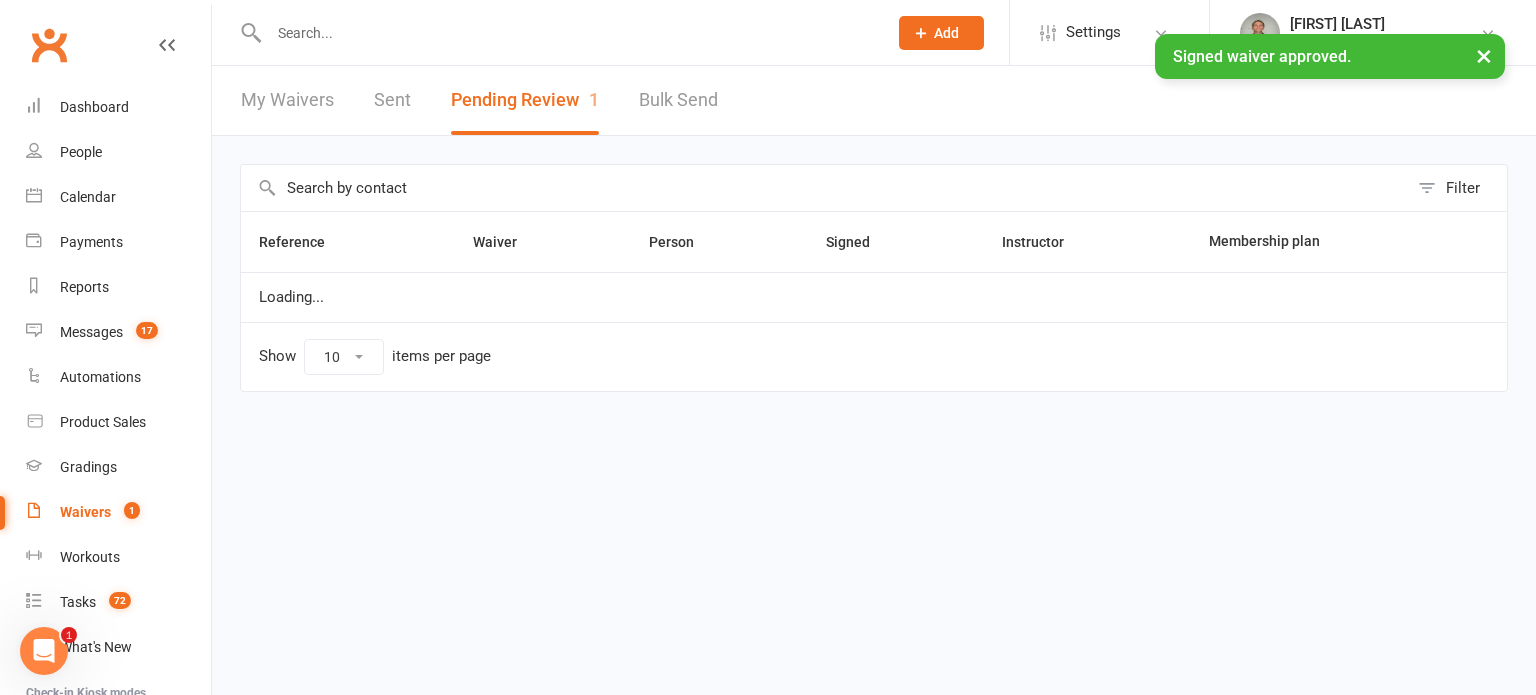 scroll, scrollTop: 0, scrollLeft: 0, axis: both 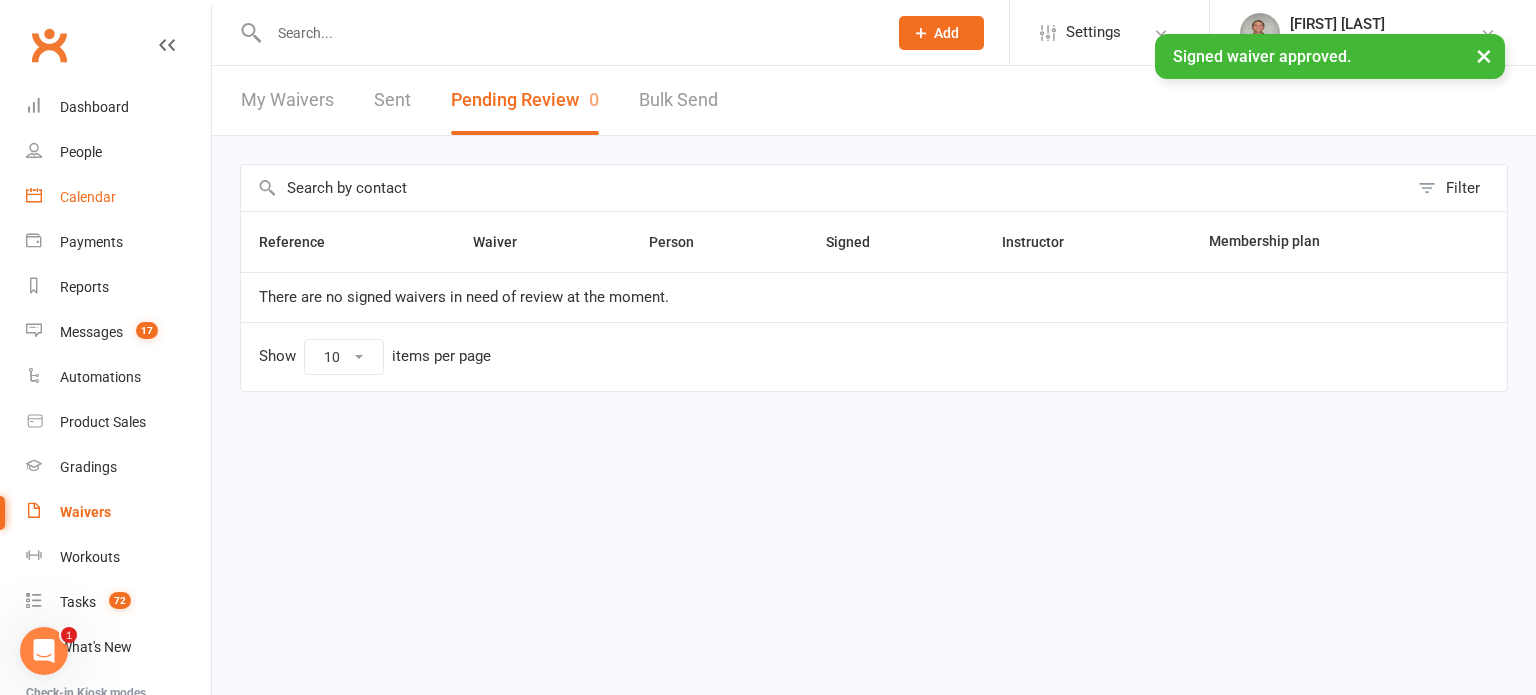 click on "Calendar" at bounding box center [88, 197] 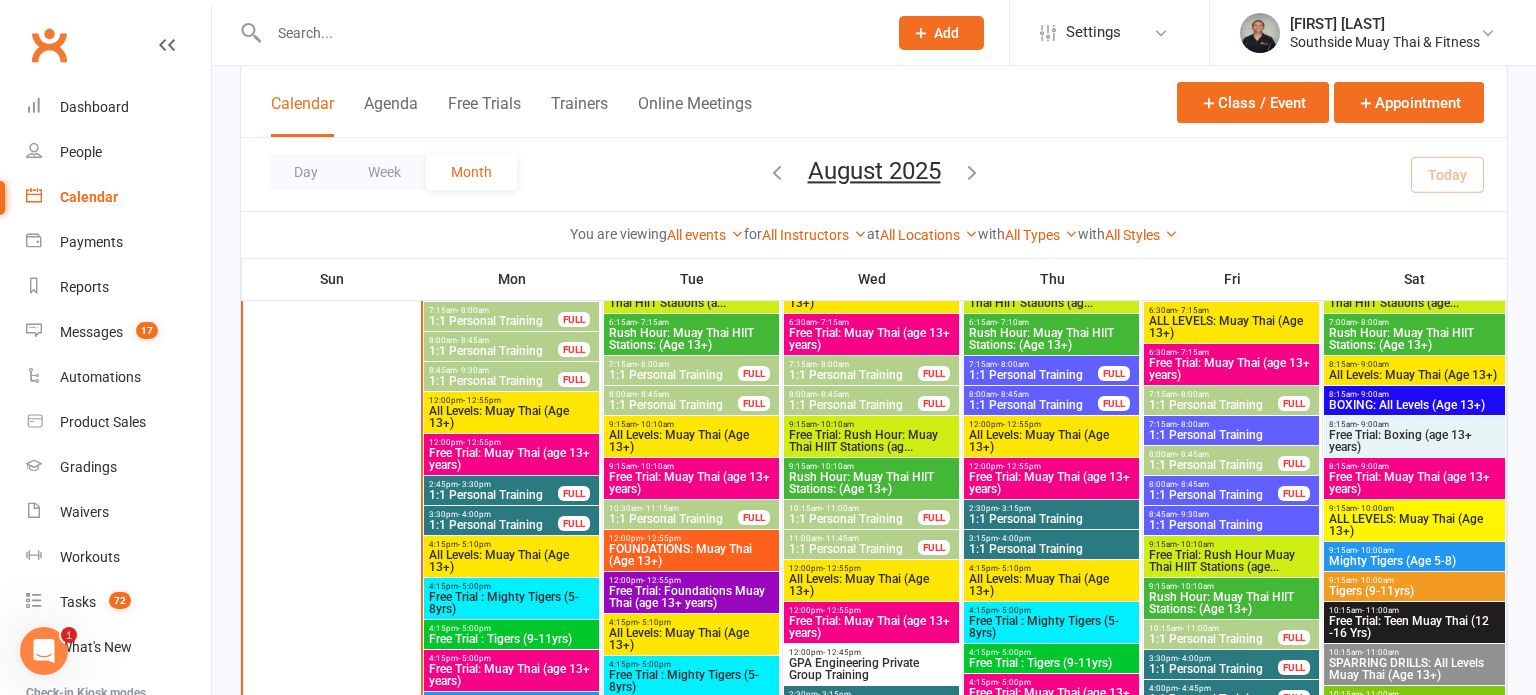 scroll, scrollTop: 1331, scrollLeft: 0, axis: vertical 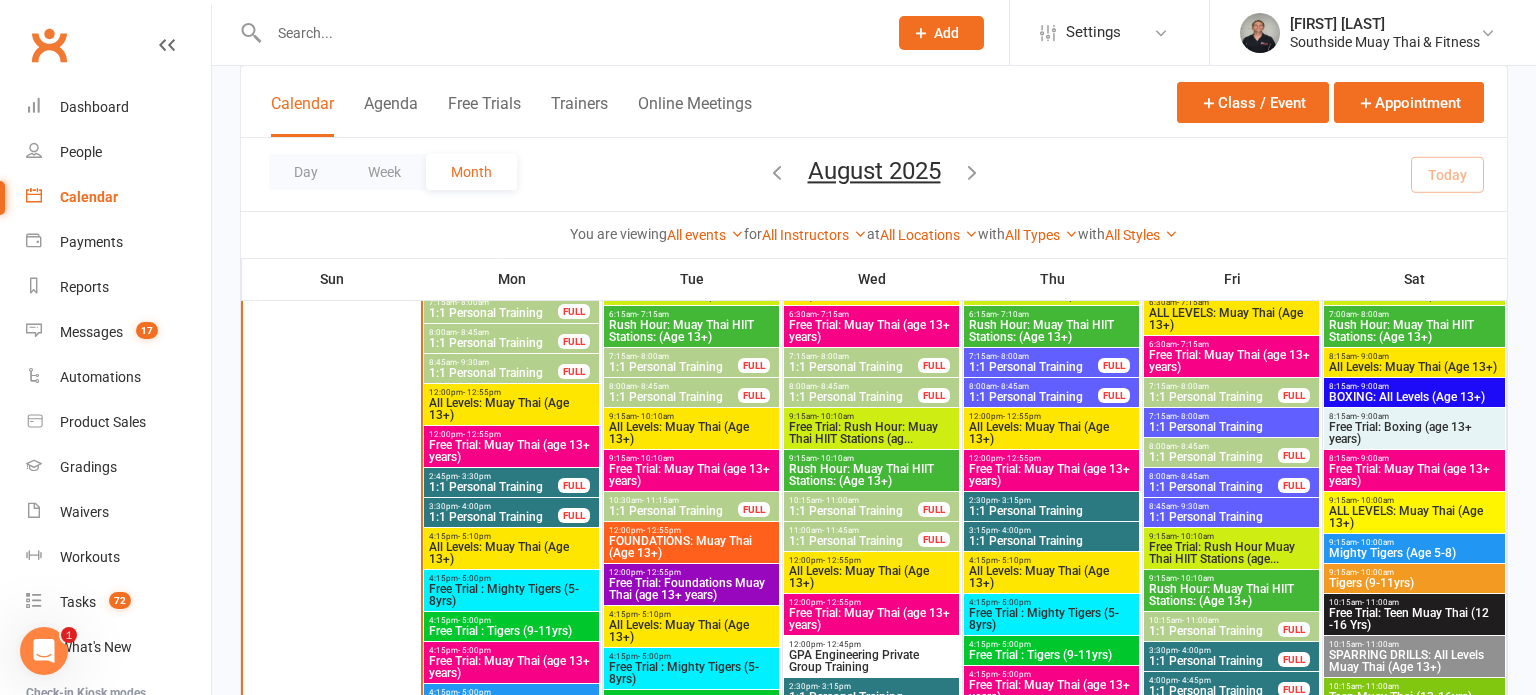 click on "Free Trial: Muay Thai (age 13+ years)" at bounding box center [511, 451] 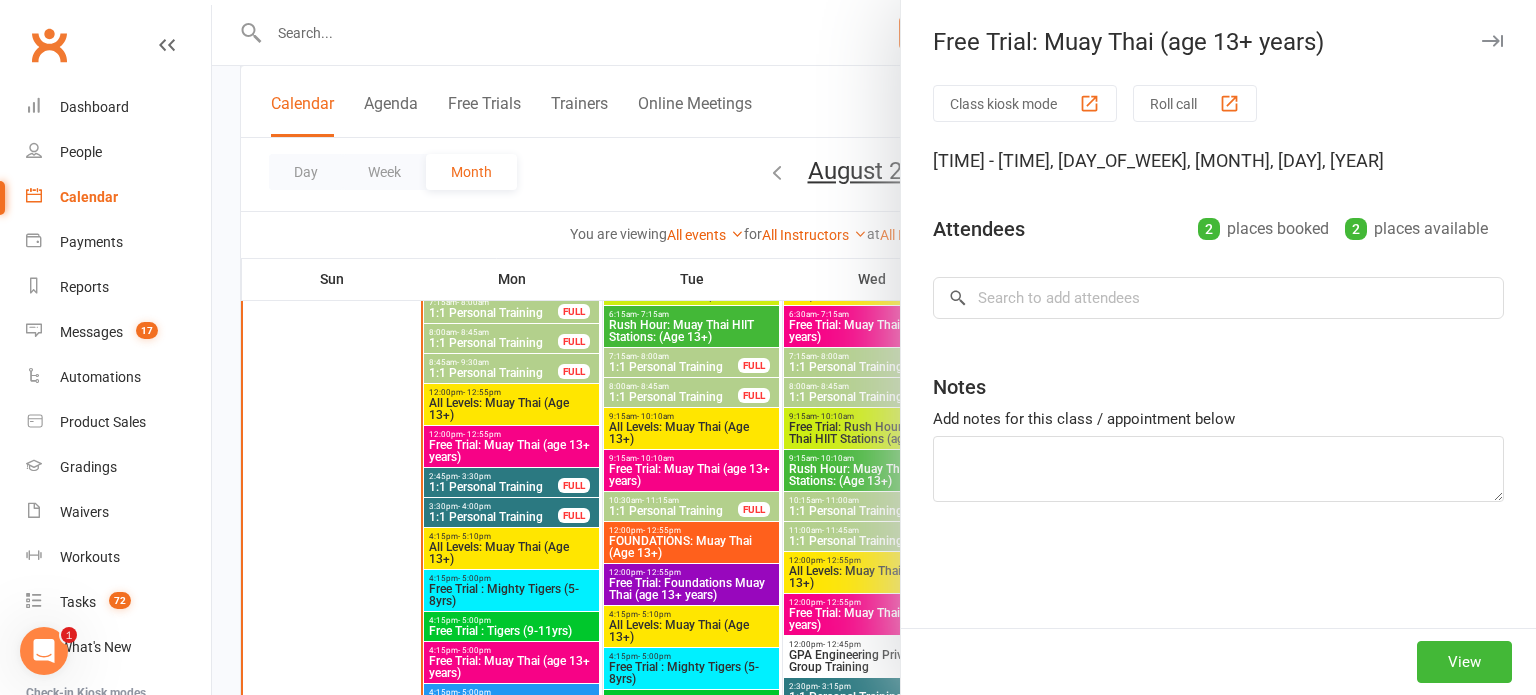 click at bounding box center [1492, 41] 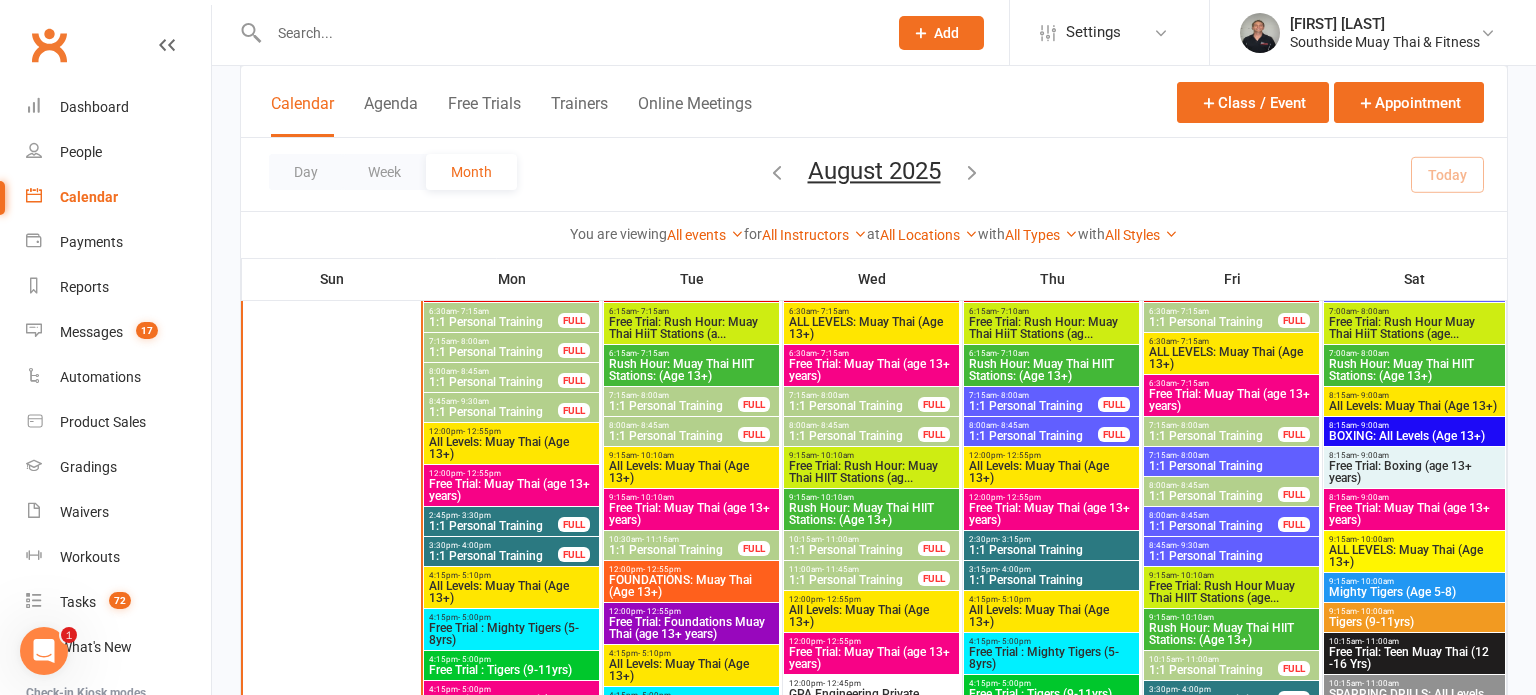 scroll, scrollTop: 1282, scrollLeft: 0, axis: vertical 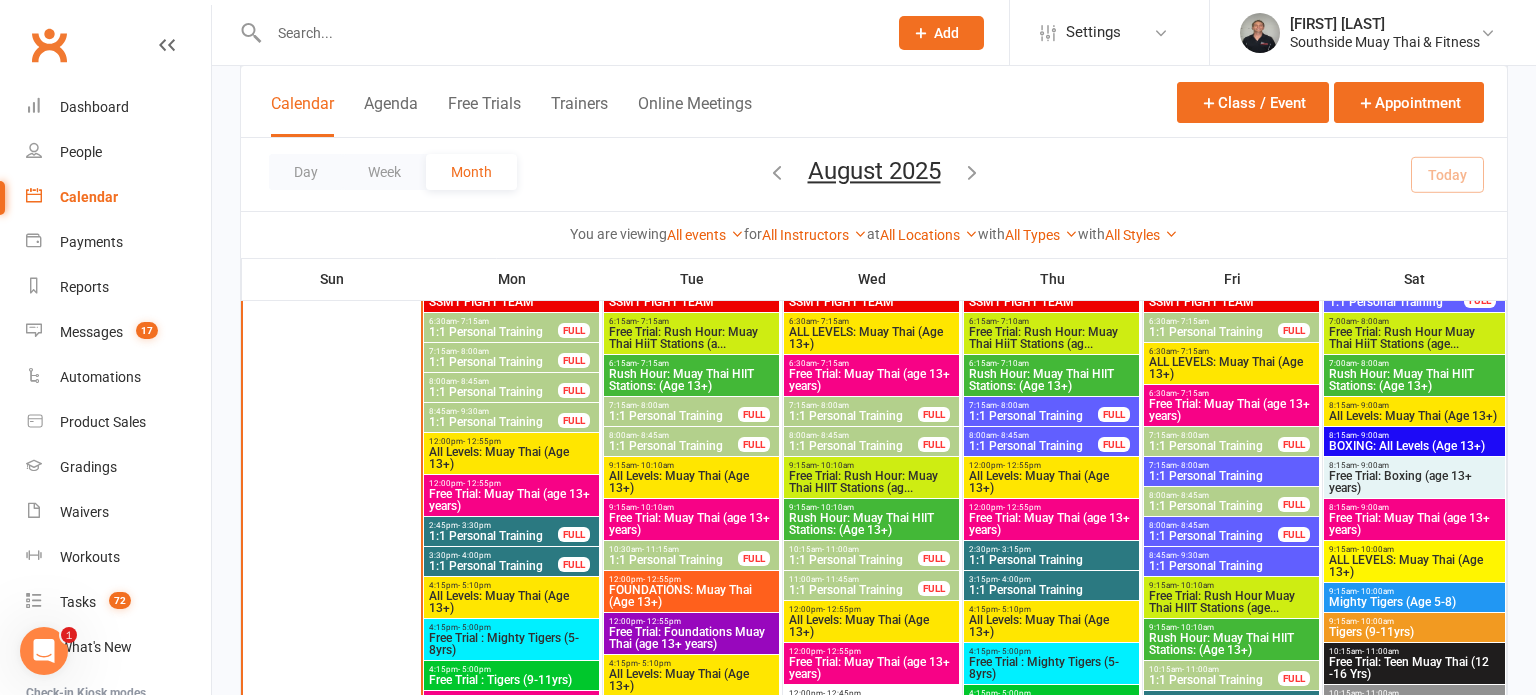 click on "- 10:10am" at bounding box center (655, 507) 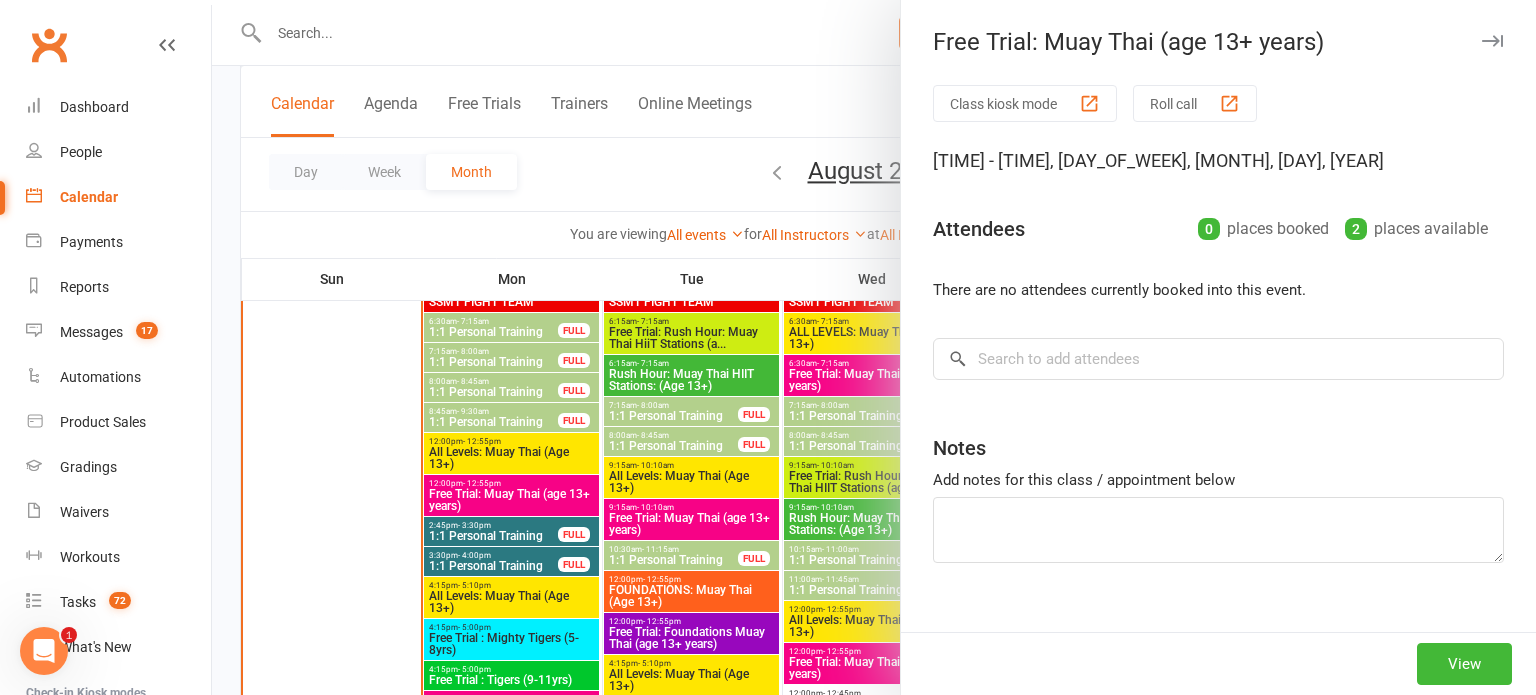 click at bounding box center [1492, 41] 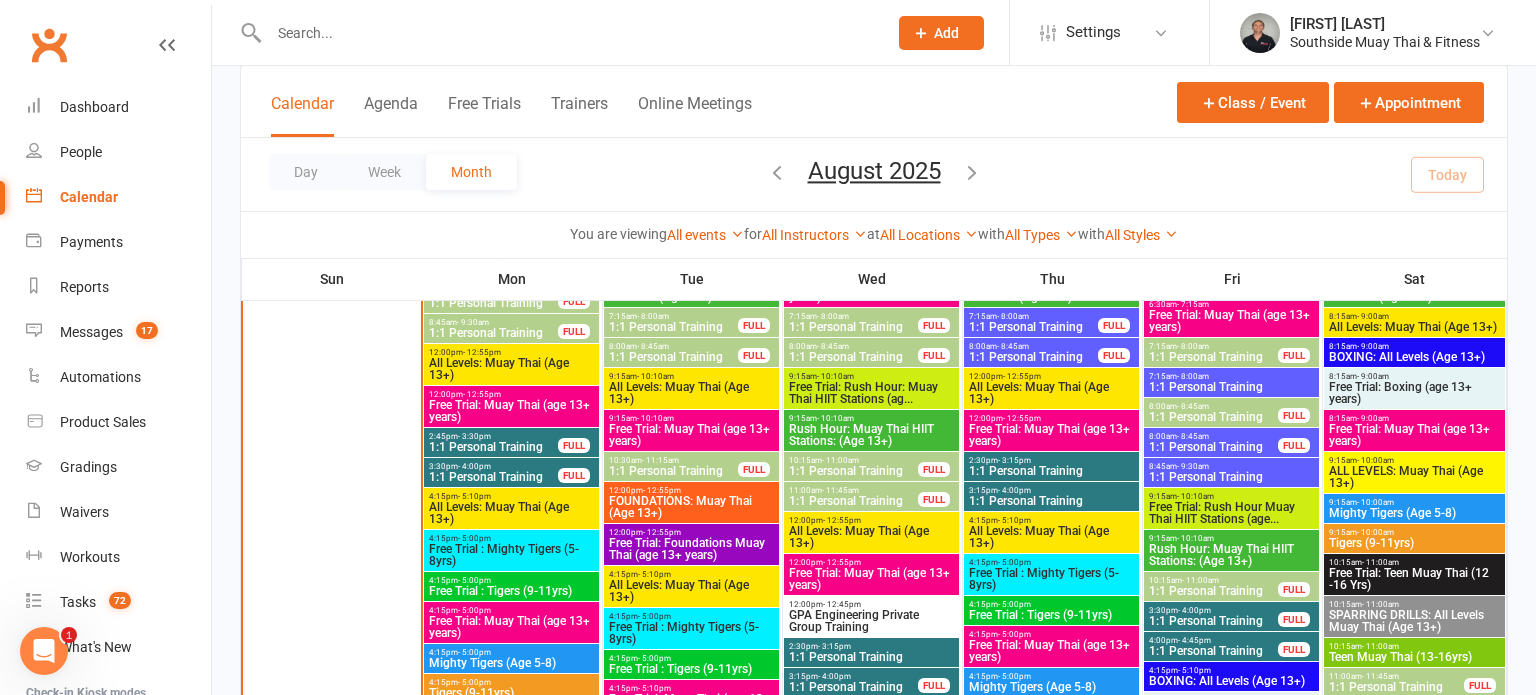 scroll, scrollTop: 1375, scrollLeft: 0, axis: vertical 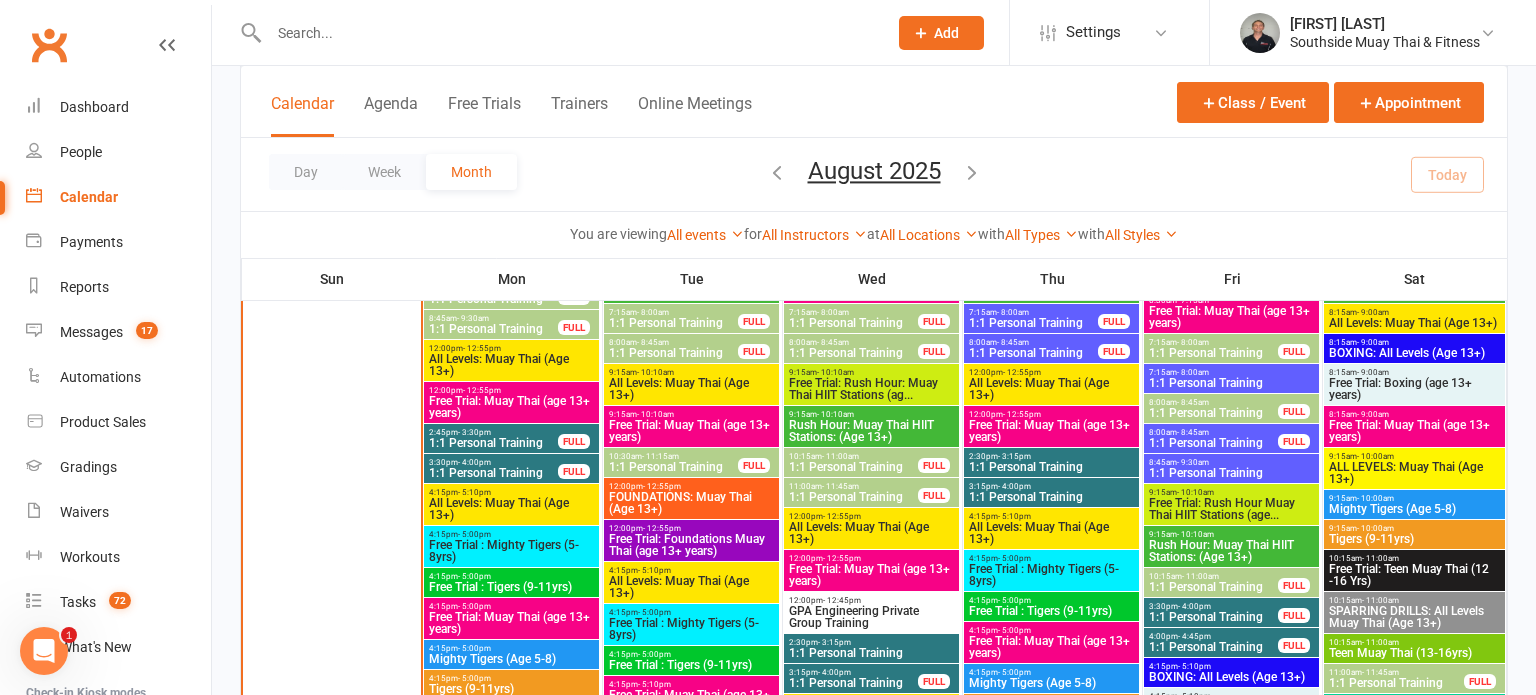 click on "Free Trial:  Foundations Muay Thai (age 13+ years)" at bounding box center [691, 545] 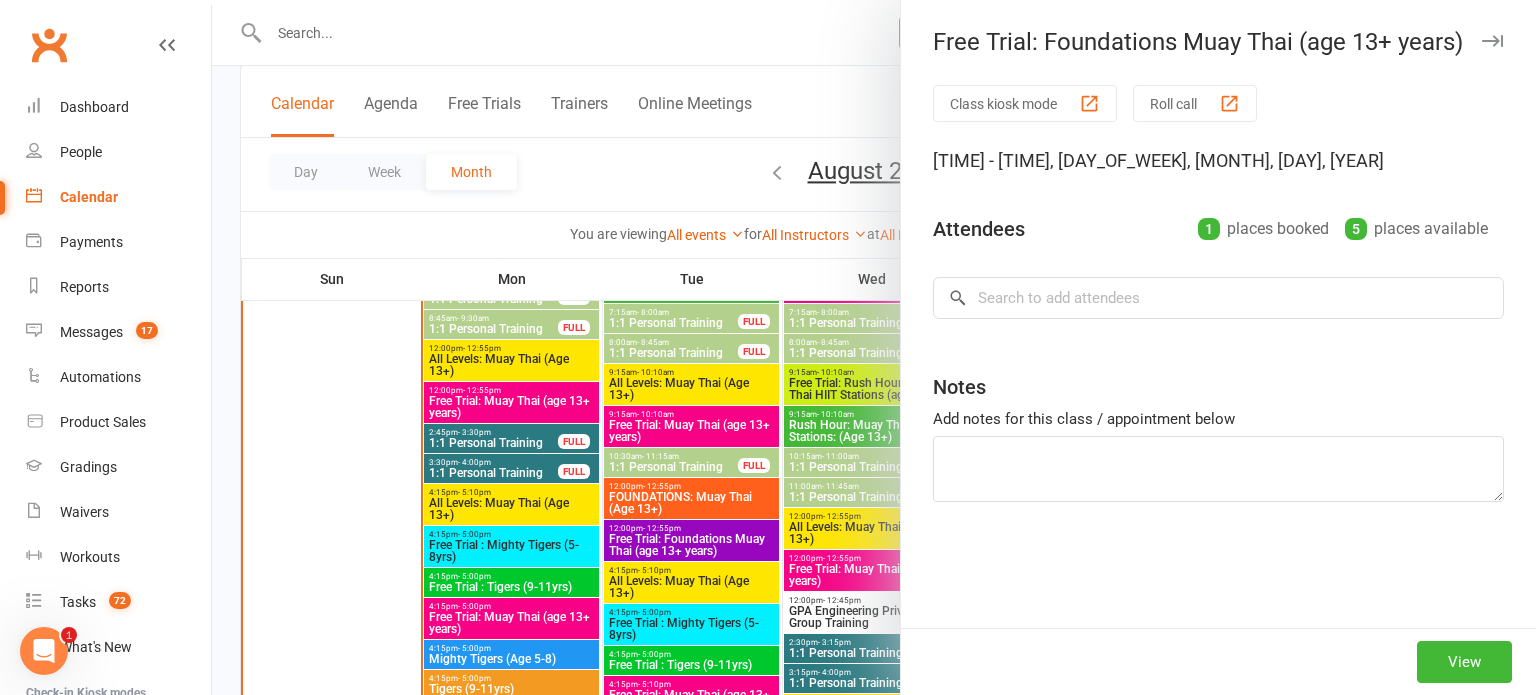click at bounding box center (1492, 41) 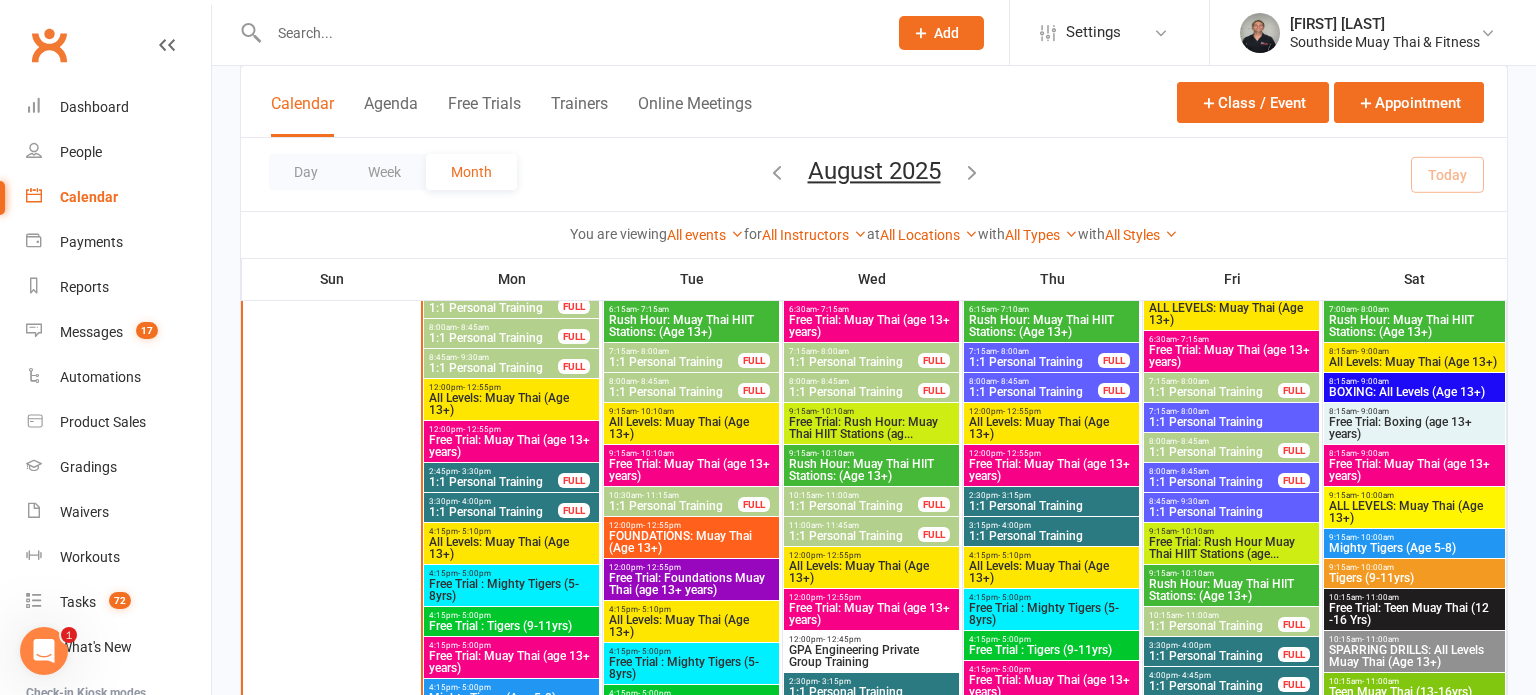 scroll, scrollTop: 1326, scrollLeft: 0, axis: vertical 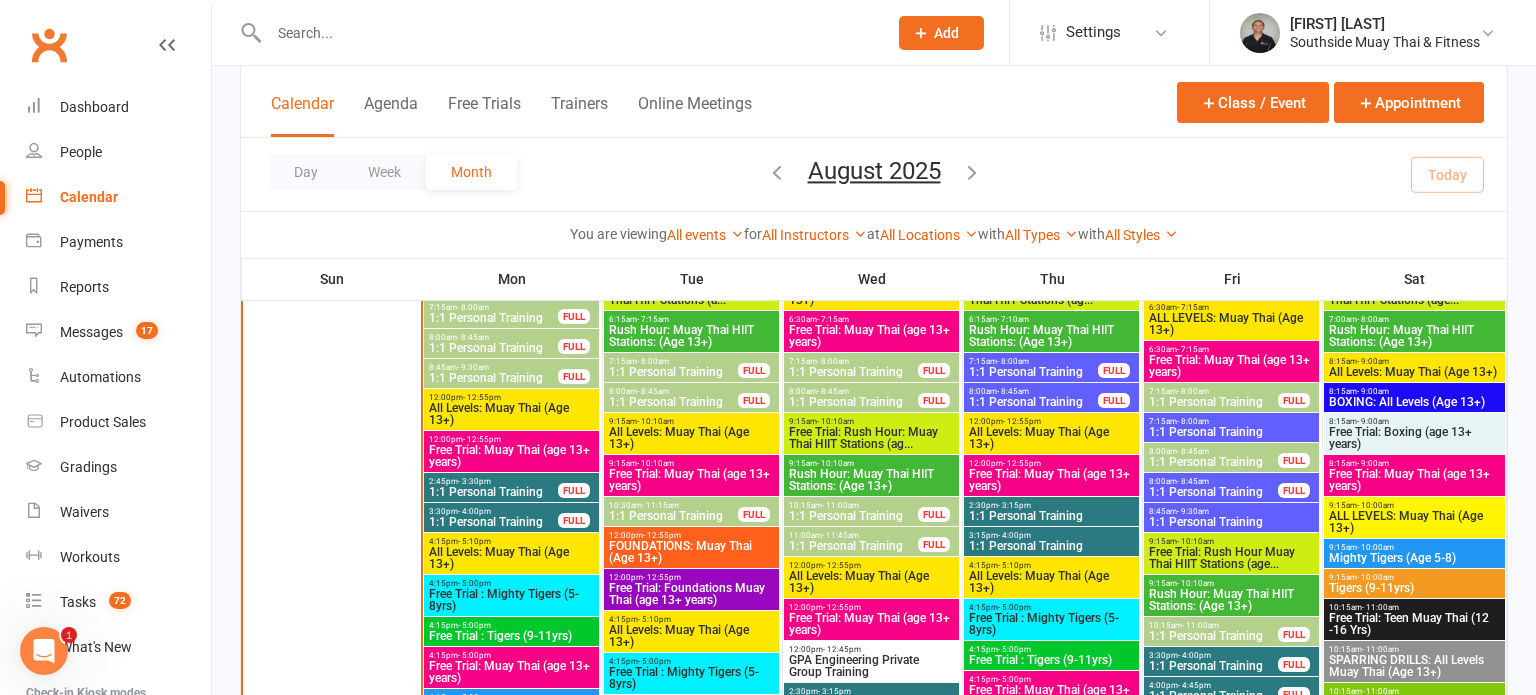 click on "Free Trial: Muay Thai (age 13+ years)" at bounding box center (511, 456) 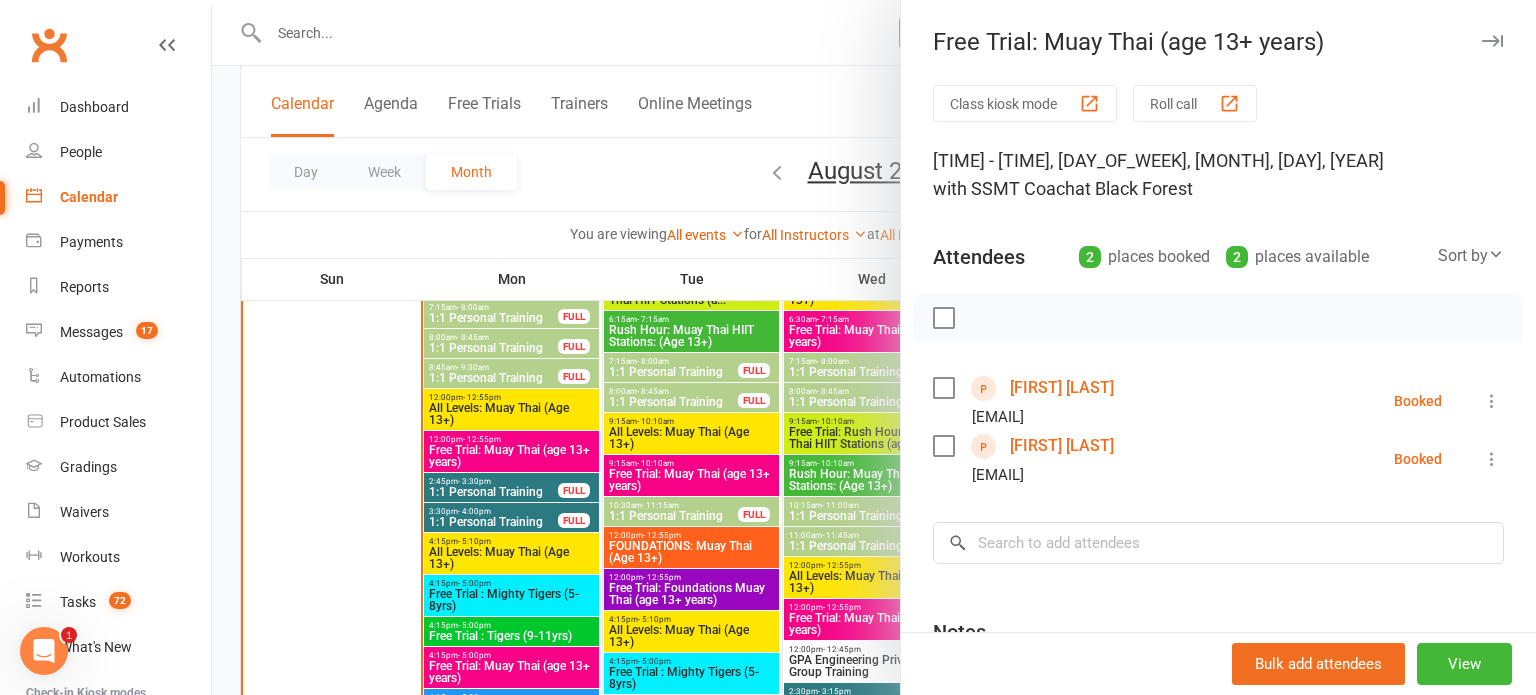 click on "[FIRST] [LAST]" at bounding box center (1062, 388) 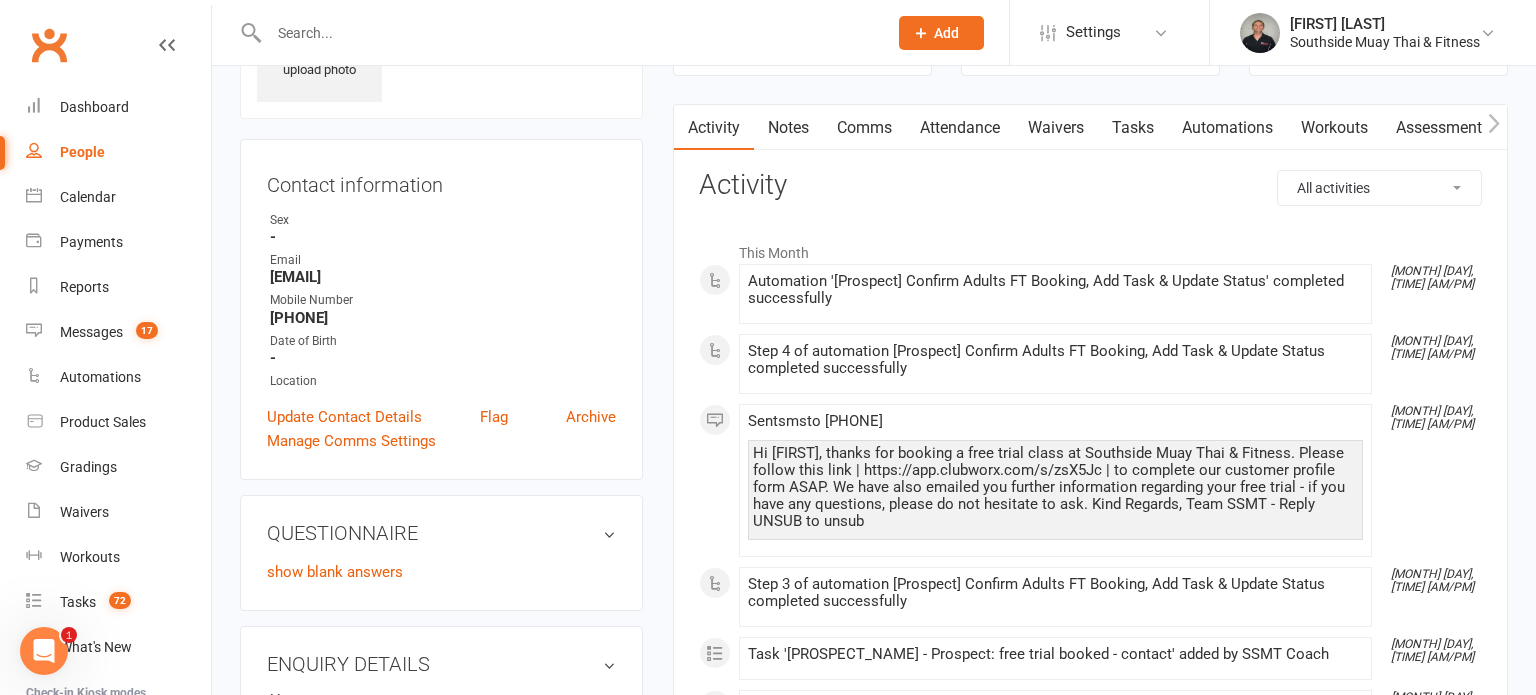 scroll, scrollTop: 0, scrollLeft: 0, axis: both 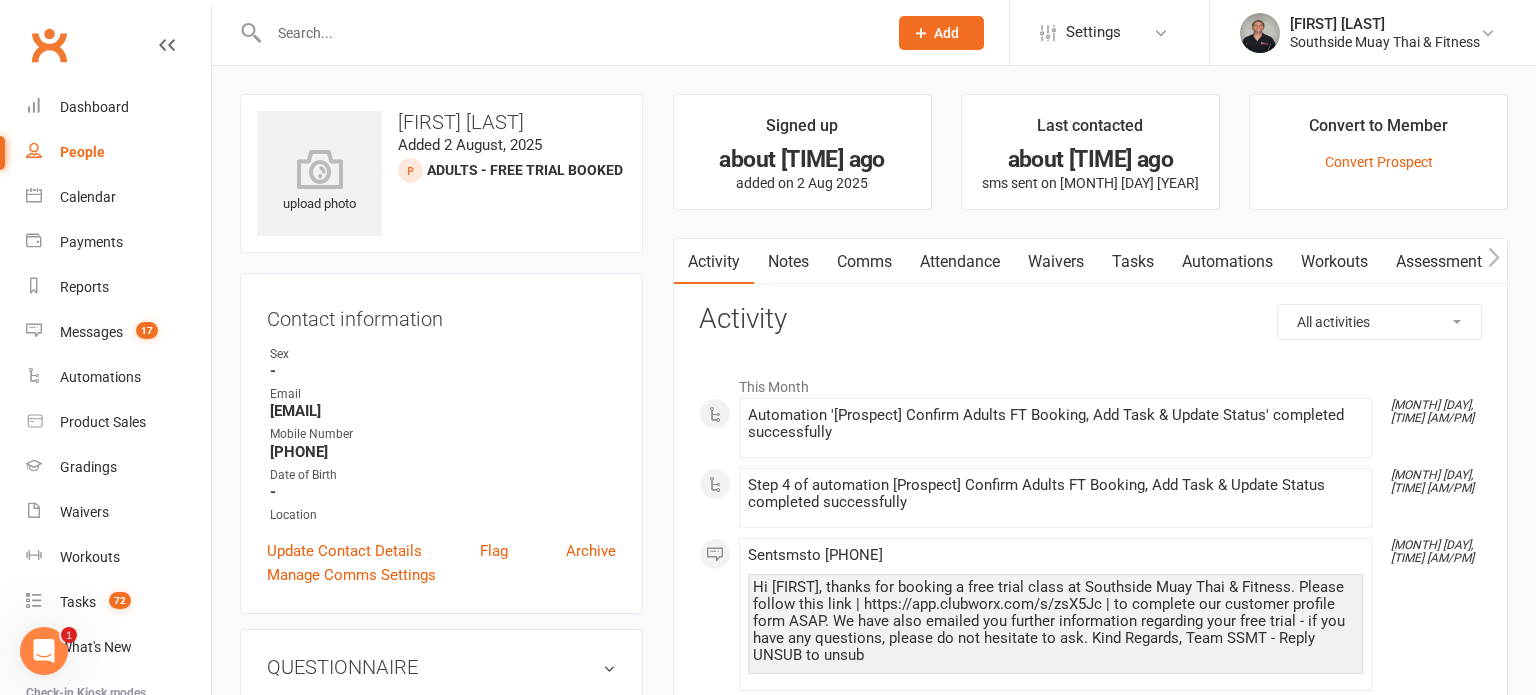 click on "Comms" at bounding box center (864, 262) 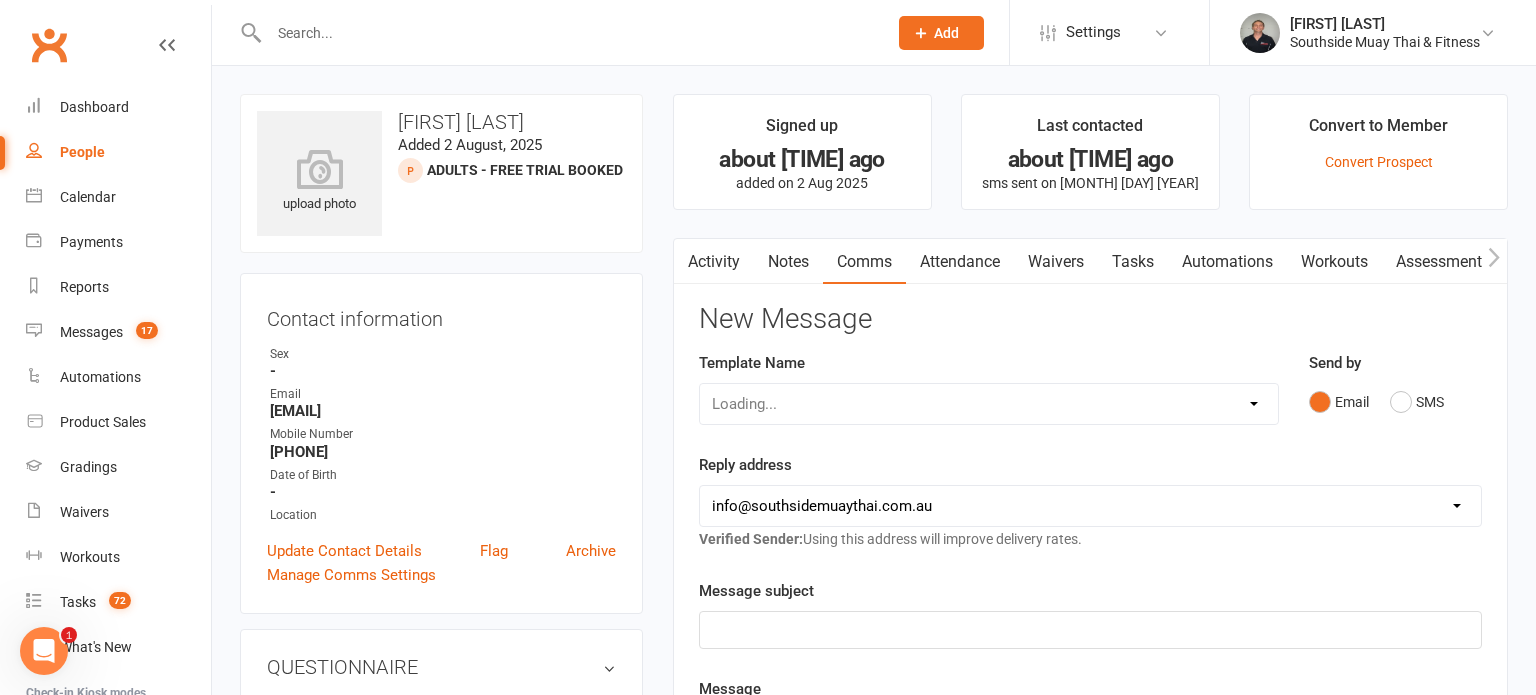 click on "Activity" at bounding box center [714, 262] 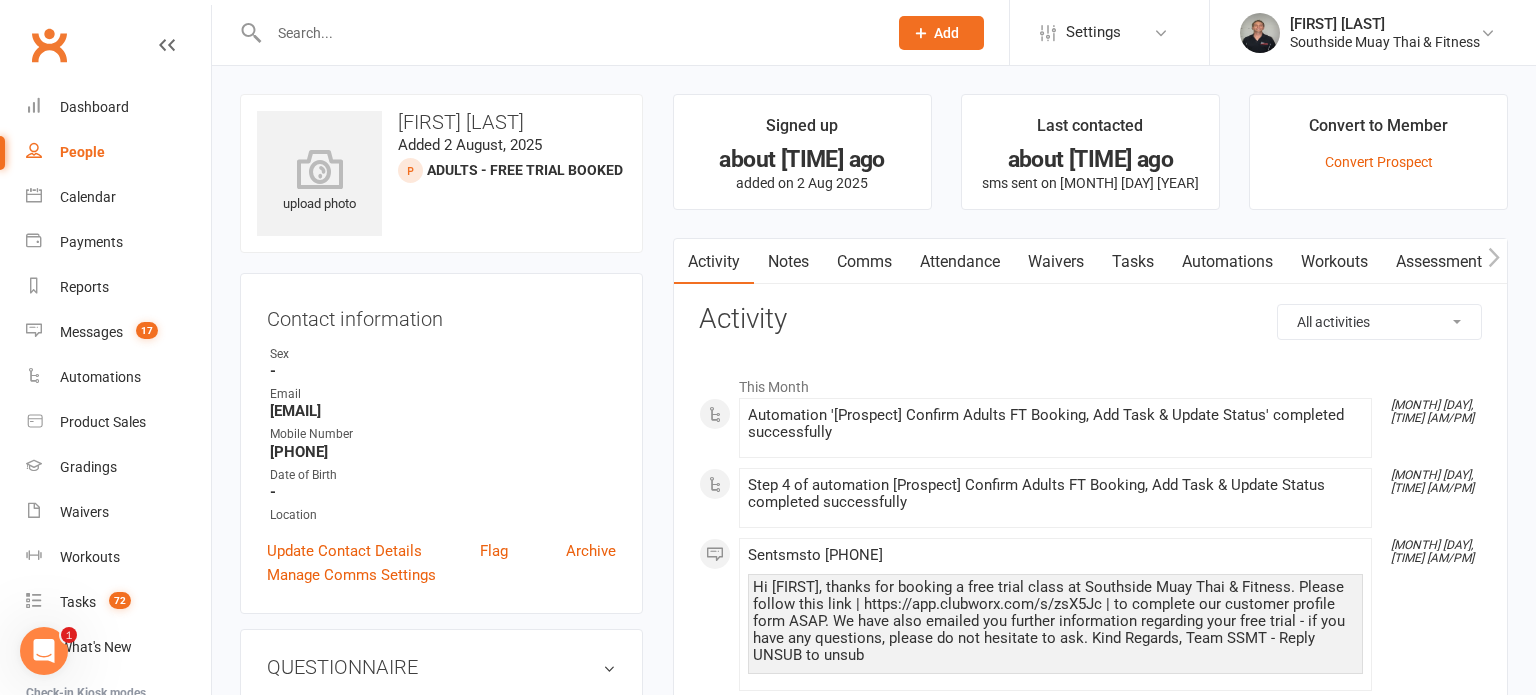 click on "Waivers" at bounding box center (1056, 262) 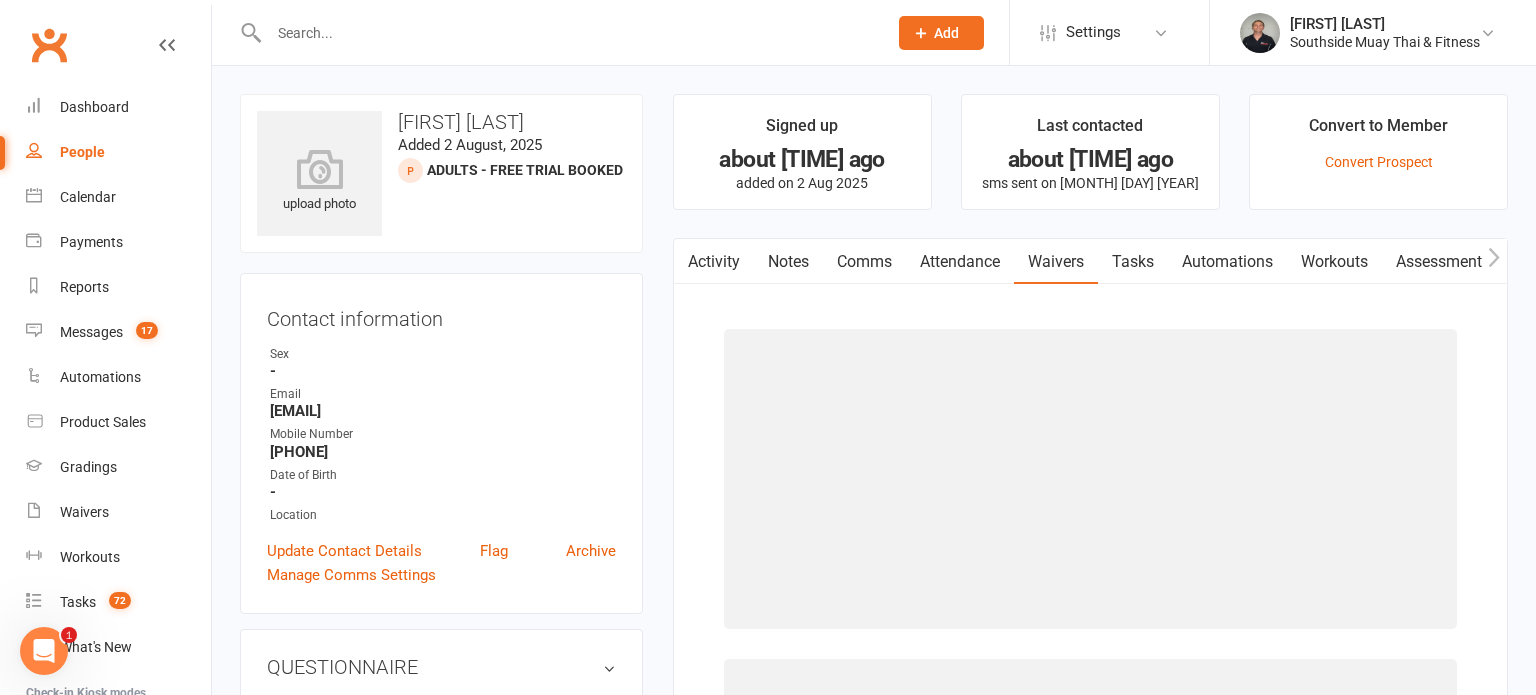 click on "Waivers" at bounding box center (1056, 262) 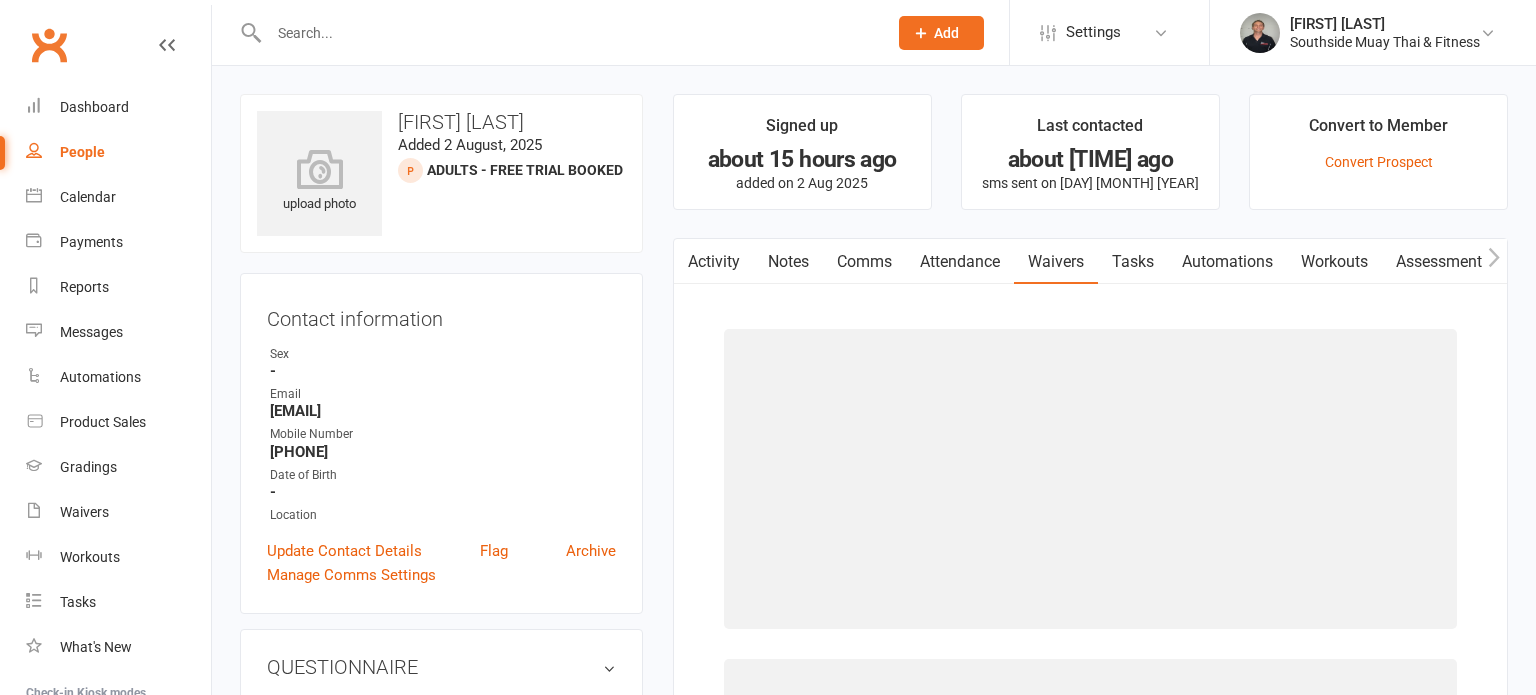 scroll, scrollTop: 0, scrollLeft: 0, axis: both 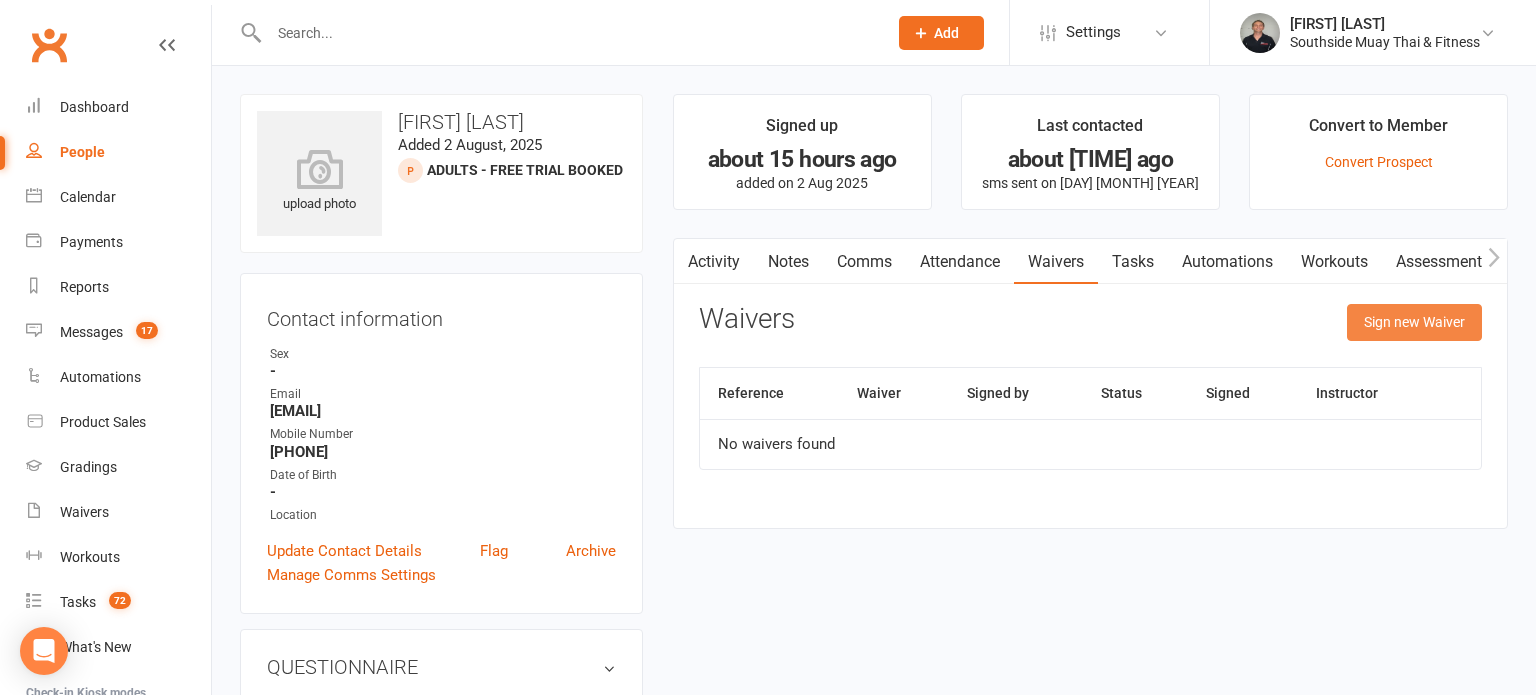 click on "Sign new Waiver" at bounding box center [1414, 322] 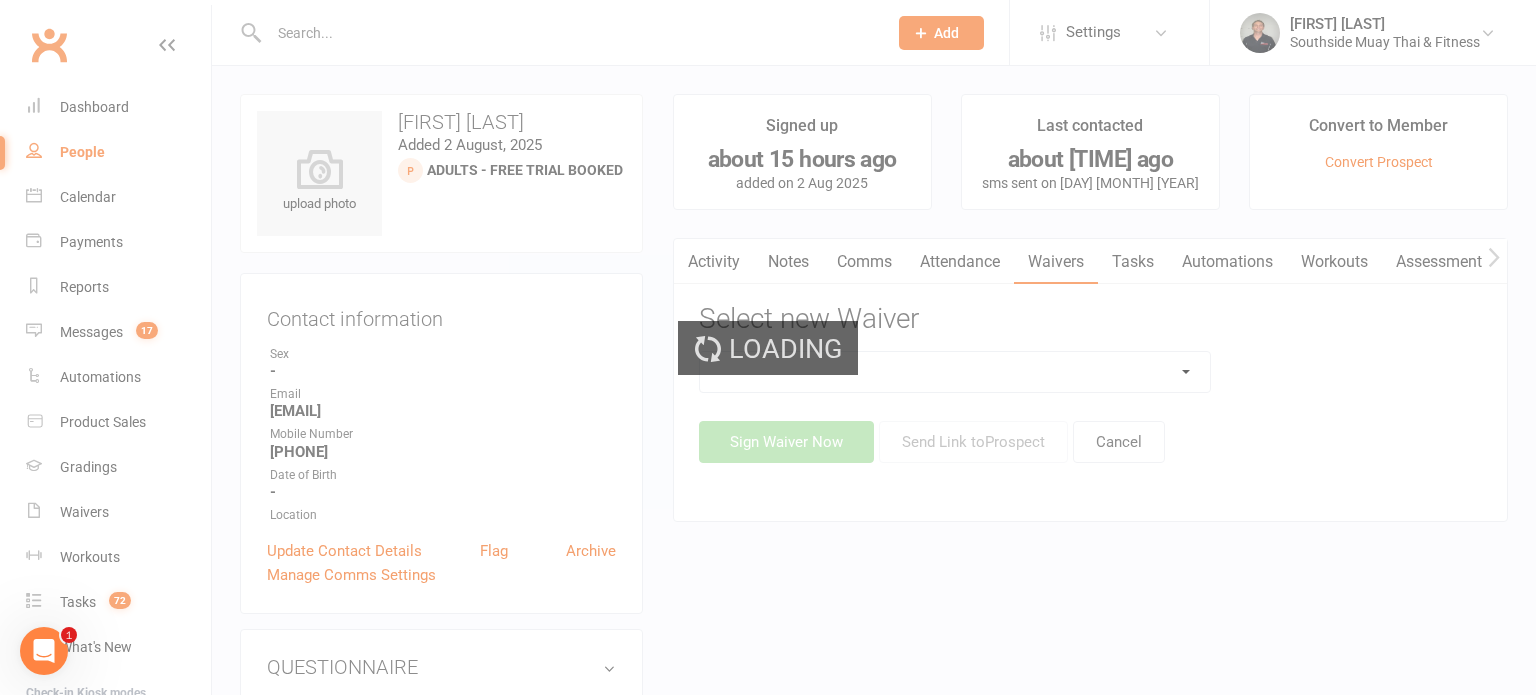 scroll, scrollTop: 0, scrollLeft: 0, axis: both 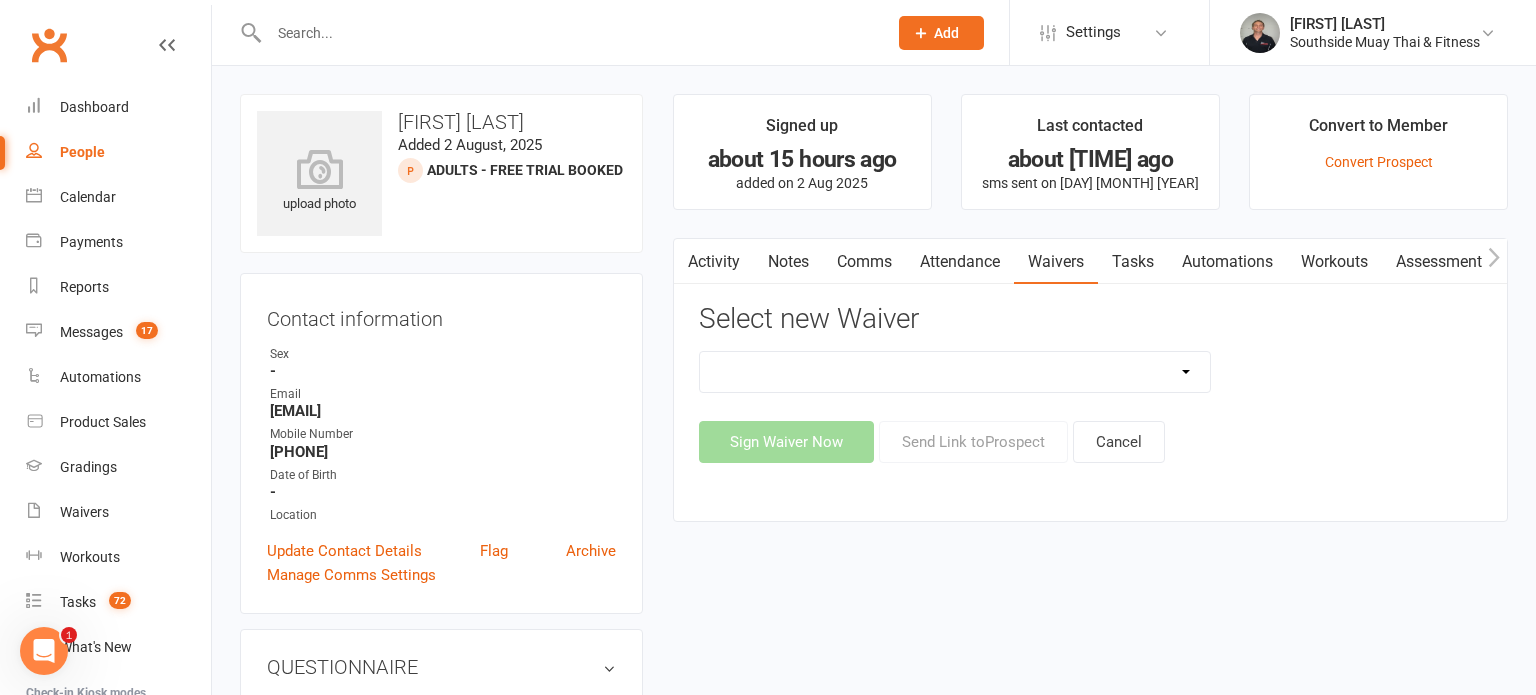 click on "10 or 5 Session Pass | Upfront (former member) 10 Session Pass | Upfront (DD Payment) 1 Class/Week | 6 or 12 Month Membership | Recurring - weekly (Family Name) 1 Class/Week Membership | Recurring - Weekly (DD Payment) 28 Day Kickstarter | Upfront original (DD Payment) 28 Day Program | Recurring/Upfront (DD Payment) 28 Day Program | Recurring/Upfront (DD Payment) (Special) 4 Week Trial Program | Recurring or Upfront (DD Payment) 4 Week Trial Program | Recurring or Upfront (DD Payment) (2 classes) 4 Week Trial Program | Recurring or Upfront (DD Payment) (couple x2) 4 Week Trial Program | Recurring or Upfront (DD Payment) (Sibling x2) 5 Session Pass | Upfront (DD Payment) 5 weeks 5 Session Pass | Upfront (DD Payment) 5 weeks (special) $7 for 7 days | Upfront (DD Payment) Basic | 2 classes | 3,6,12 months | Recurring Basic Membership | 3 months Upfront (concession special) Basic Membership | Recurring/Upfront (DD Payment) Basic Membership | Recurring/Upfront (DD Payment) (New Year Sale) Payment Update Waiver" at bounding box center (955, 372) 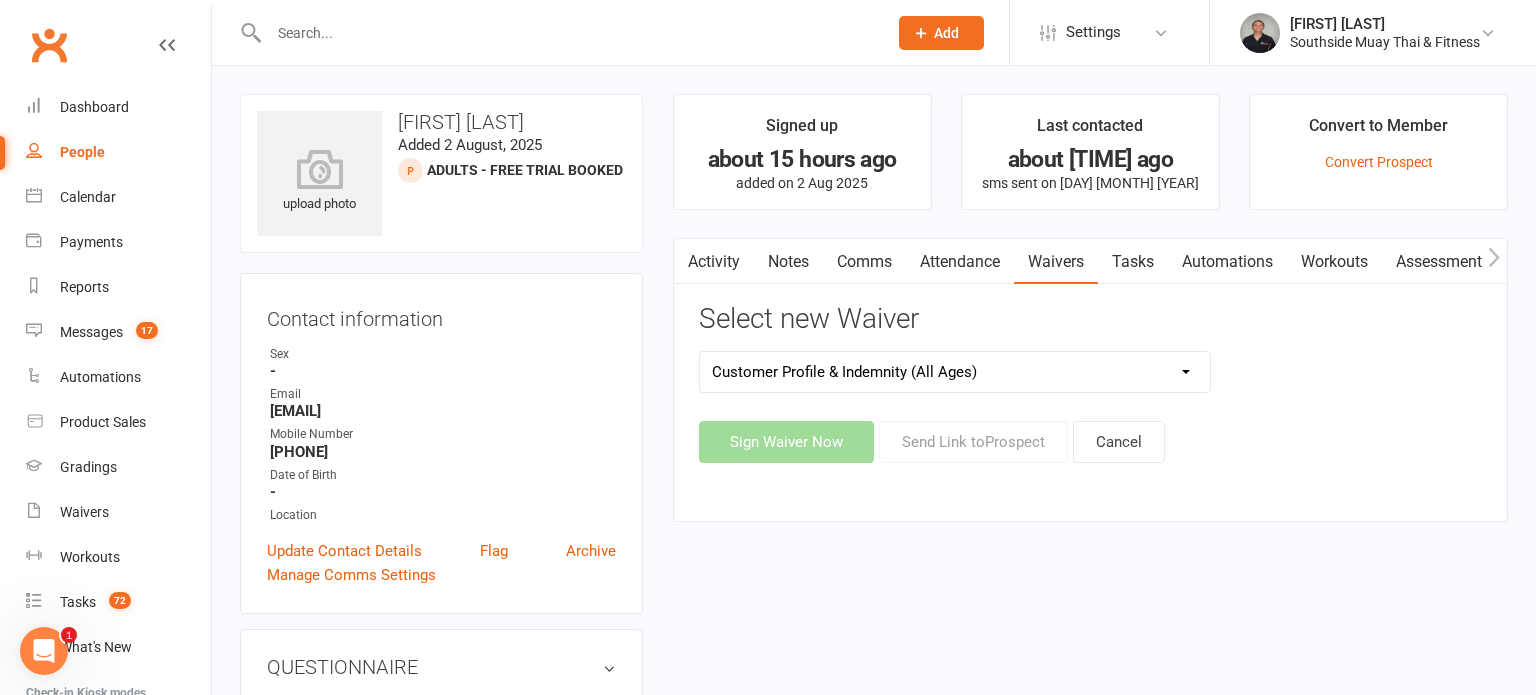 click on "10 or 5 Session Pass | Upfront (former member) 10 Session Pass | Upfront (DD Payment) 1 Class/Week | 6 or 12 Month Membership | Recurring - weekly (Family Name) 1 Class/Week Membership | Recurring - Weekly (DD Payment) 28 Day Kickstarter | Upfront original (DD Payment) 28 Day Program | Recurring/Upfront (DD Payment) 28 Day Program | Recurring/Upfront (DD Payment) (Special) 4 Week Trial Program | Recurring or Upfront (DD Payment) 4 Week Trial Program | Recurring or Upfront (DD Payment) (2 classes) 4 Week Trial Program | Recurring or Upfront (DD Payment) (couple x2) 4 Week Trial Program | Recurring or Upfront (DD Payment) (Sibling x2) 5 Session Pass | Upfront (DD Payment) 5 weeks 5 Session Pass | Upfront (DD Payment) 5 weeks (special) $7 for 7 days | Upfront (DD Payment) Basic | 2 classes | 3,6,12 months | Recurring Basic Membership | 3 months Upfront (concession special) Basic Membership | Recurring/Upfront (DD Payment) Basic Membership | Recurring/Upfront (DD Payment) (New Year Sale) Payment Update Waiver" at bounding box center (955, 372) 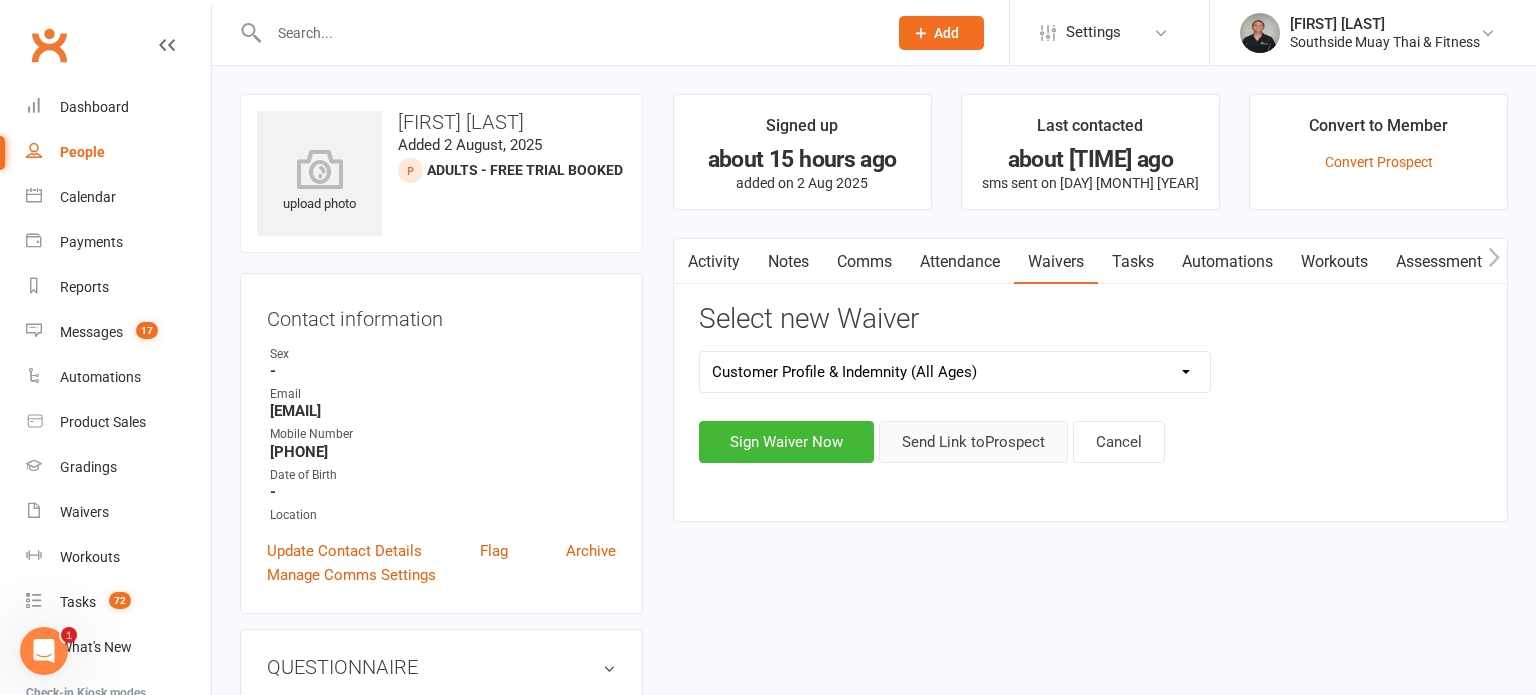 click on "Send Link to  Prospect" at bounding box center [973, 442] 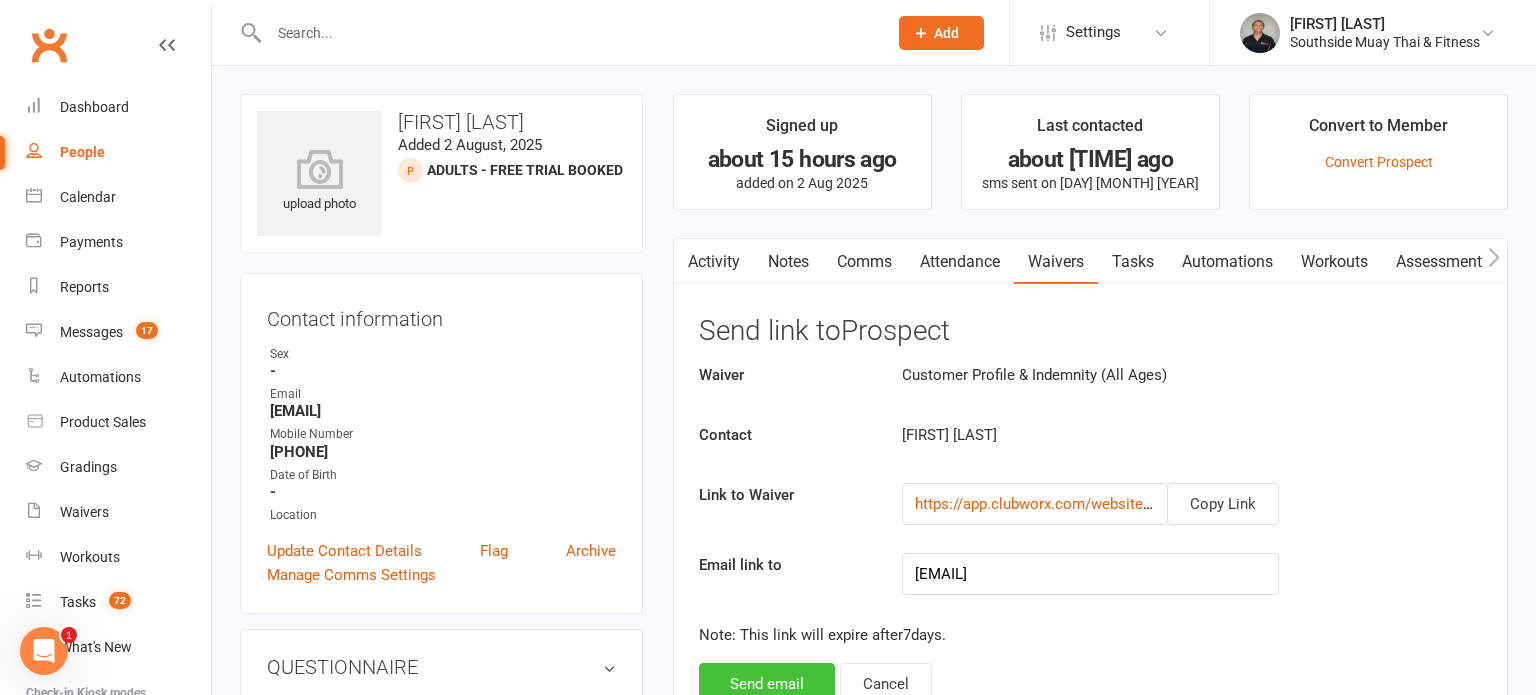 click on "Send email" at bounding box center (767, 684) 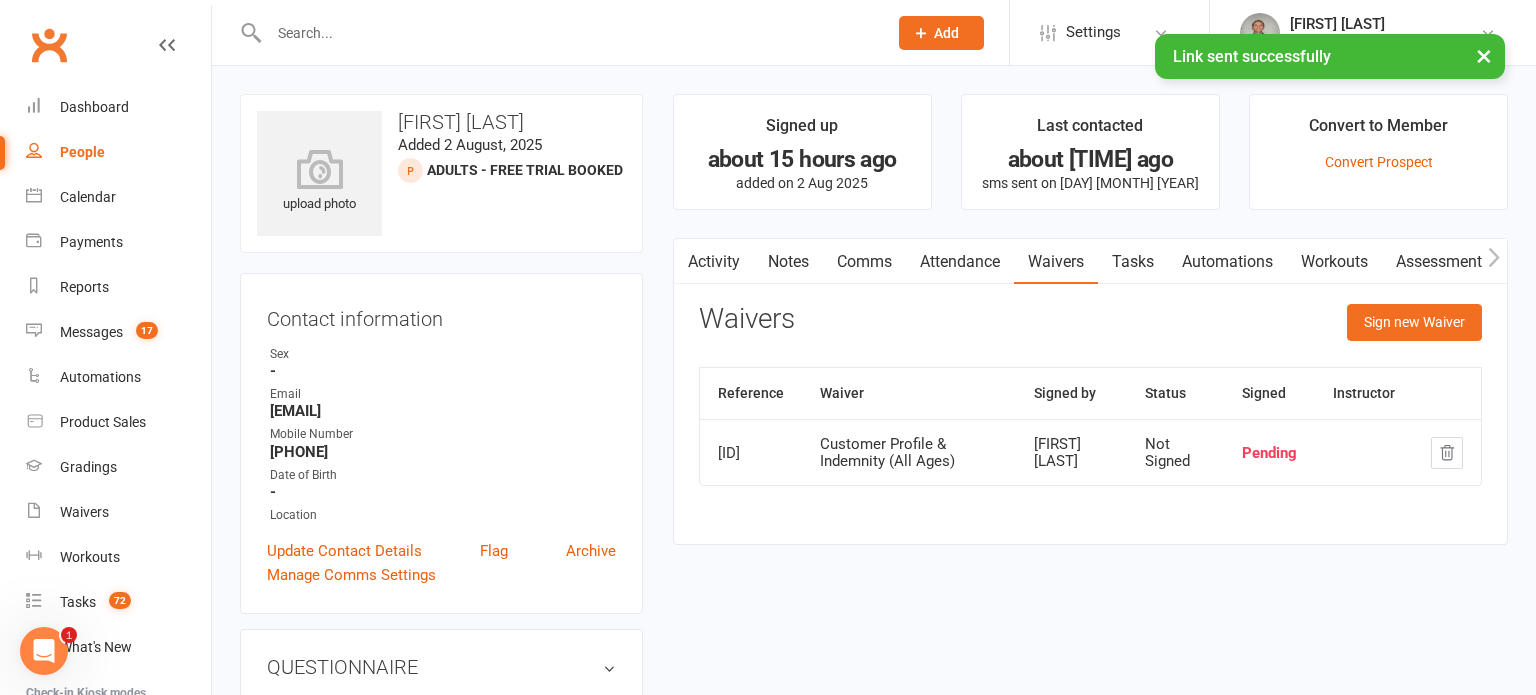 click on "Comms" at bounding box center (864, 262) 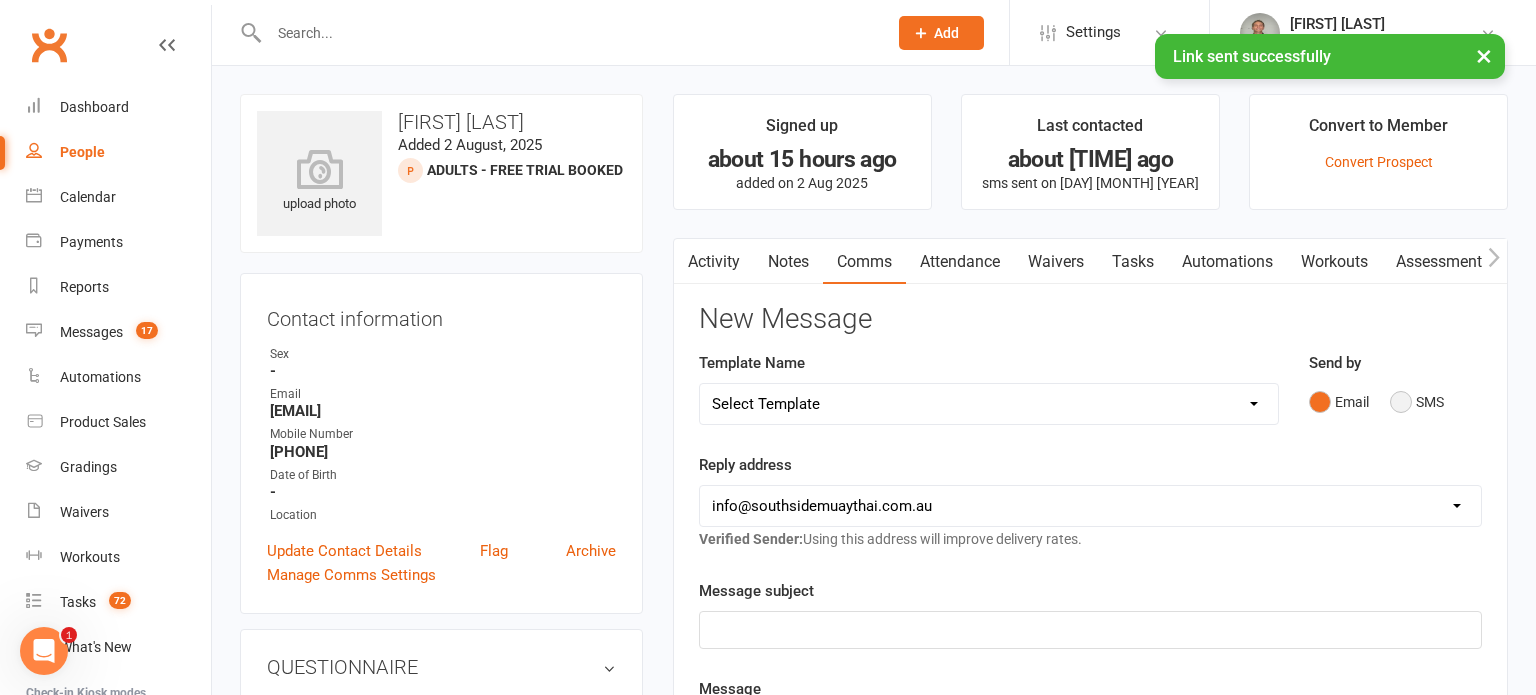 click on "SMS" at bounding box center (1417, 402) 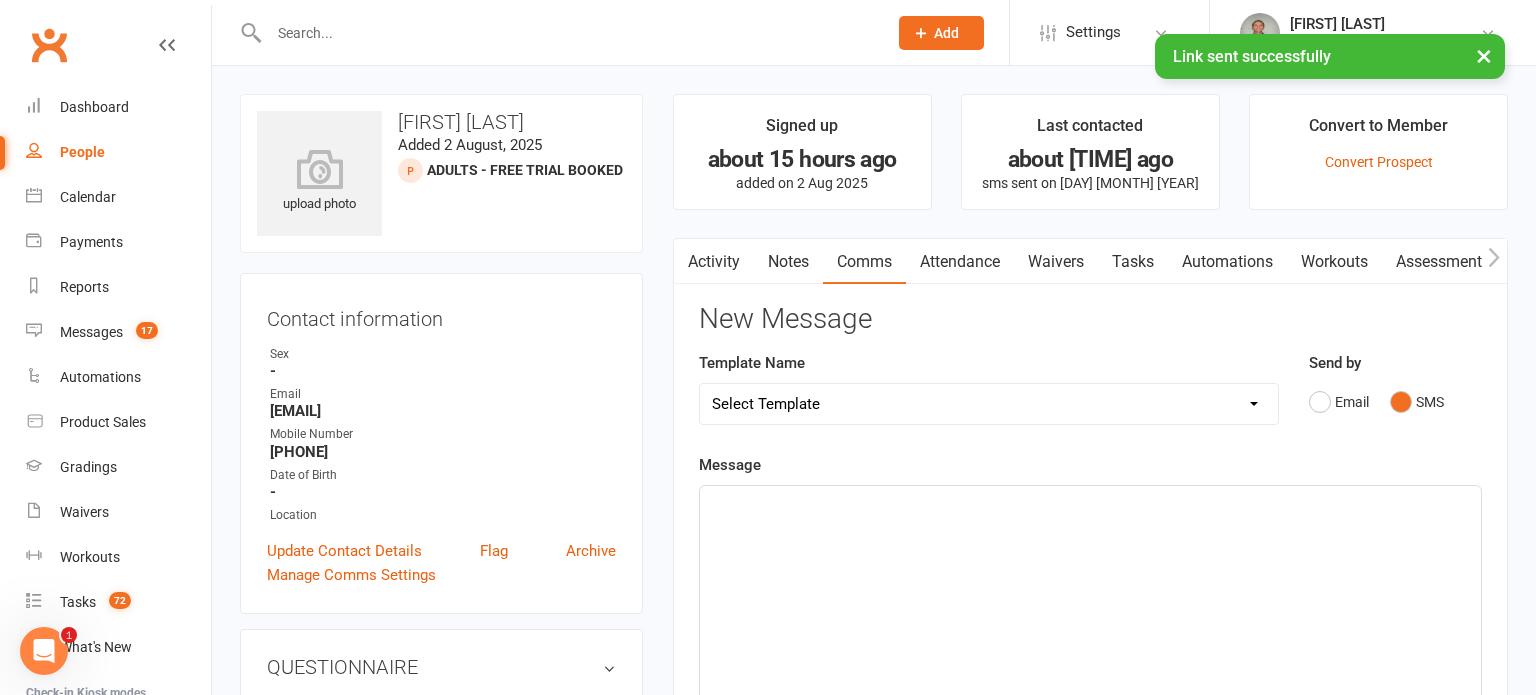 click on "Select Template [SMS] Outreach Message: High Risk – Personal From Trainer + Reengagement Offer [SMS] Outreach Message: High Risk – Re-Engagement Offer [SMS] Outreach Message: High Risk – Re-Engagement Offer [SMS] Outreach Message: Low Risk – Friendly Check-In [SMS] Outreach Message: Low Risk – Friendly Check-In Confidence [SMS] Outreach Message: Medium Risk – Personal Follow-Up [SMS] Outreach Message: Medium Risk – Personal Follow-Up (1) [SMS] Outreach Message: Medium Risk – Personal Follow-Up (Havent seen you/support) (1) [SMS] Retention - Grading Congrats [SMS] Retention - Great to see you back at the gym (1) [SMS] Retention - Great to see you back at the gym (2) [SMS] Retention - Havent Seen You Lately (1) [SMS] Retention - Havent Seen You Lately (2) [SMS] Retention - Havent Seen You Lately (3) [SMS] Retention - Havent Seen You Lately PT offer [SMS] Retention - Hows training going to Parent (1) [SMS] Retention - Hows training going to Parent (2) [SMS] Retention - Keep up the great work" at bounding box center [989, 404] 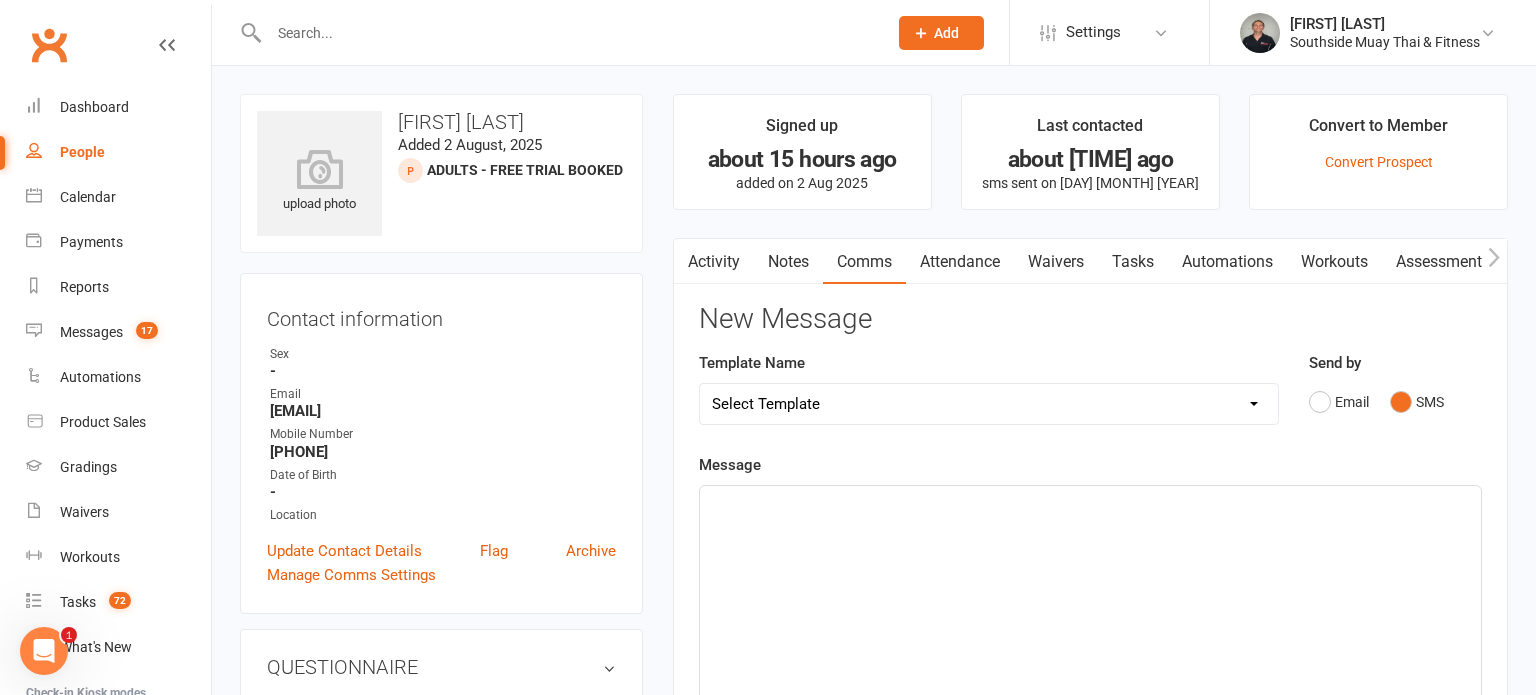 select on "37" 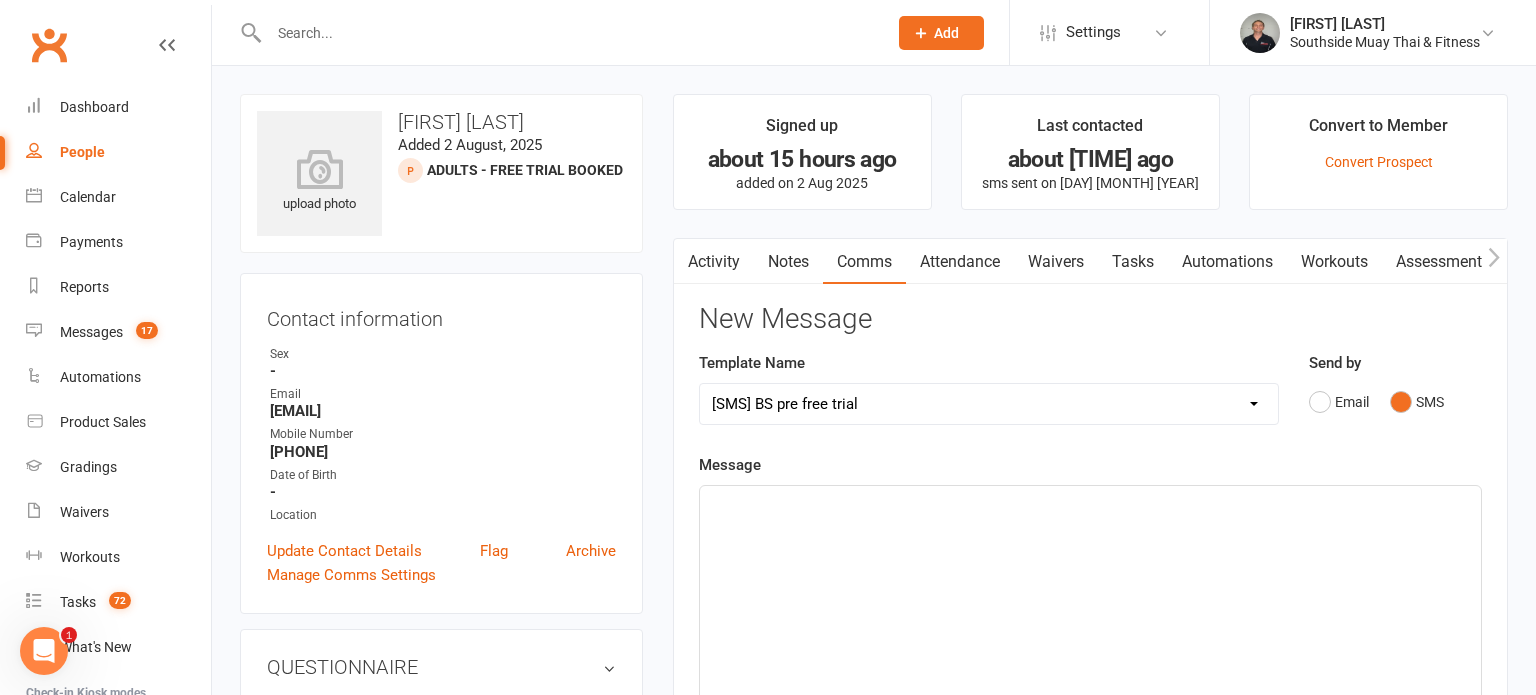 click on "Select Template [SMS] Outreach Message: High Risk – Personal From Trainer + Reengagement Offer [SMS] Outreach Message: High Risk – Re-Engagement Offer [SMS] Outreach Message: High Risk – Re-Engagement Offer [SMS] Outreach Message: Low Risk – Friendly Check-In [SMS] Outreach Message: Low Risk – Friendly Check-In Confidence [SMS] Outreach Message: Medium Risk – Personal Follow-Up [SMS] Outreach Message: Medium Risk – Personal Follow-Up (1) [SMS] Outreach Message: Medium Risk – Personal Follow-Up (Havent seen you/support) (1) [SMS] Retention - Grading Congrats [SMS] Retention - Great to see you back at the gym (1) [SMS] Retention - Great to see you back at the gym (2) [SMS] Retention - Havent Seen You Lately (1) [SMS] Retention - Havent Seen You Lately (2) [SMS] Retention - Havent Seen You Lately (3) [SMS] Retention - Havent Seen You Lately PT offer [SMS] Retention - Hows training going to Parent (1) [SMS] Retention - Hows training going to Parent (2) [SMS] Retention - Keep up the great work" at bounding box center (989, 404) 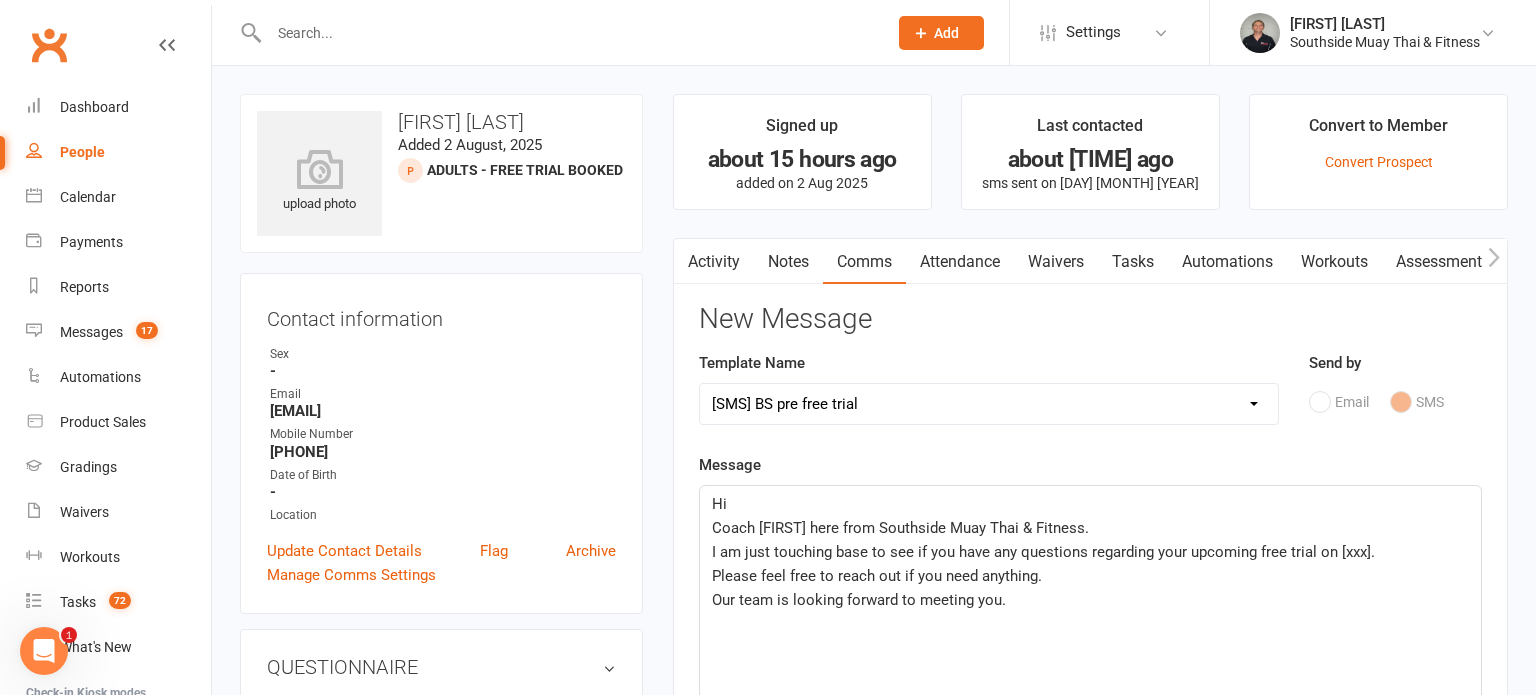click on "Hi" 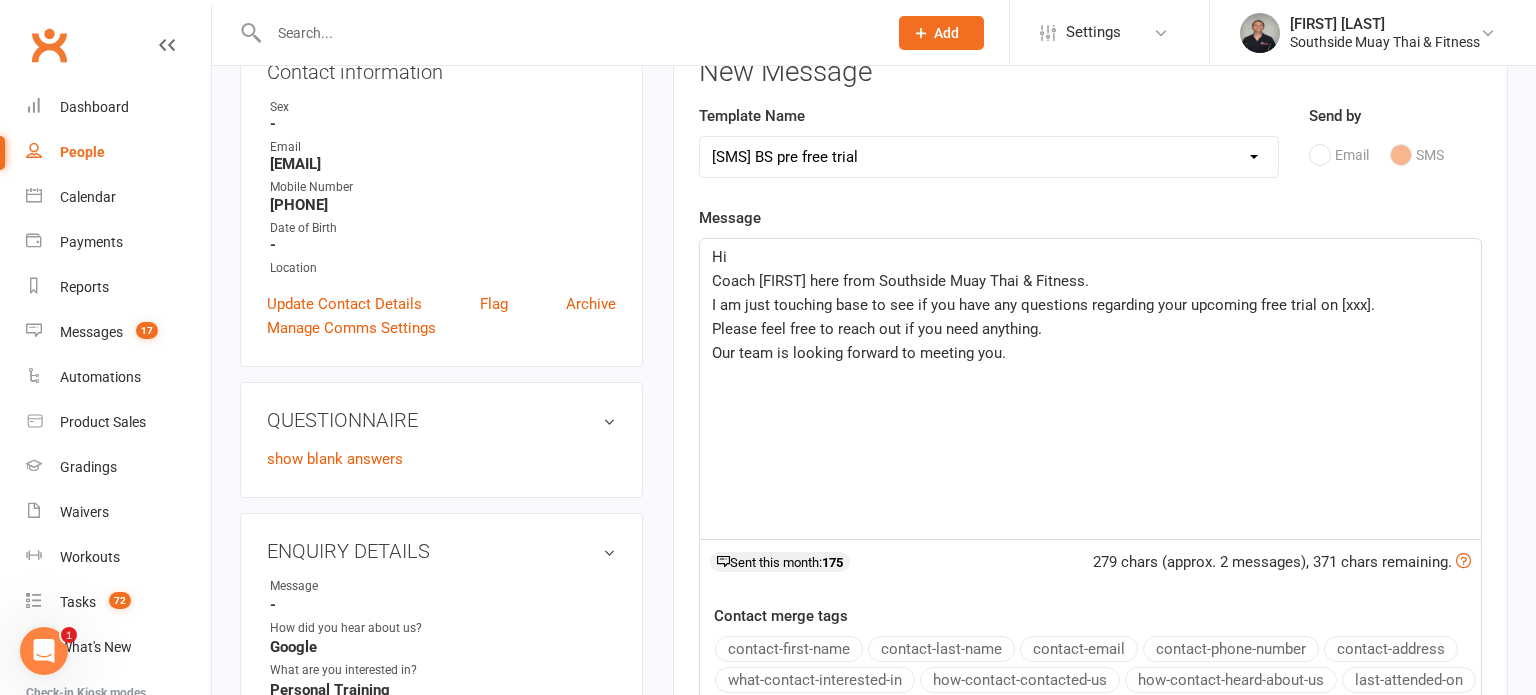 scroll, scrollTop: 264, scrollLeft: 0, axis: vertical 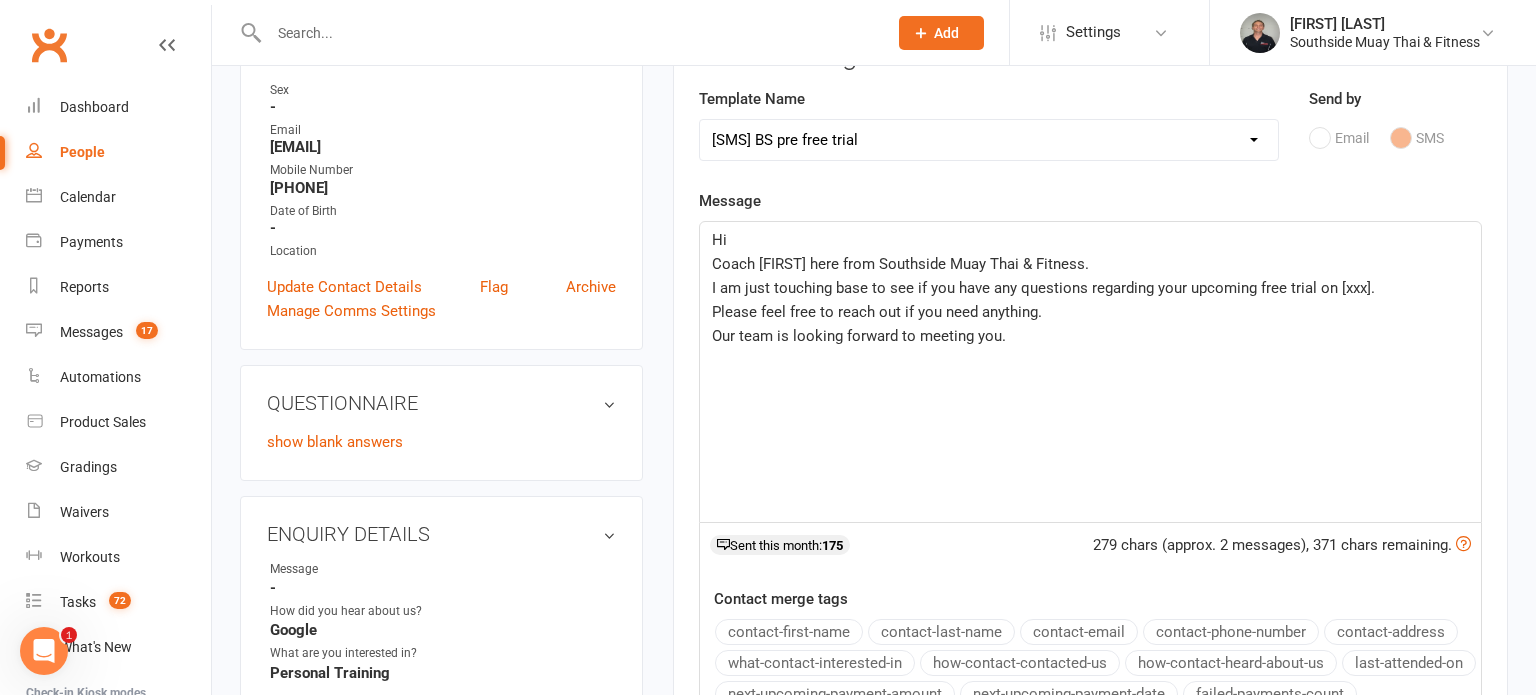 click on "contact-first-name" 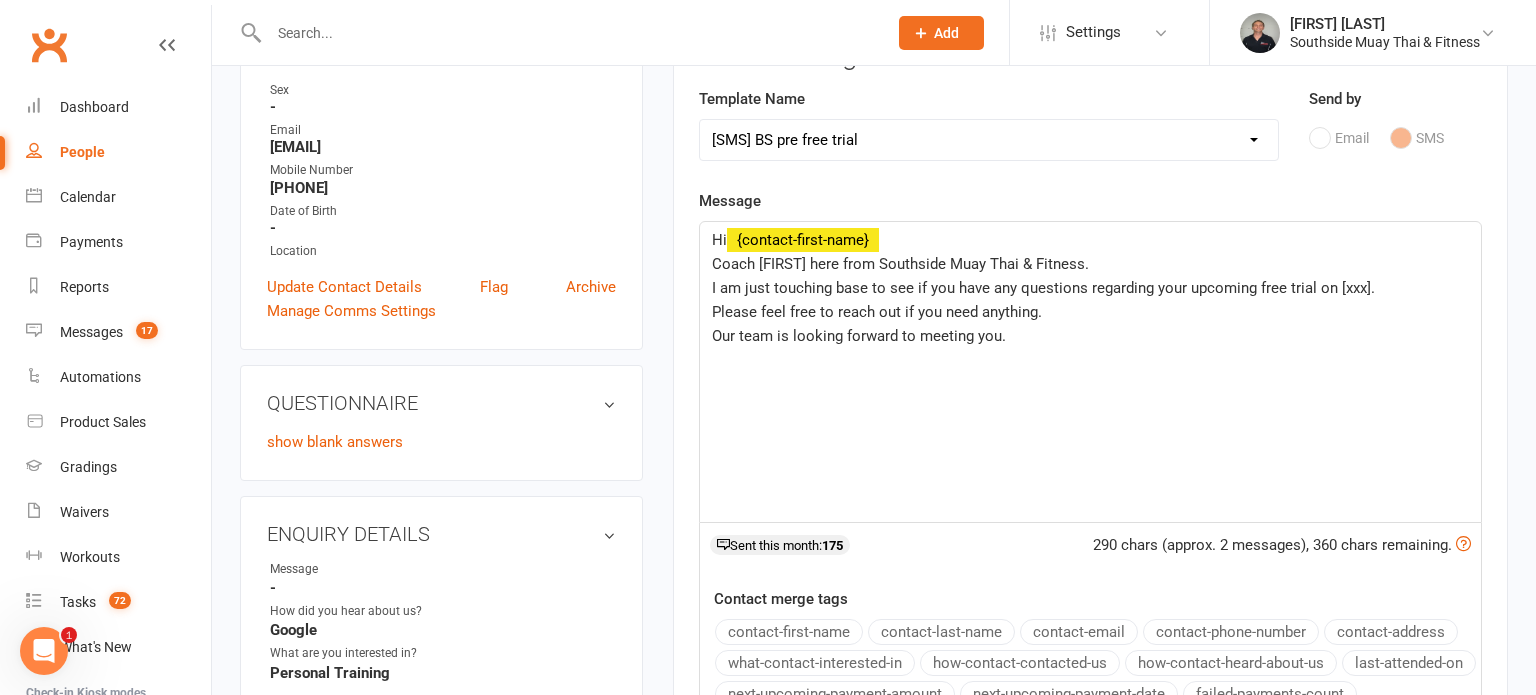click on "I am just touching base to see if you have any questions regarding your upcoming free trial on [xxx]." 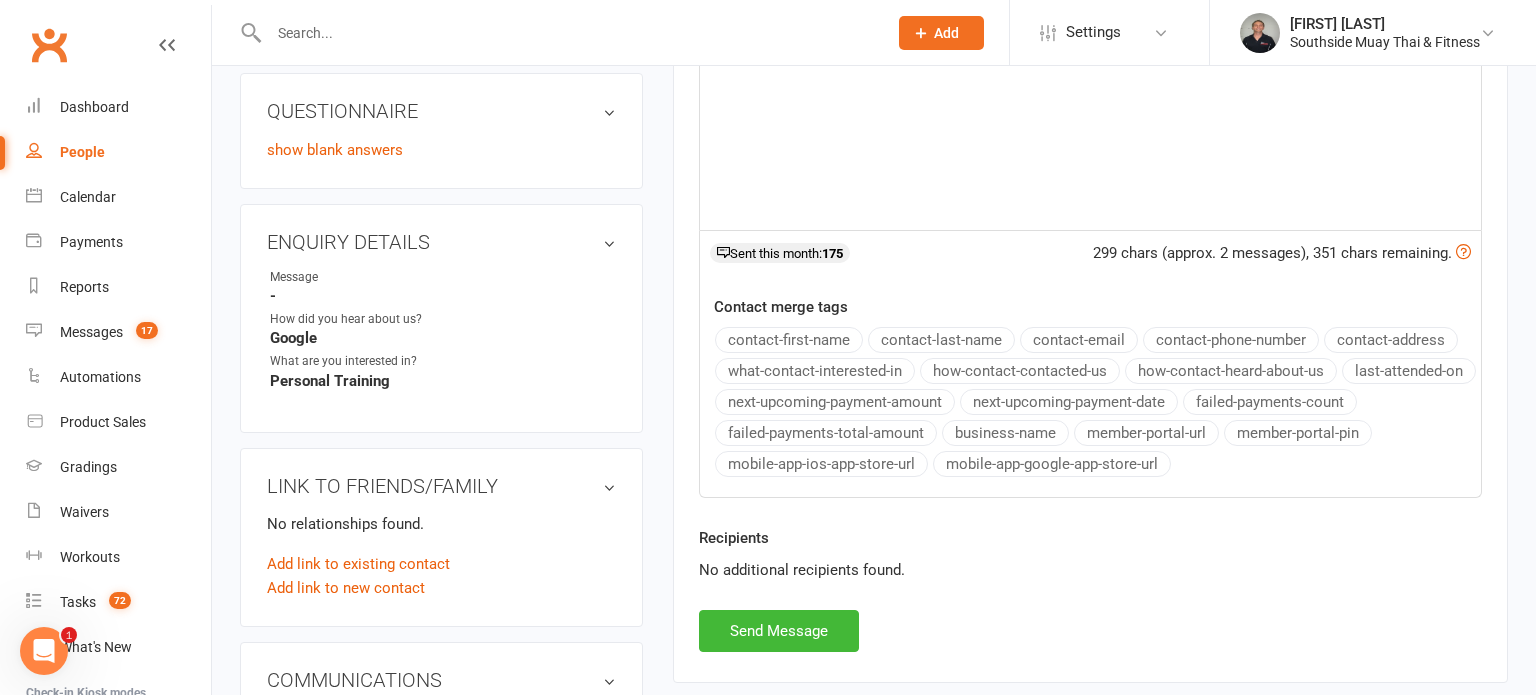 scroll, scrollTop: 559, scrollLeft: 0, axis: vertical 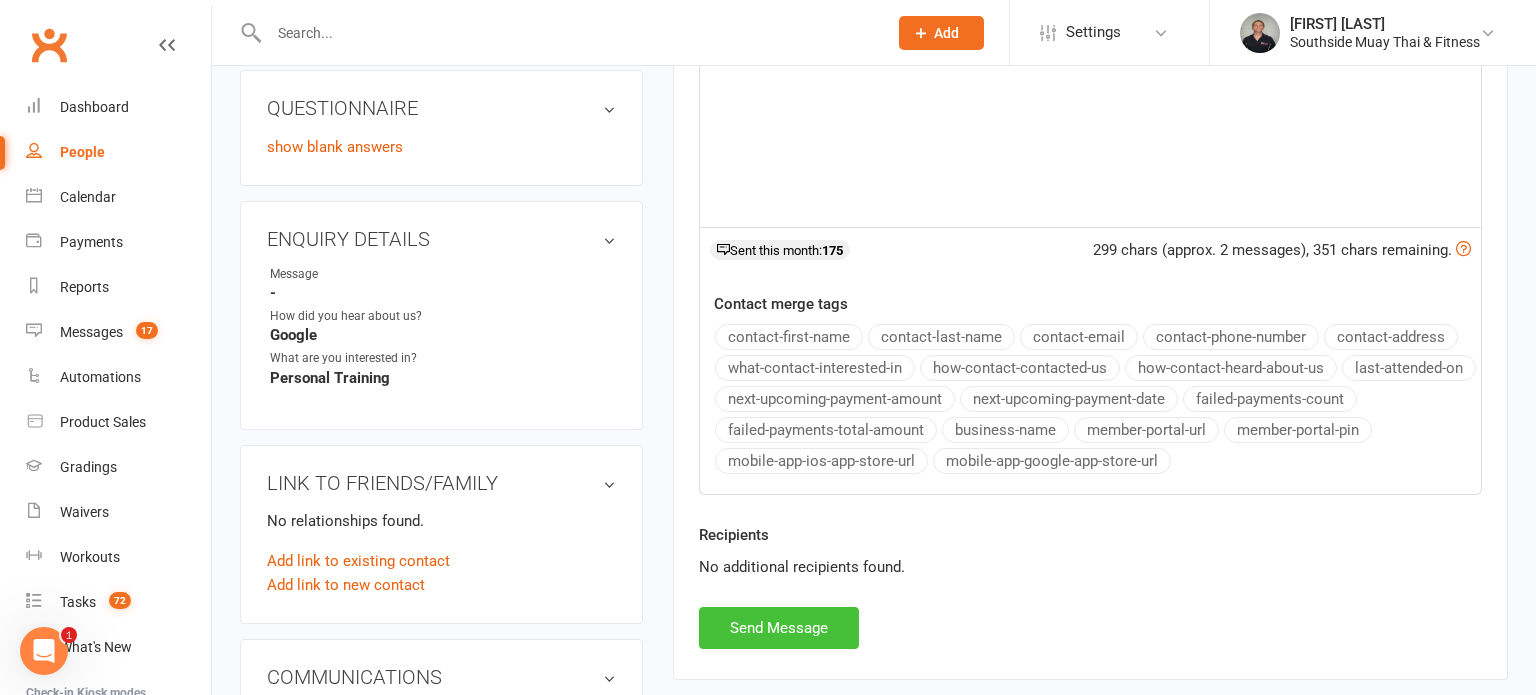 click on "Send Message" at bounding box center (779, 628) 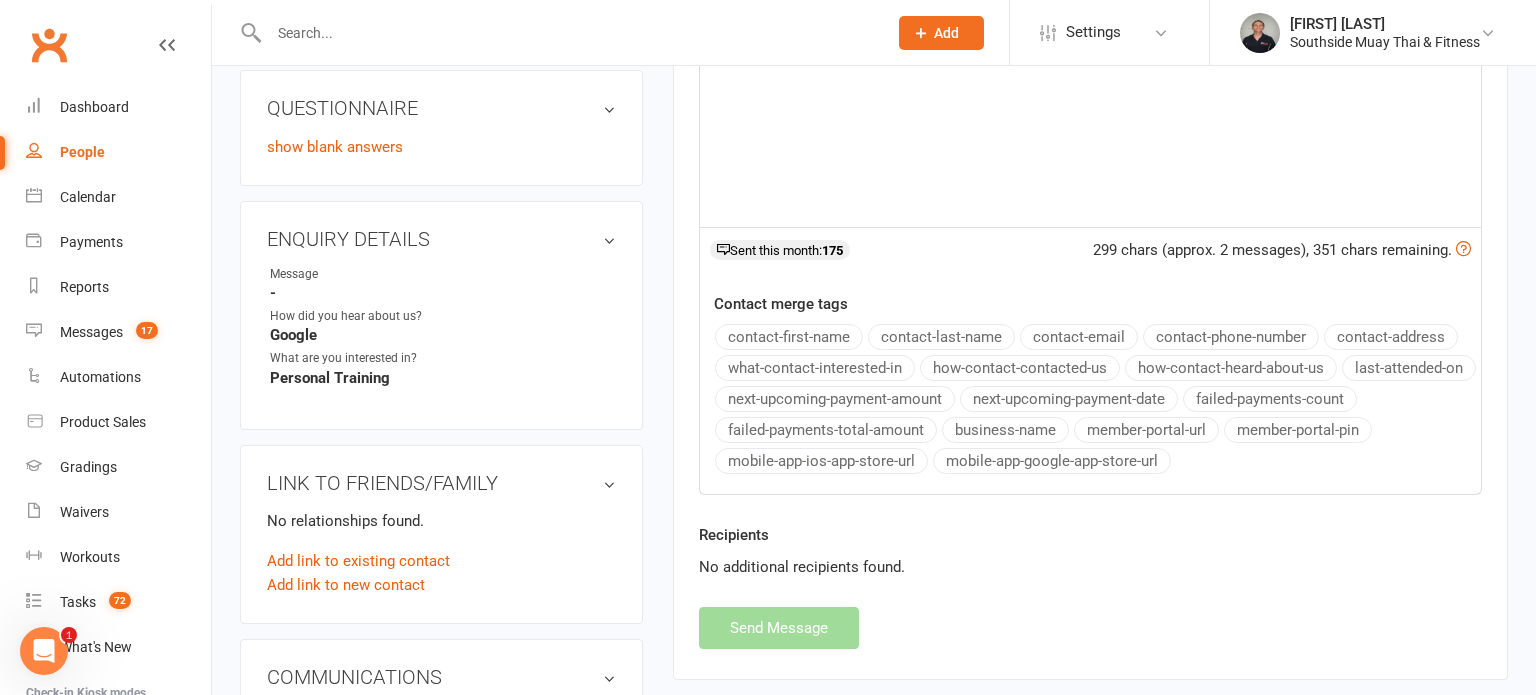 select 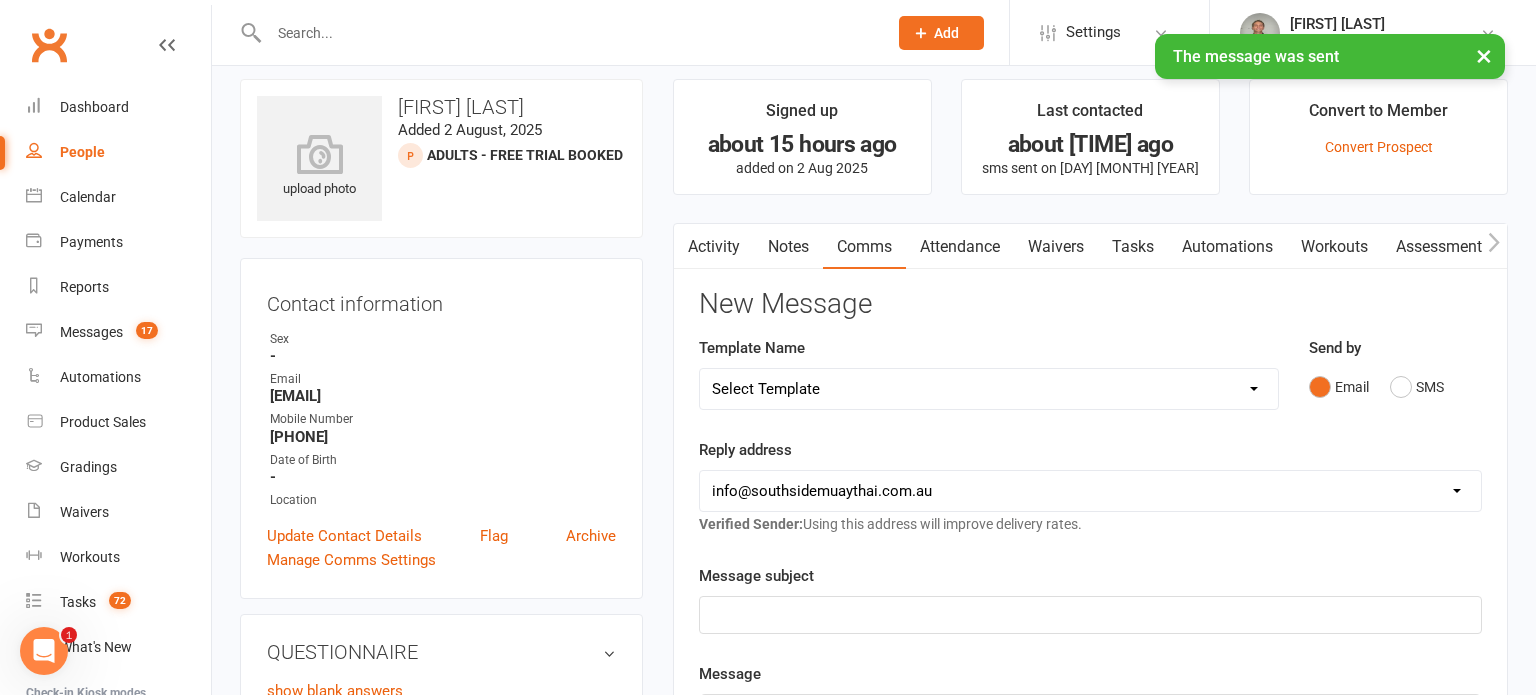 scroll, scrollTop: 0, scrollLeft: 0, axis: both 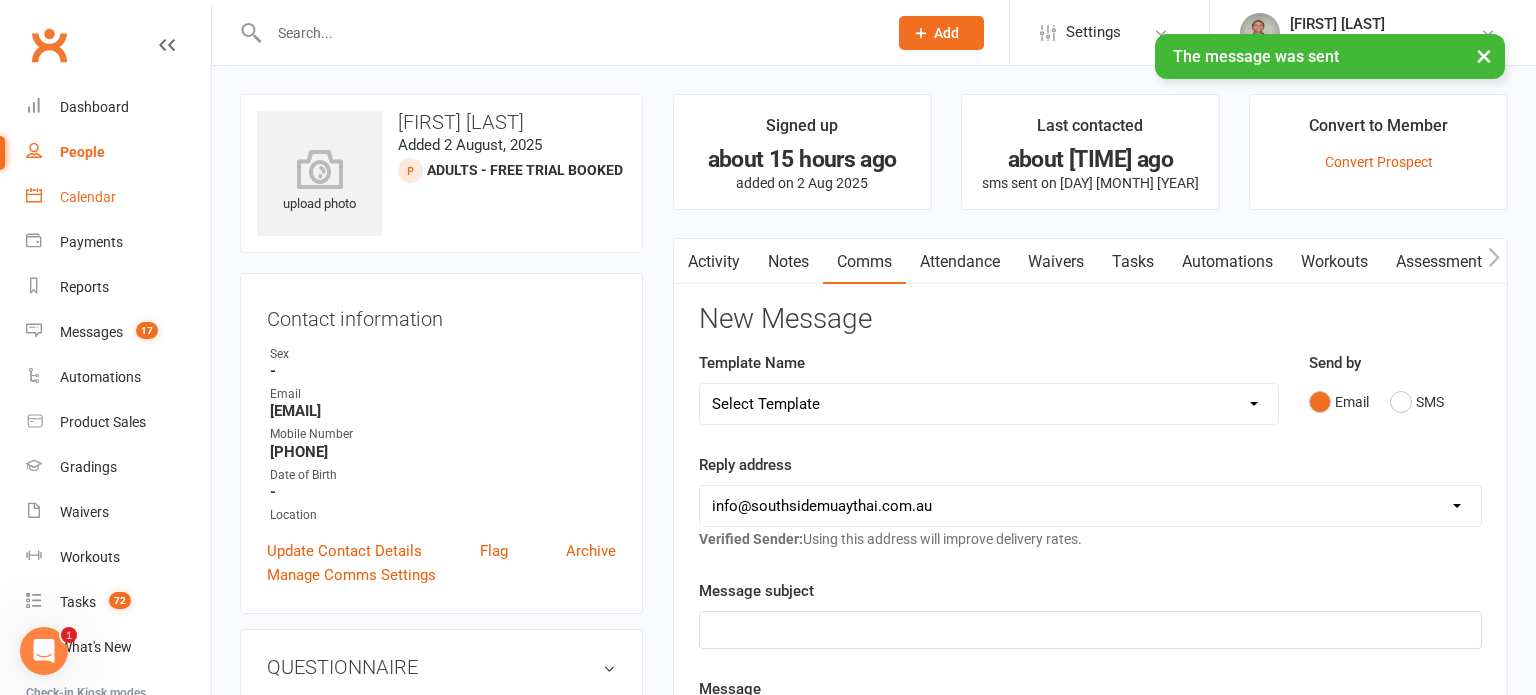 click on "Calendar" at bounding box center (88, 197) 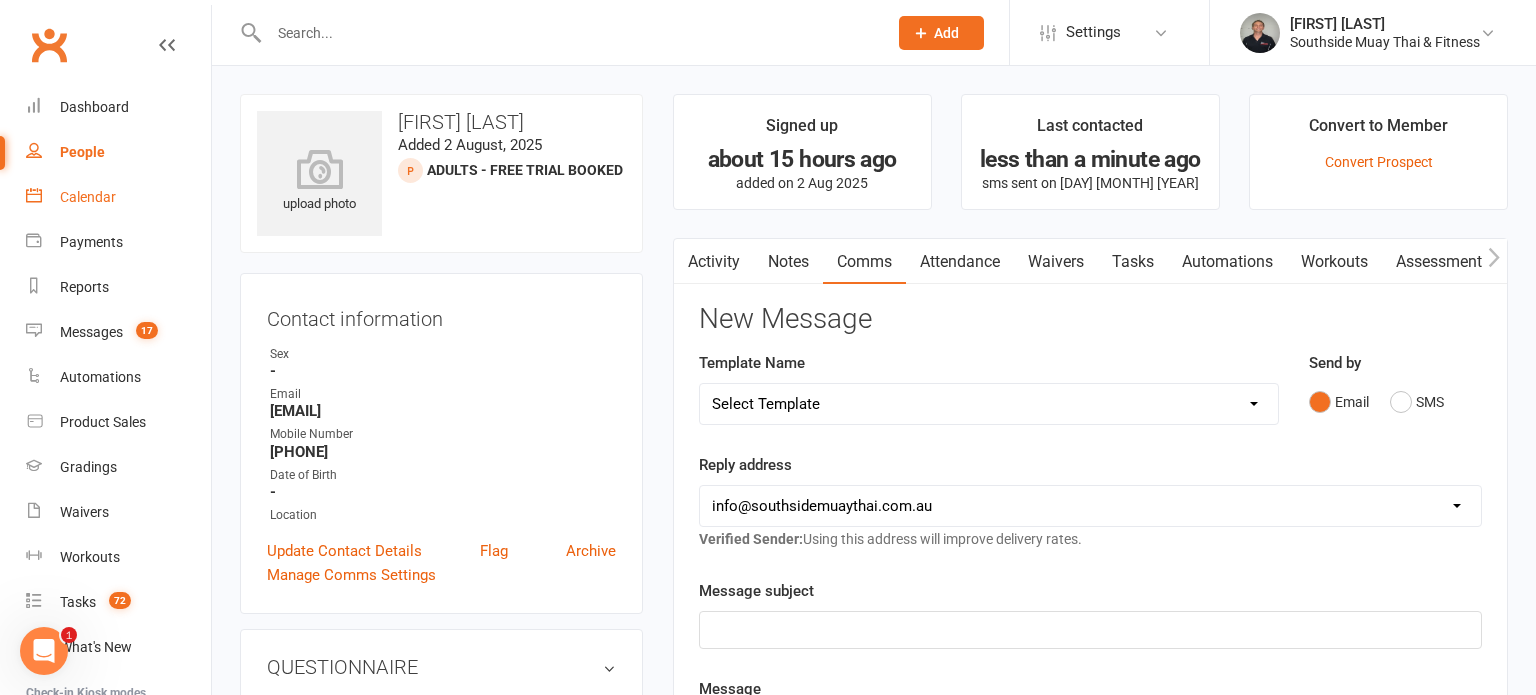 click on "Activity" at bounding box center [714, 262] 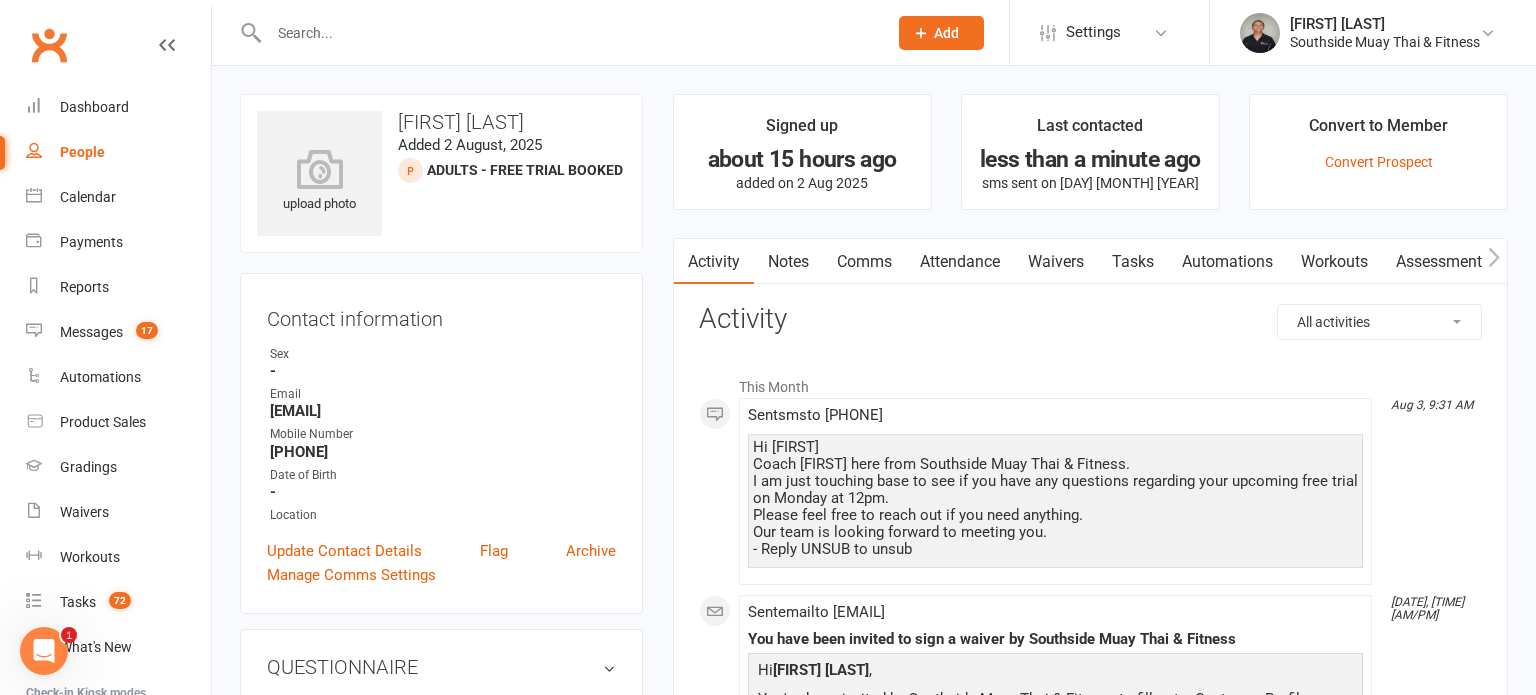 drag, startPoint x: 756, startPoint y: 449, endPoint x: 927, endPoint y: 559, distance: 203.32486 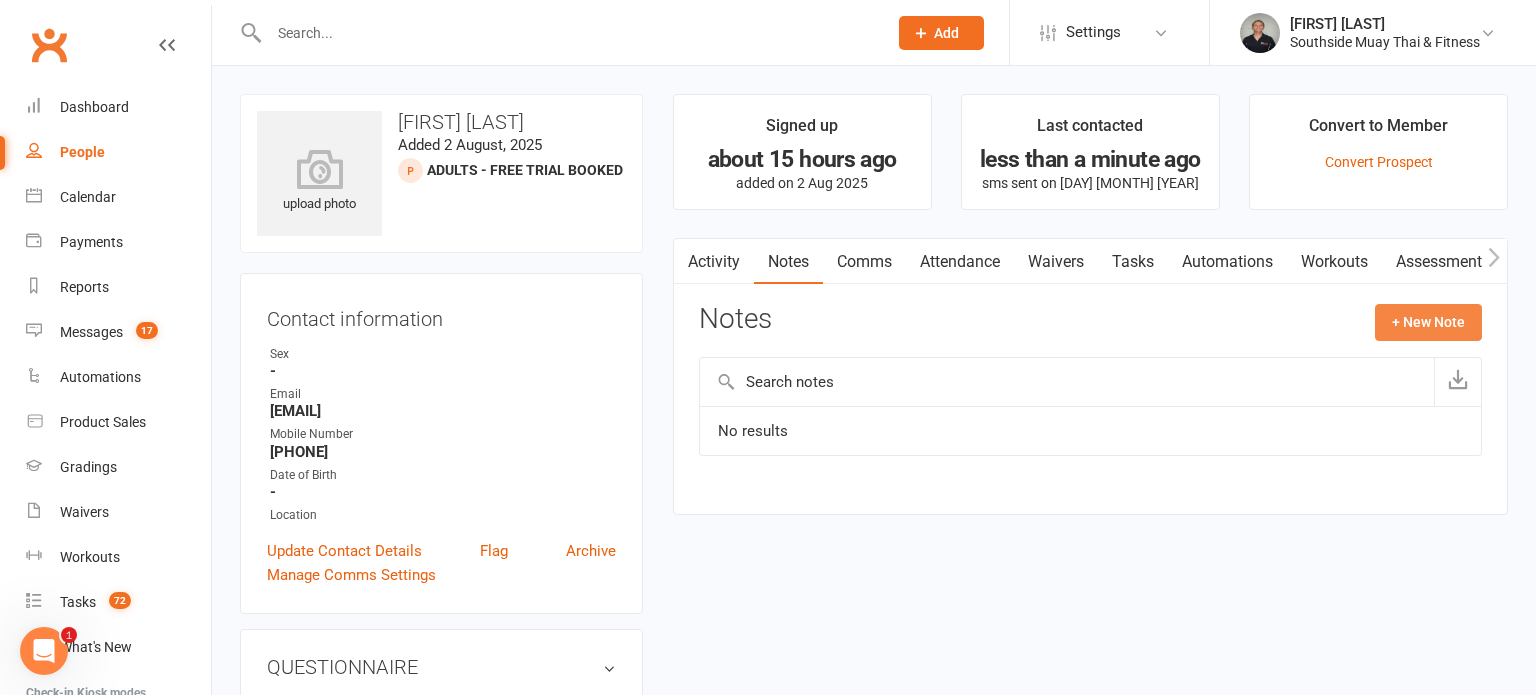 click on "+ New Note" at bounding box center (1428, 322) 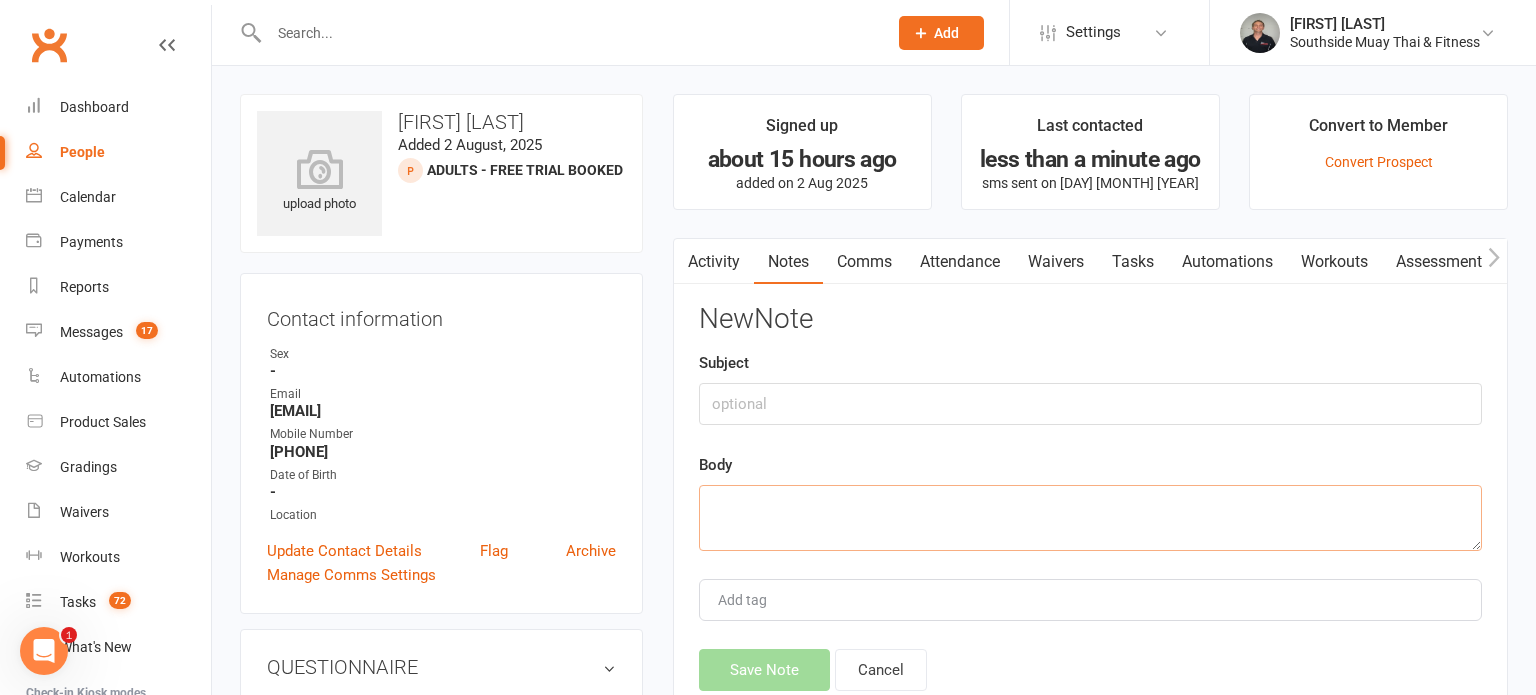 click at bounding box center [1090, 518] 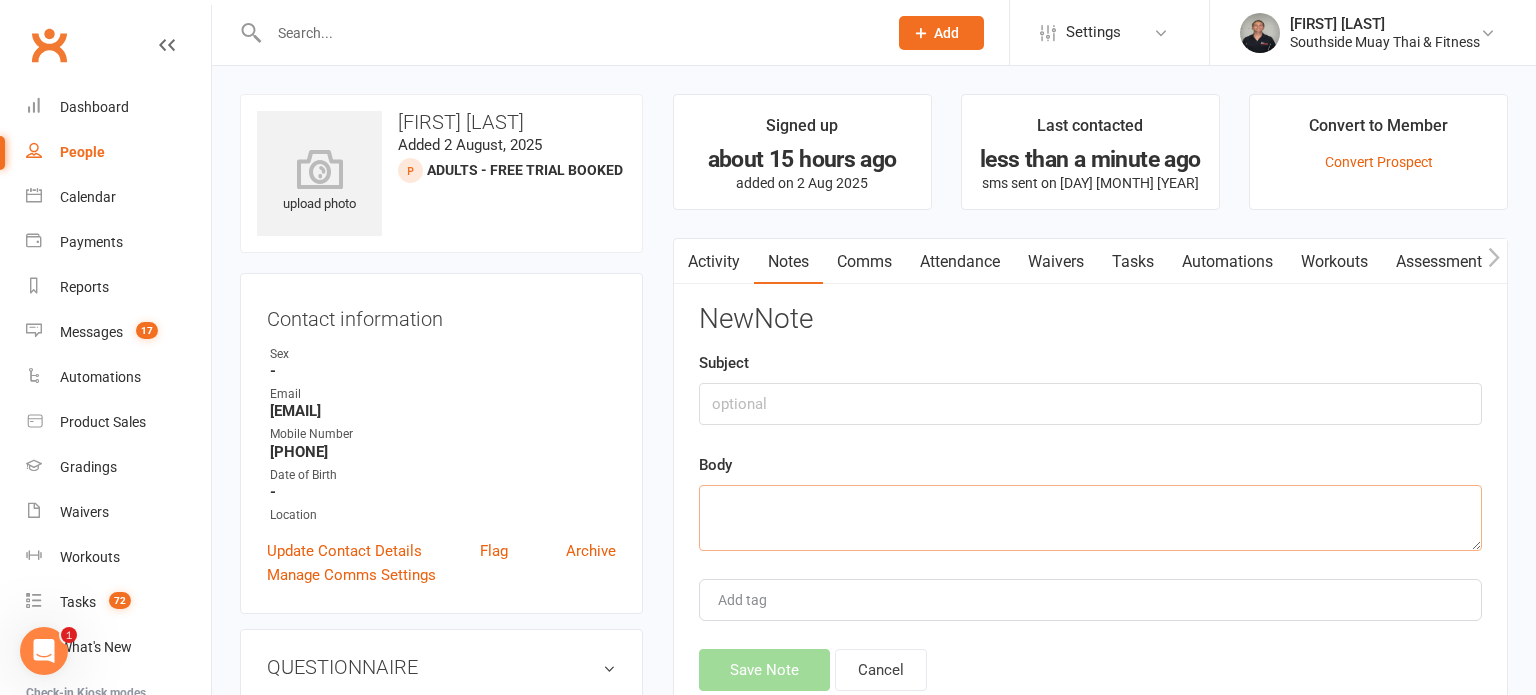 paste on "Hi [FIRST]
Coach [FIRST] here from Southside Muay Thai & Fitness.
I am just touching base to see if you have any questions regarding your upcoming free trial on Monday at [TIME].
Please feel free to reach out if you need anything.
Our team is looking forward to meeting you.
- Reply UNSUB to unsub" 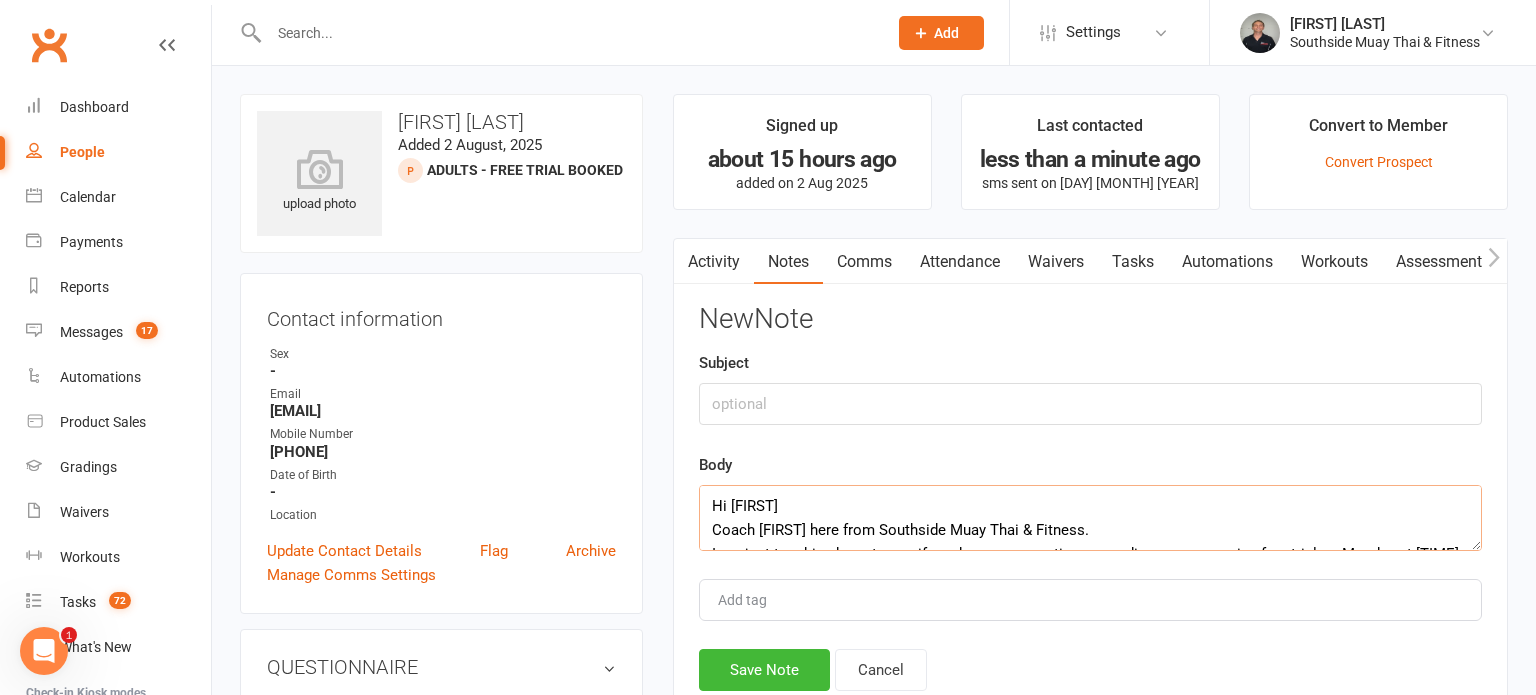 type on "Hi [FIRST]
Coach [FIRST] here from Southside Muay Thai & Fitness.
I am just touching base to see if you have any questions regarding your upcoming free trial on Monday at [TIME].
Please feel free to reach out if you need anything.
Our team is looking forward to meeting you.
- Reply UNSUB to unsub" 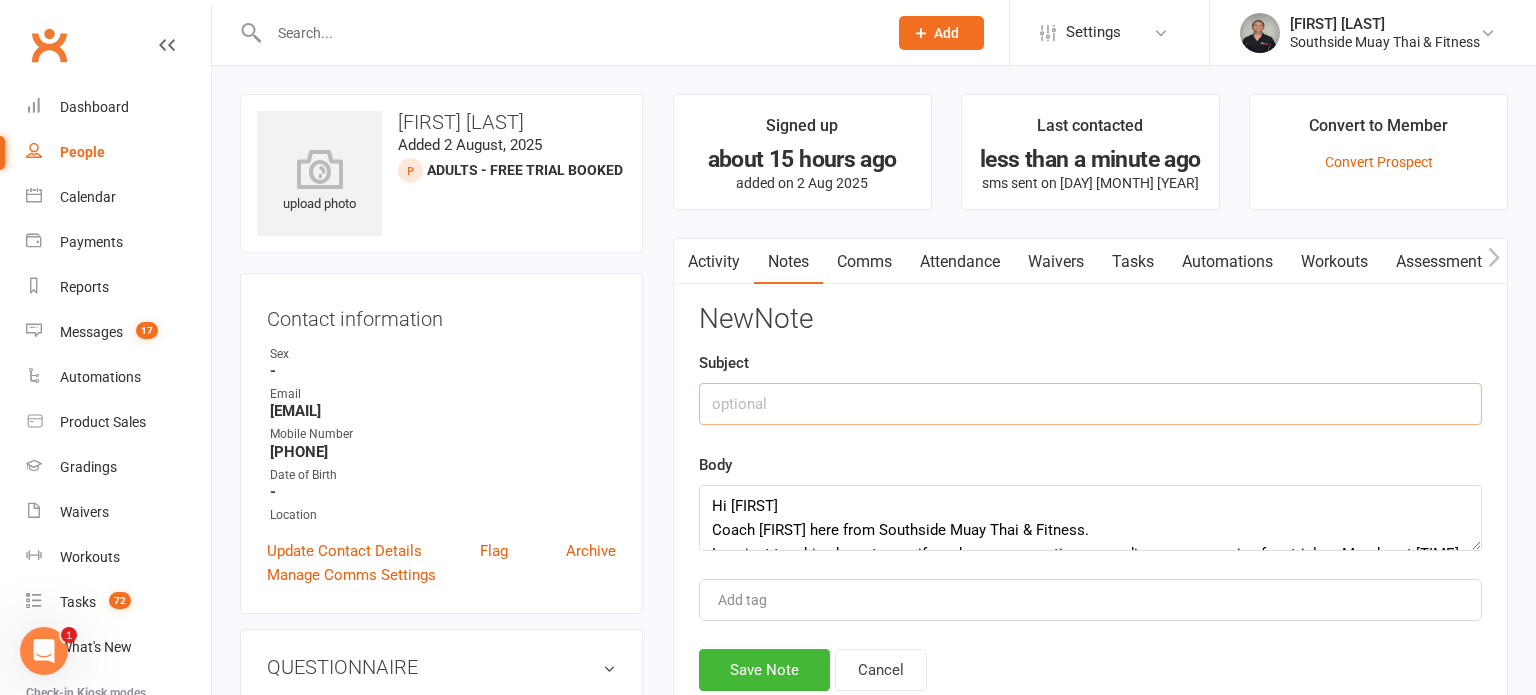 click at bounding box center [1090, 404] 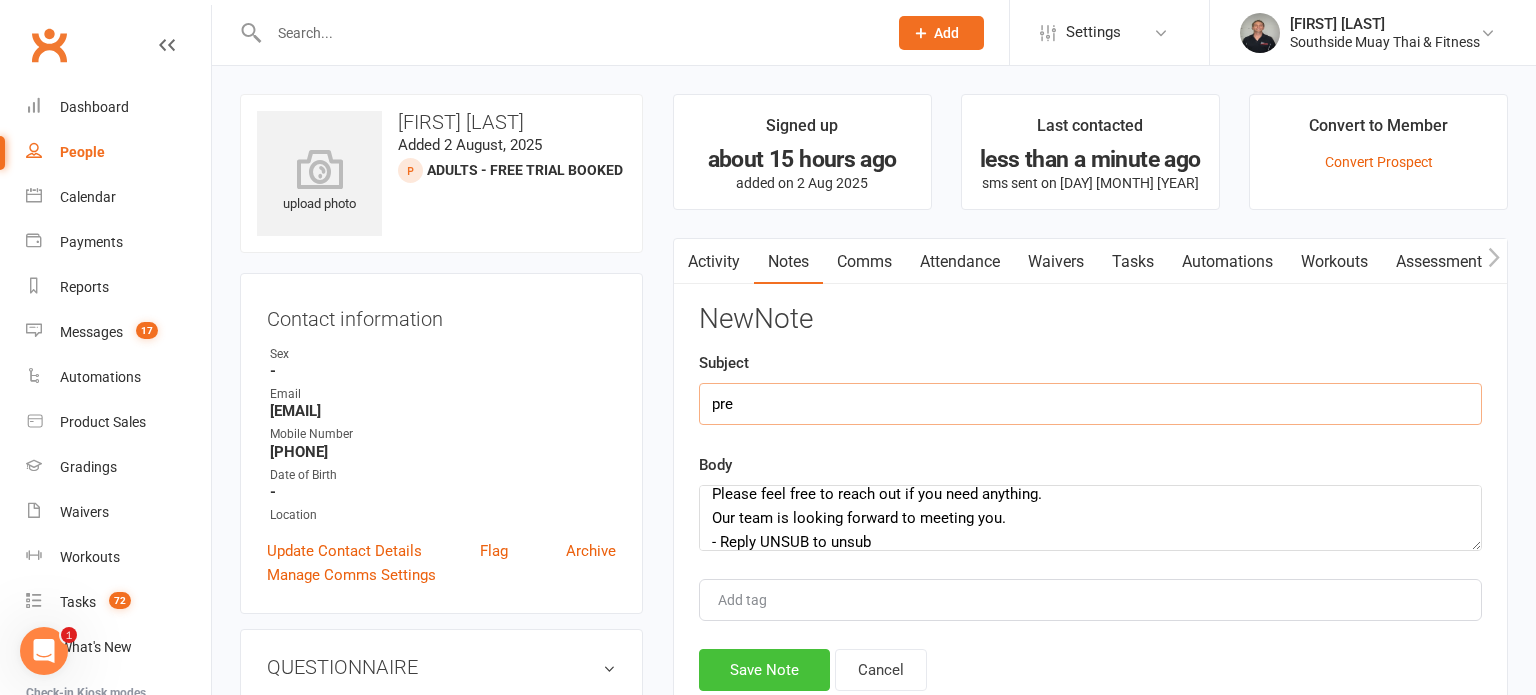 type on "pre" 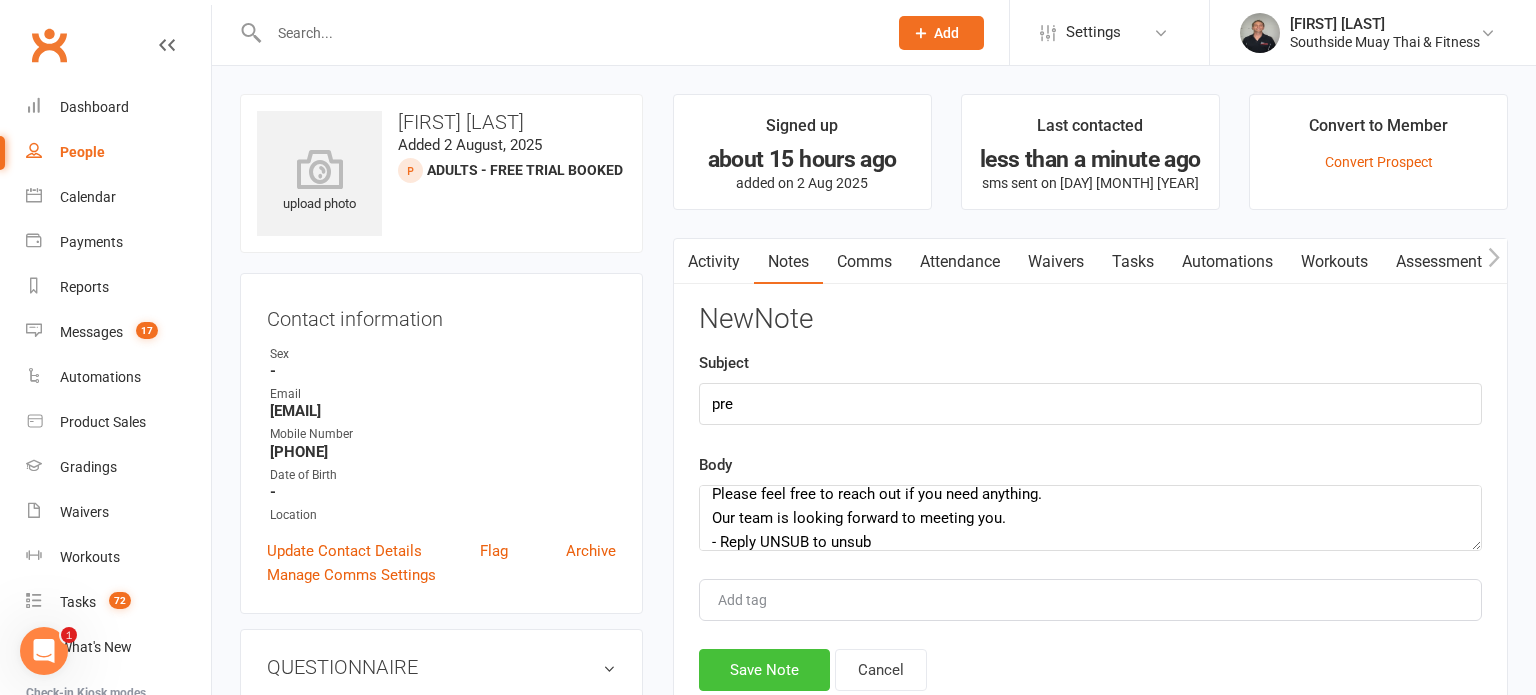 click on "Save Note" at bounding box center (764, 670) 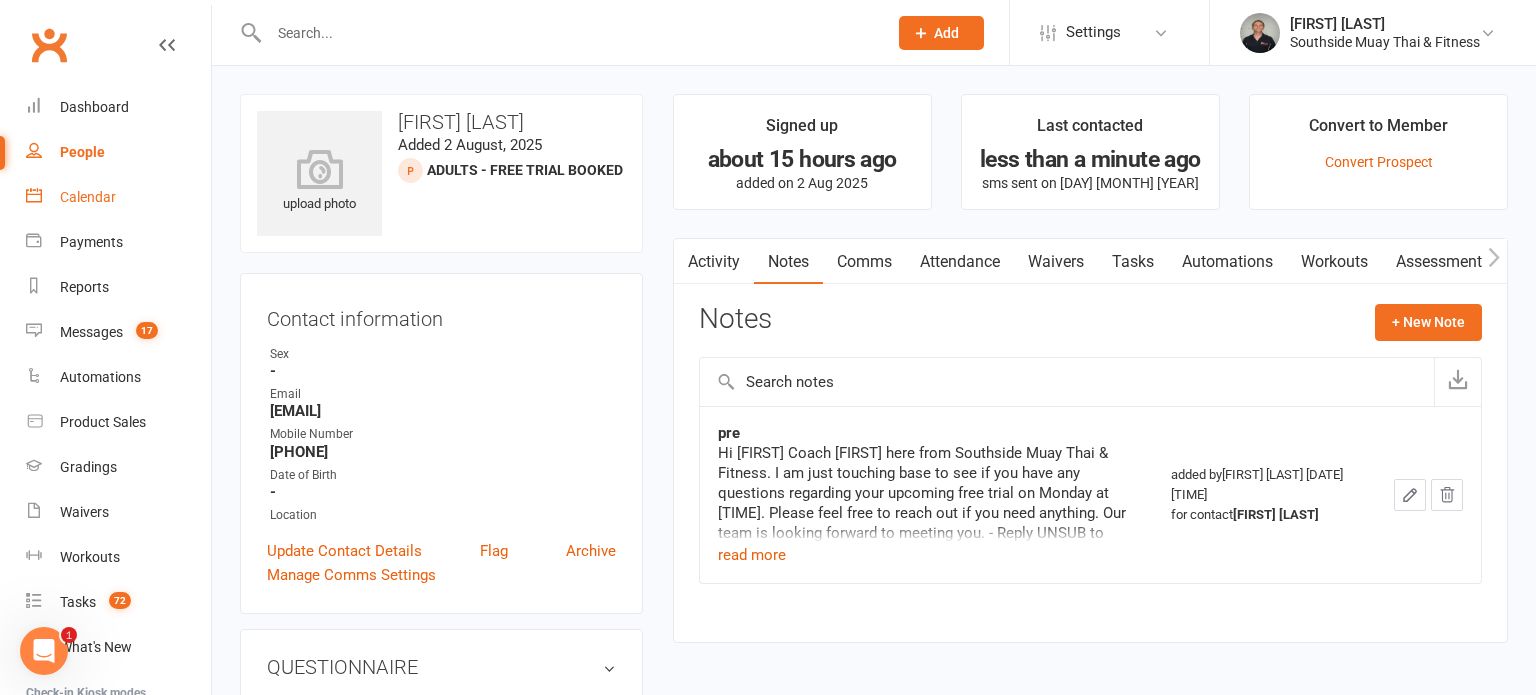 click on "Calendar" at bounding box center (88, 197) 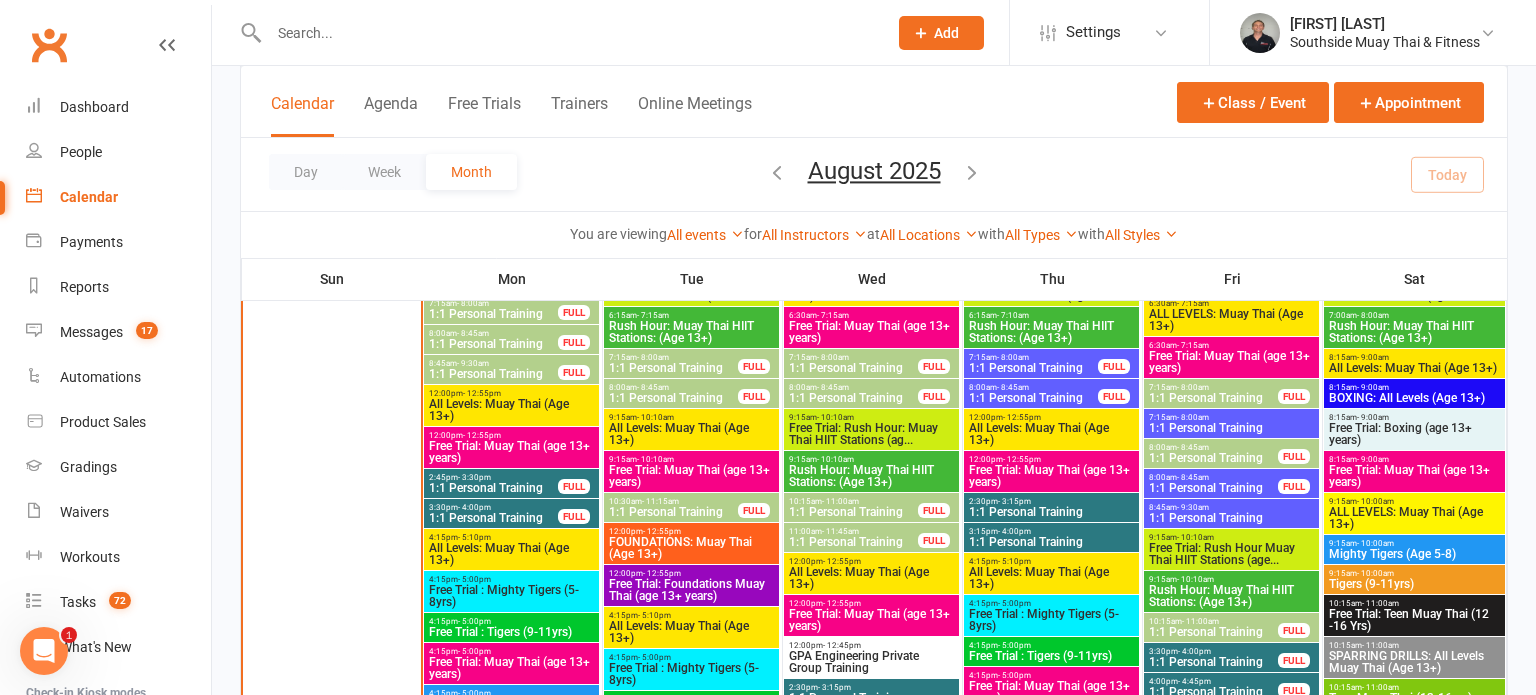 scroll, scrollTop: 1340, scrollLeft: 0, axis: vertical 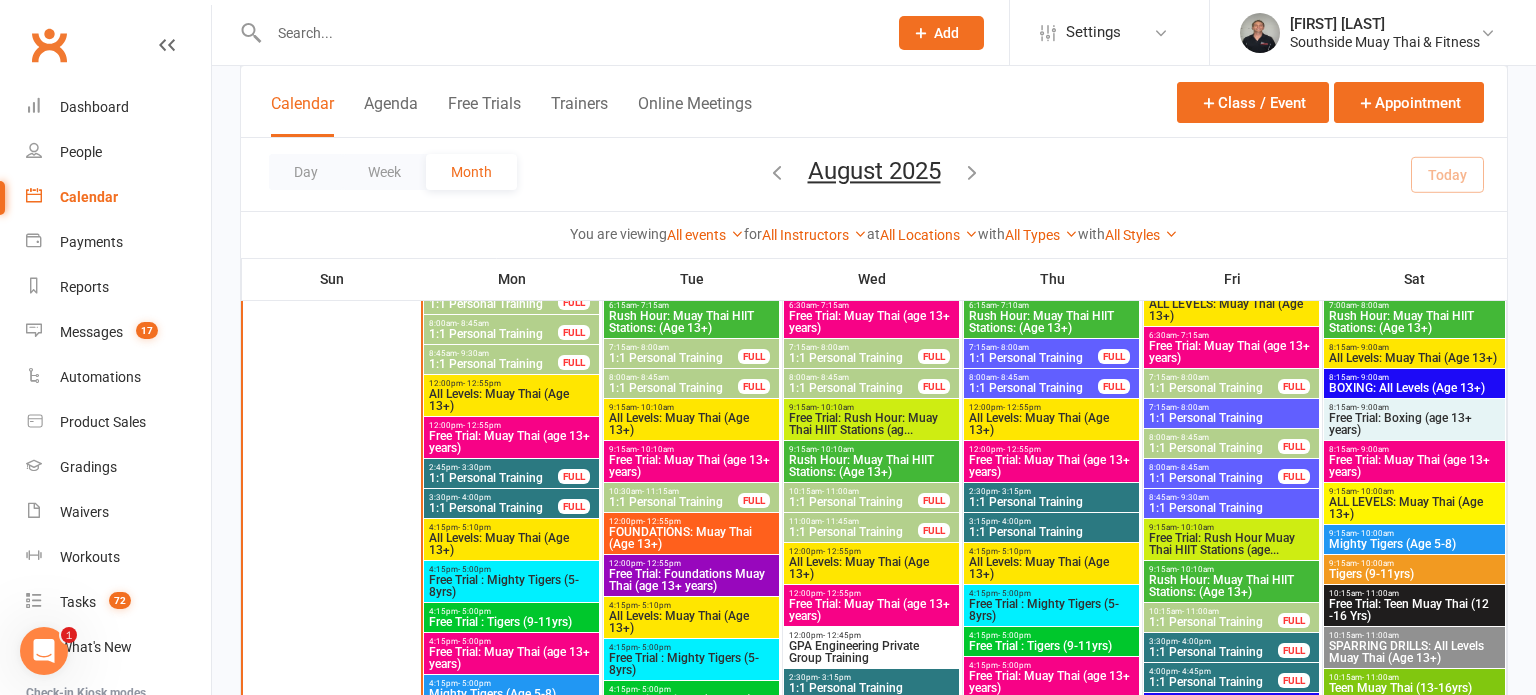click on "Free Trial: Muay Thai (age 13+ years)" at bounding box center (511, 442) 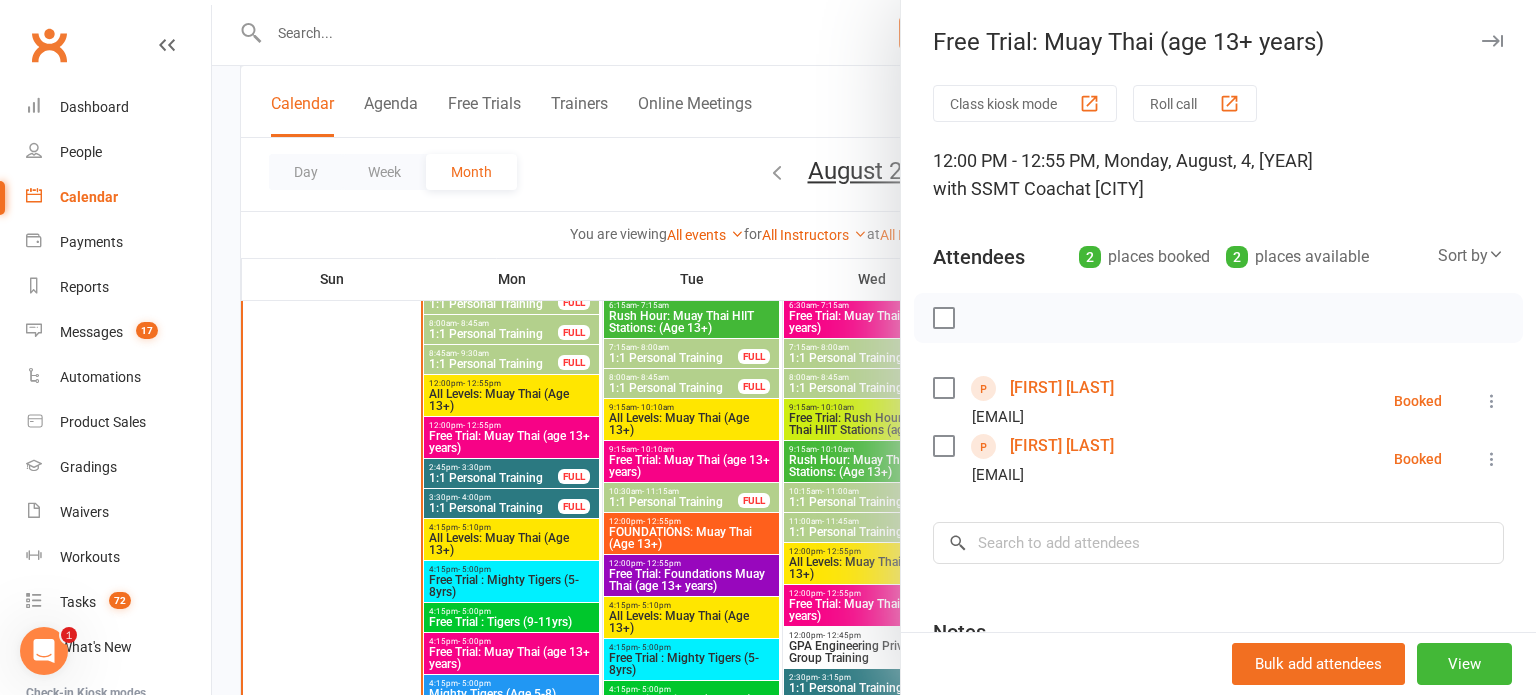 click on "[FIRST] [LAST]" at bounding box center (1062, 446) 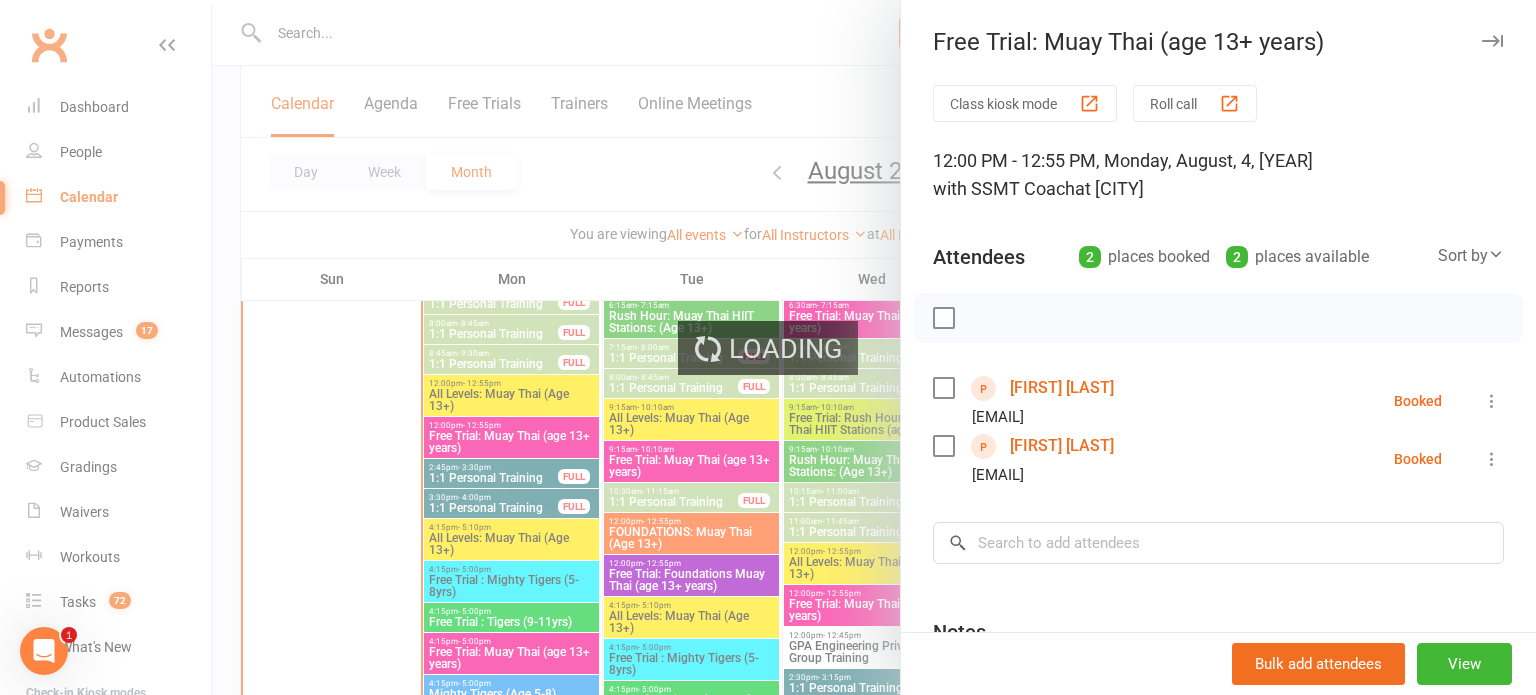 click on "[FIRST] [LAST]" at bounding box center [1062, 446] 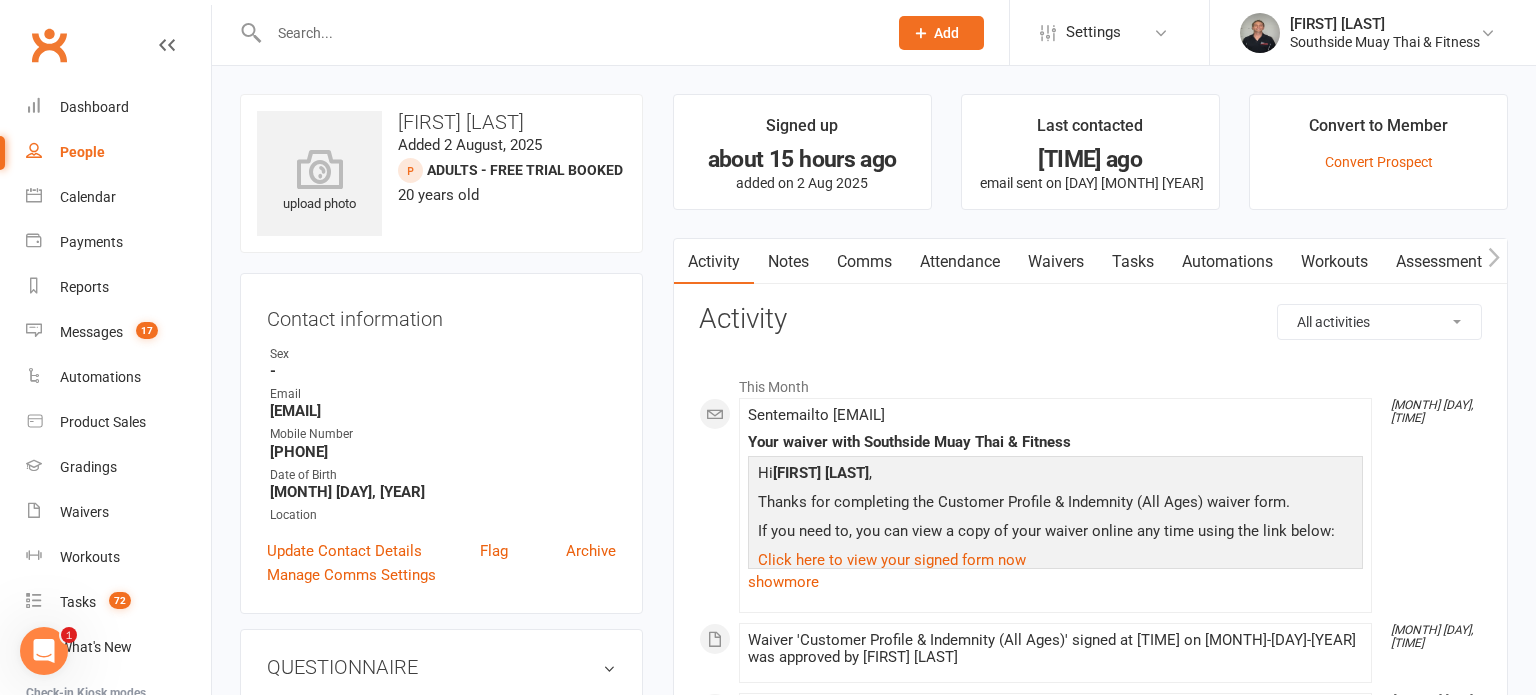 scroll, scrollTop: 10, scrollLeft: 0, axis: vertical 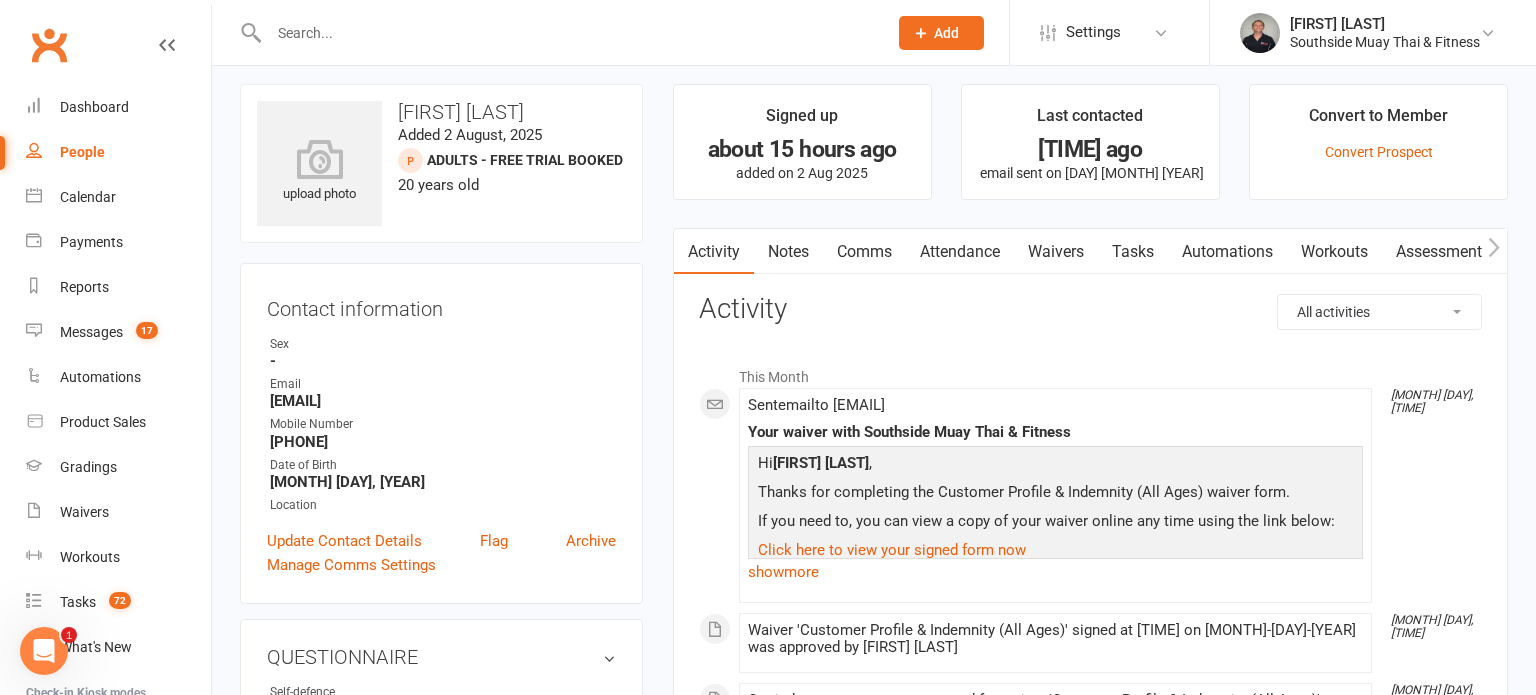 click on "Notes" at bounding box center [788, 252] 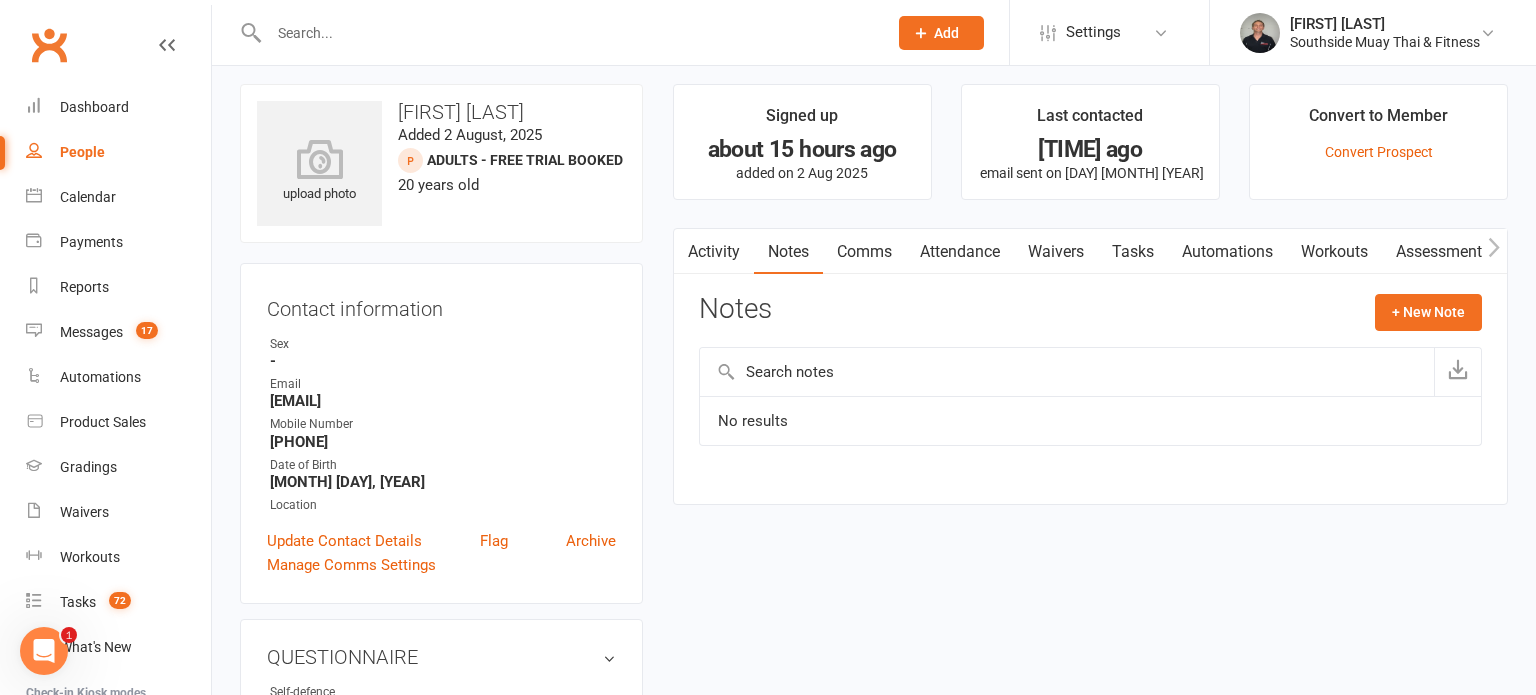click on "Comms" at bounding box center [864, 252] 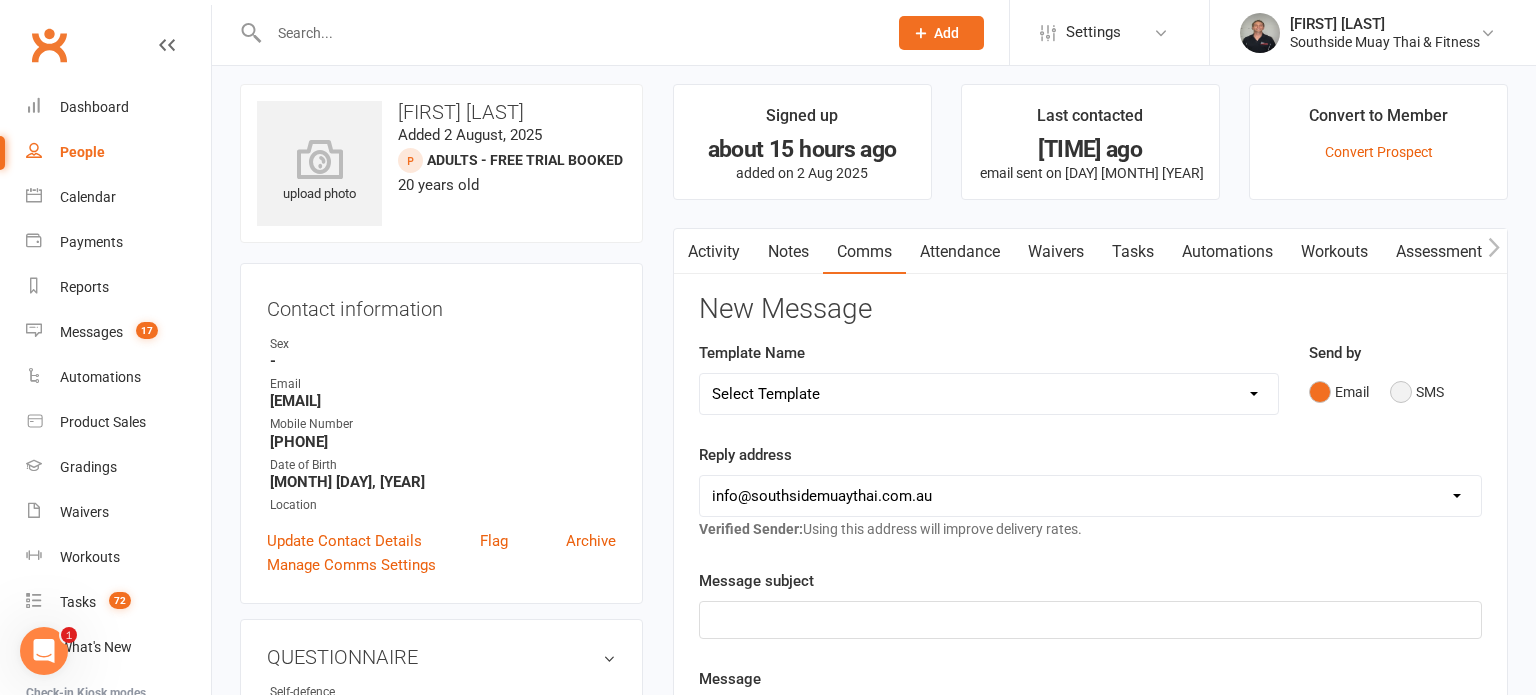 click on "SMS" at bounding box center [1417, 392] 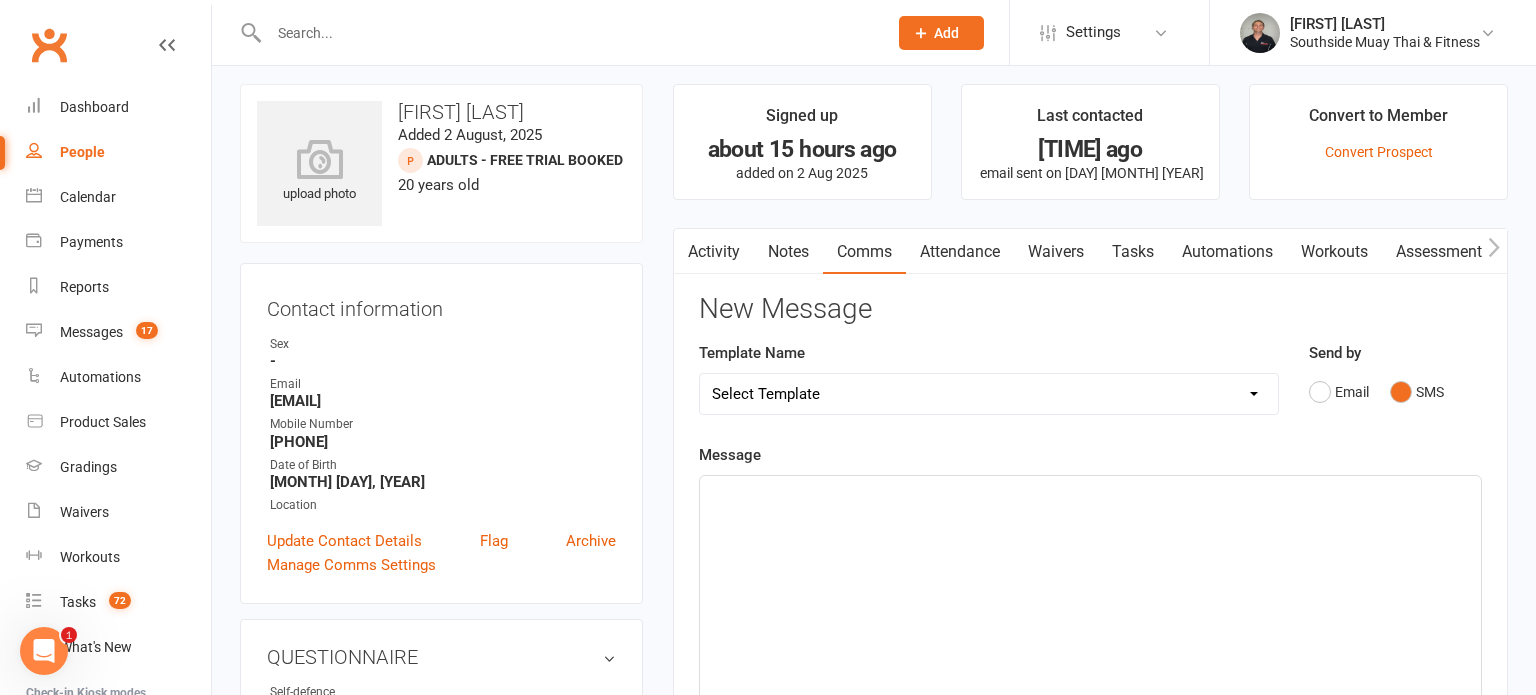 click on "Select Template [SMS] Outreach Message: High Risk – Personal From Trainer + Reengagement Offer [SMS] Outreach Message: High Risk – Re-Engagement Offer [SMS] Outreach Message: High Risk – Re-Engagement Offer [SMS] Outreach Message: Low Risk – Friendly Check-In [SMS] Outreach Message: Low Risk – Friendly Check-In Confidence [SMS] Outreach Message: Medium Risk – Personal Follow-Up [SMS] Outreach Message: Medium Risk – Personal Follow-Up (1) [SMS] Outreach Message: Medium Risk – Personal Follow-Up (Havent seen you/support) (1) [SMS] Retention - Grading Congrats [SMS] Retention - Great to see you back at the gym (1) [SMS] Retention - Great to see you back at the gym (2) [SMS] Retention - Havent Seen You Lately (1) [SMS] Retention - Havent Seen You Lately (2) [SMS] Retention - Havent Seen You Lately (3) [SMS] Retention - Havent Seen You Lately PT offer [SMS] Retention - Hows training going to Parent (1) [SMS] Retention - Hows training going to Parent (2) [SMS] Retention - Keep up the great work" at bounding box center (989, 394) 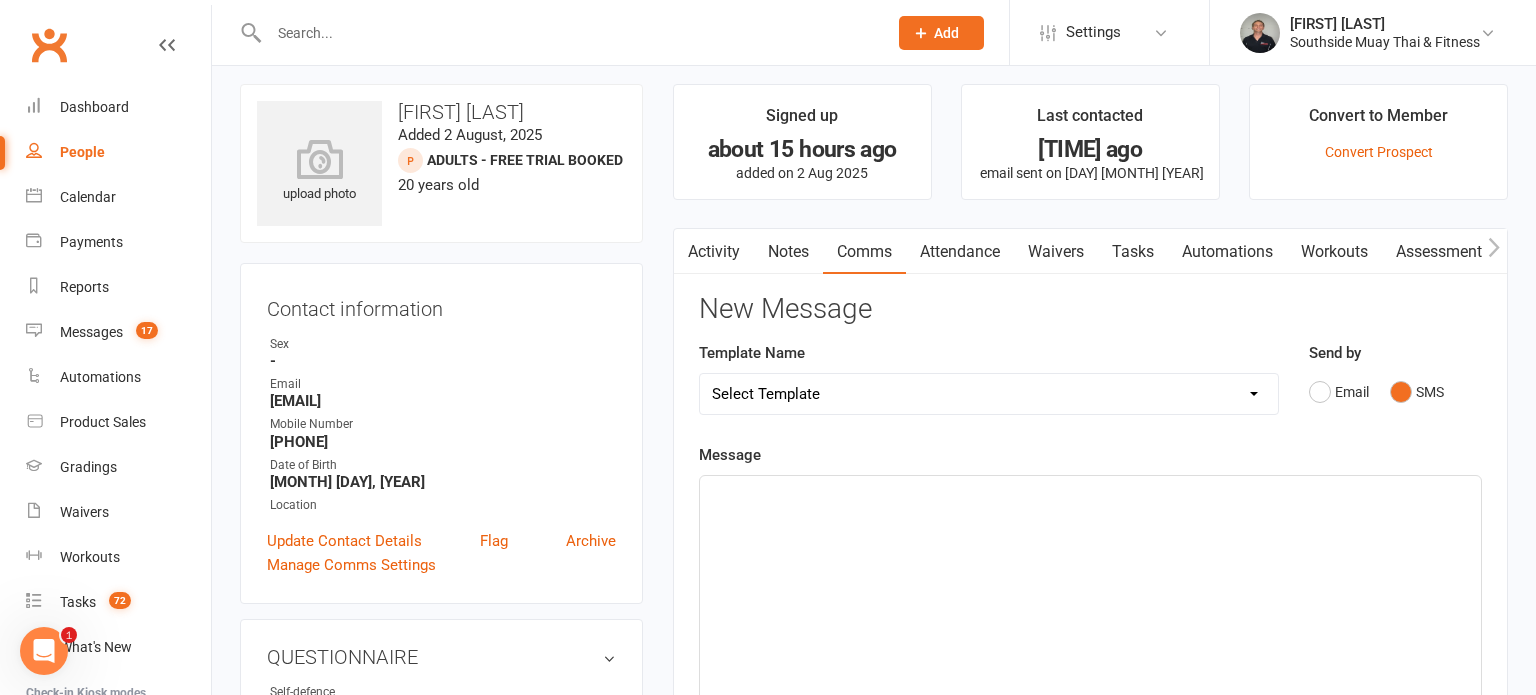 select on "37" 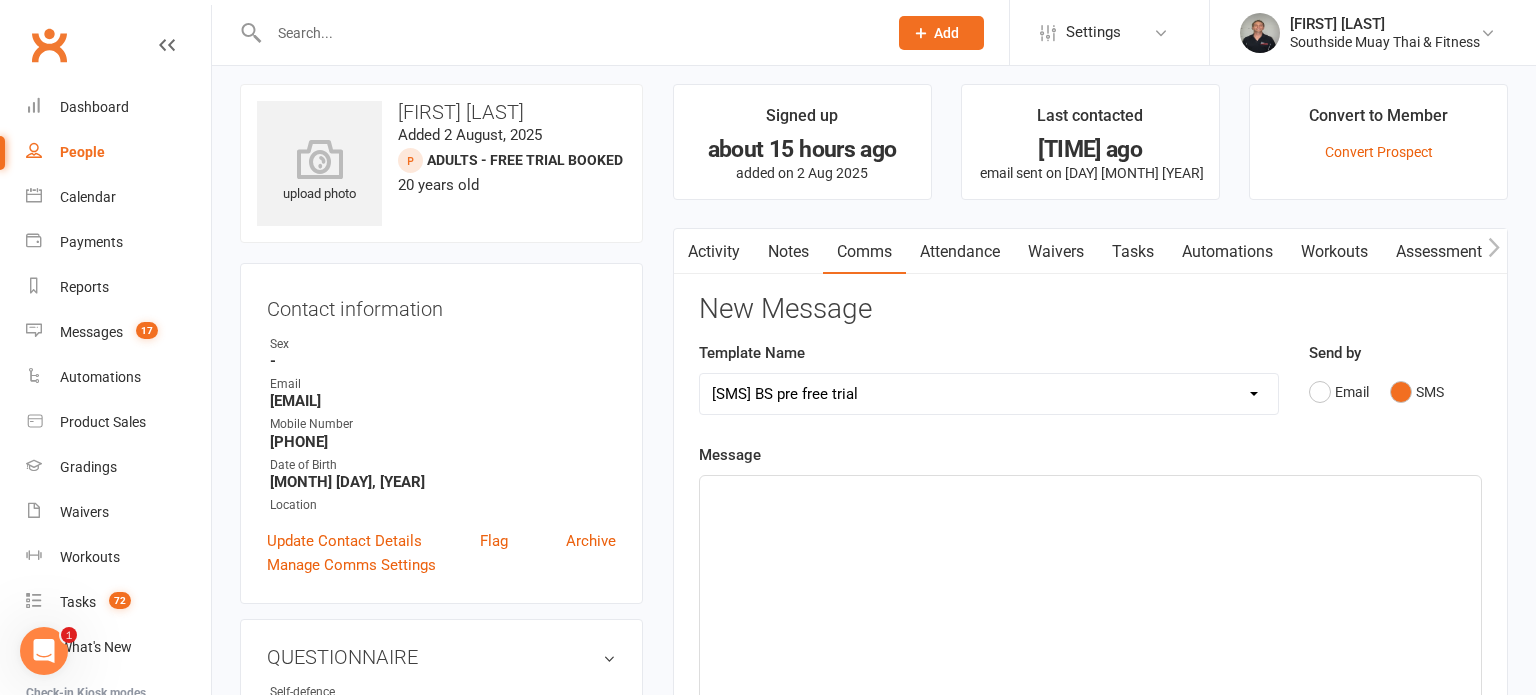 click on "Select Template [SMS] Outreach Message: High Risk – Personal From Trainer + Reengagement Offer [SMS] Outreach Message: High Risk – Re-Engagement Offer [SMS] Outreach Message: High Risk – Re-Engagement Offer [SMS] Outreach Message: Low Risk – Friendly Check-In [SMS] Outreach Message: Low Risk – Friendly Check-In Confidence [SMS] Outreach Message: Medium Risk – Personal Follow-Up [SMS] Outreach Message: Medium Risk – Personal Follow-Up (1) [SMS] Outreach Message: Medium Risk – Personal Follow-Up (Havent seen you/support) (1) [SMS] Retention - Grading Congrats [SMS] Retention - Great to see you back at the gym (1) [SMS] Retention - Great to see you back at the gym (2) [SMS] Retention - Havent Seen You Lately (1) [SMS] Retention - Havent Seen You Lately (2) [SMS] Retention - Havent Seen You Lately (3) [SMS] Retention - Havent Seen You Lately PT offer [SMS] Retention - Hows training going to Parent (1) [SMS] Retention - Hows training going to Parent (2) [SMS] Retention - Keep up the great work" at bounding box center (989, 394) 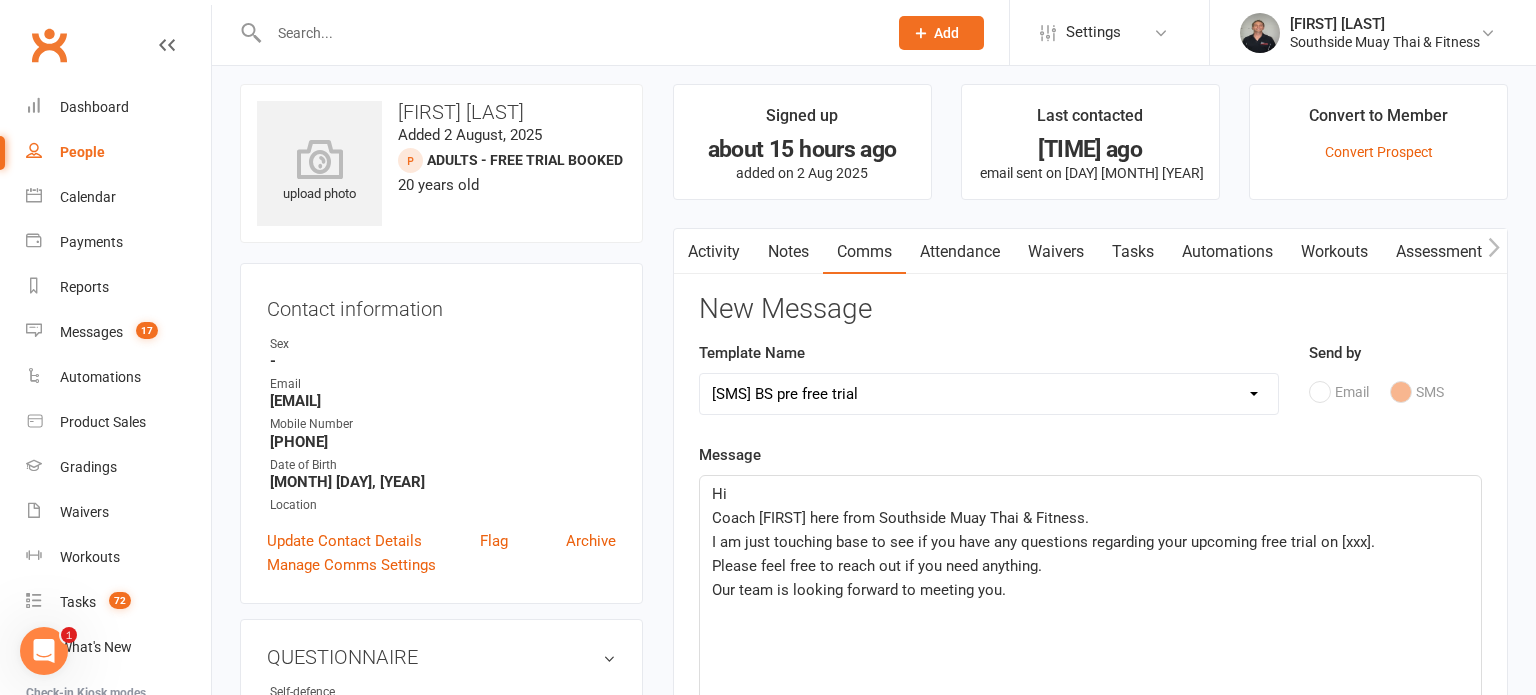 click on "Hi" 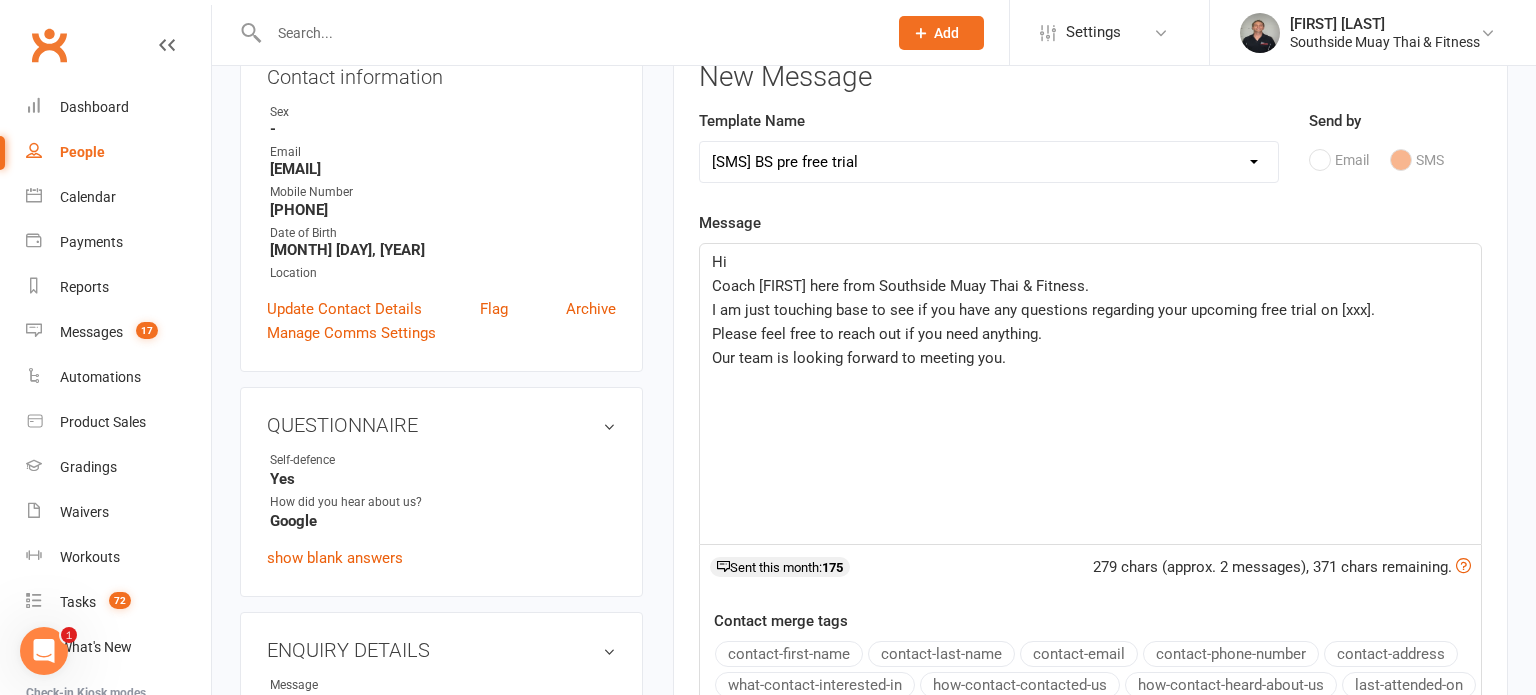 scroll, scrollTop: 268, scrollLeft: 0, axis: vertical 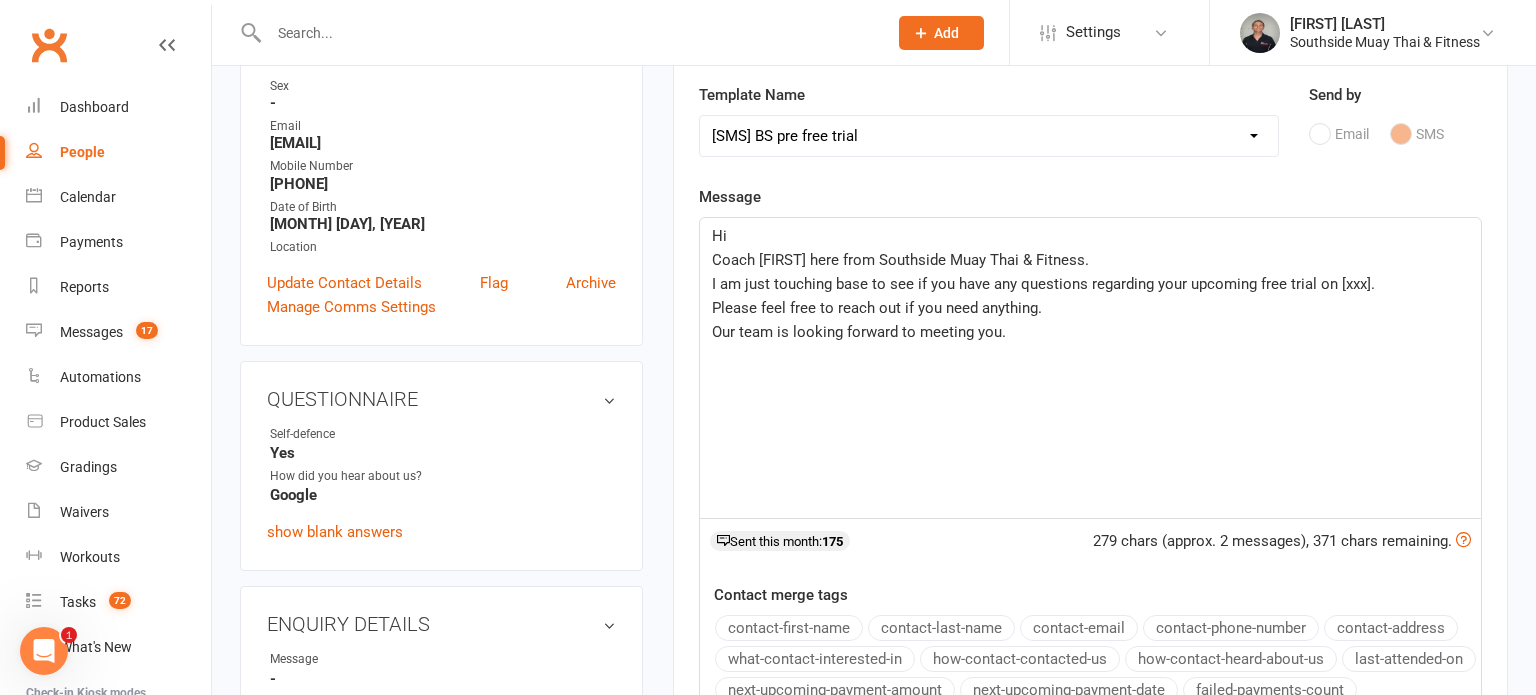 click on "contact-first-name" 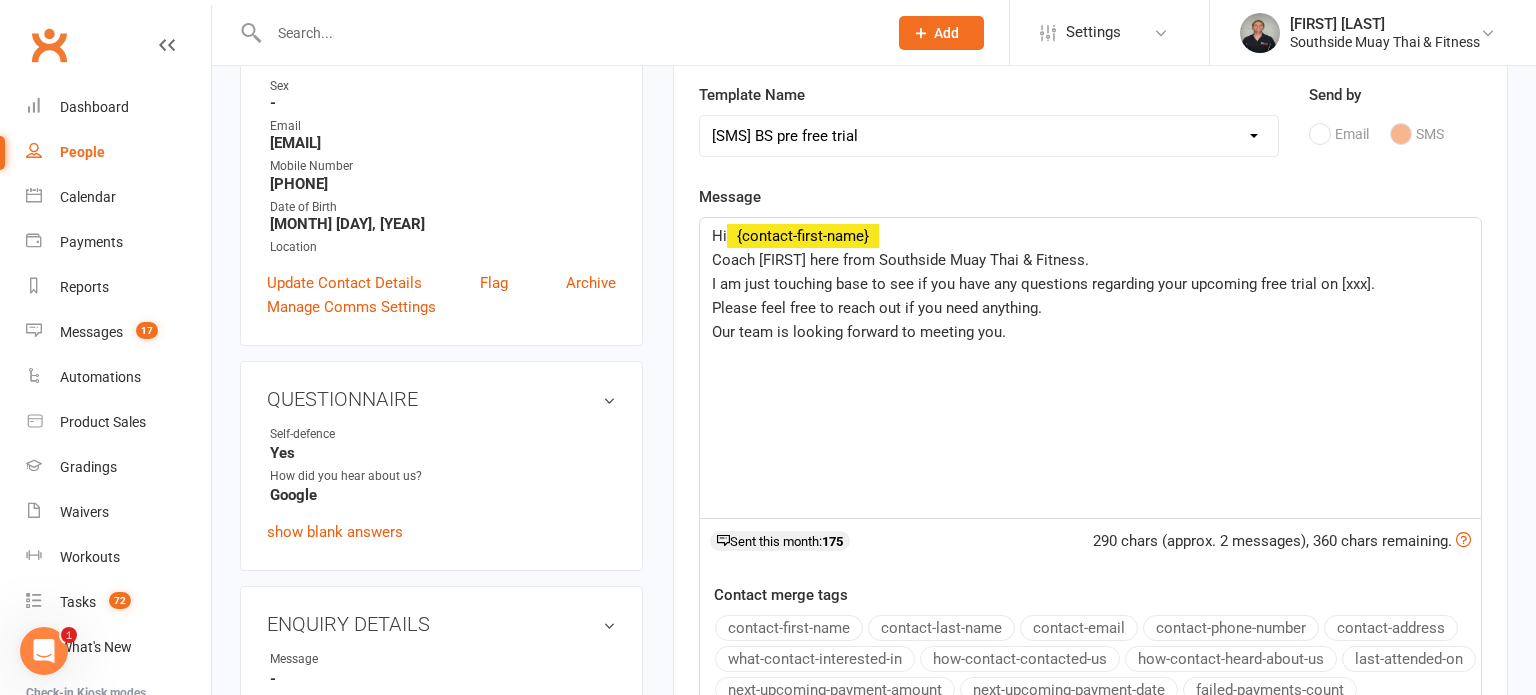 click on "I am just touching base to see if you have any questions regarding your upcoming free trial on [xxx]." 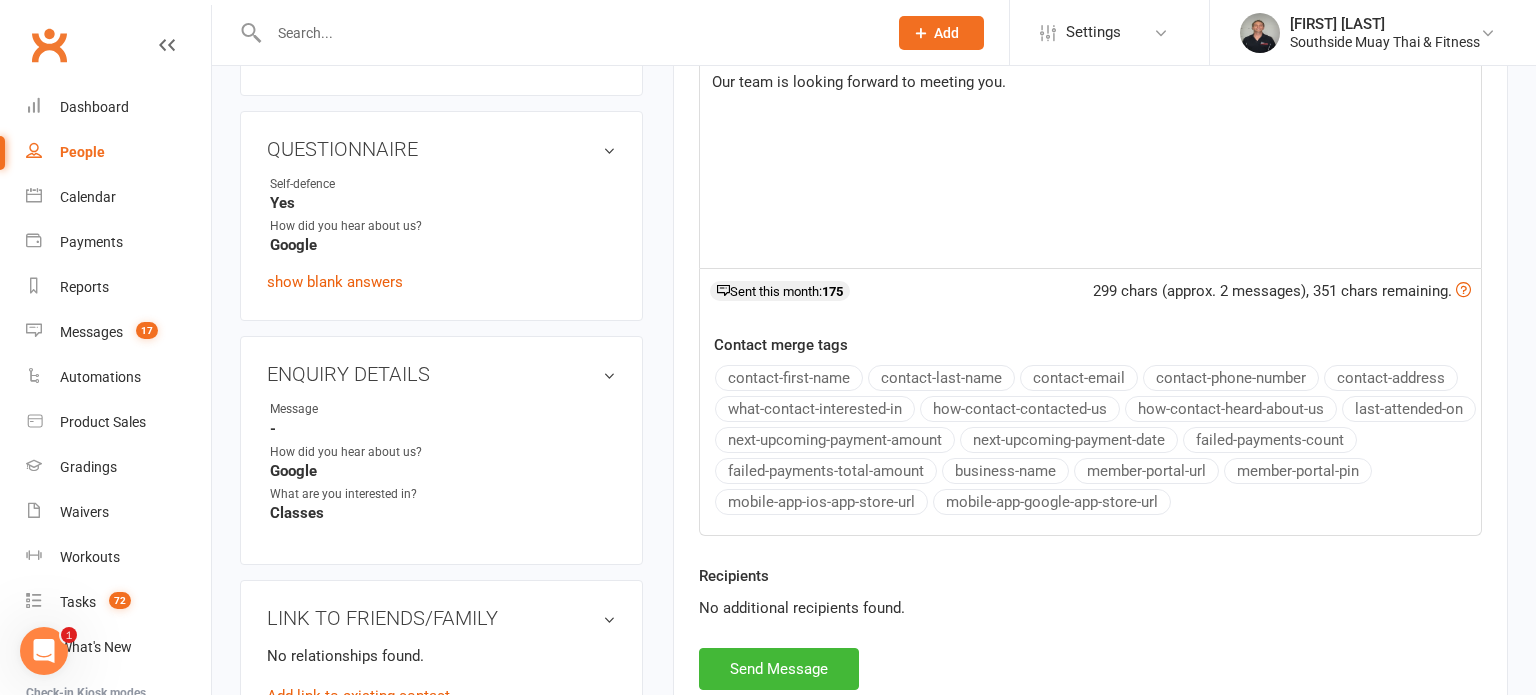 scroll, scrollTop: 620, scrollLeft: 0, axis: vertical 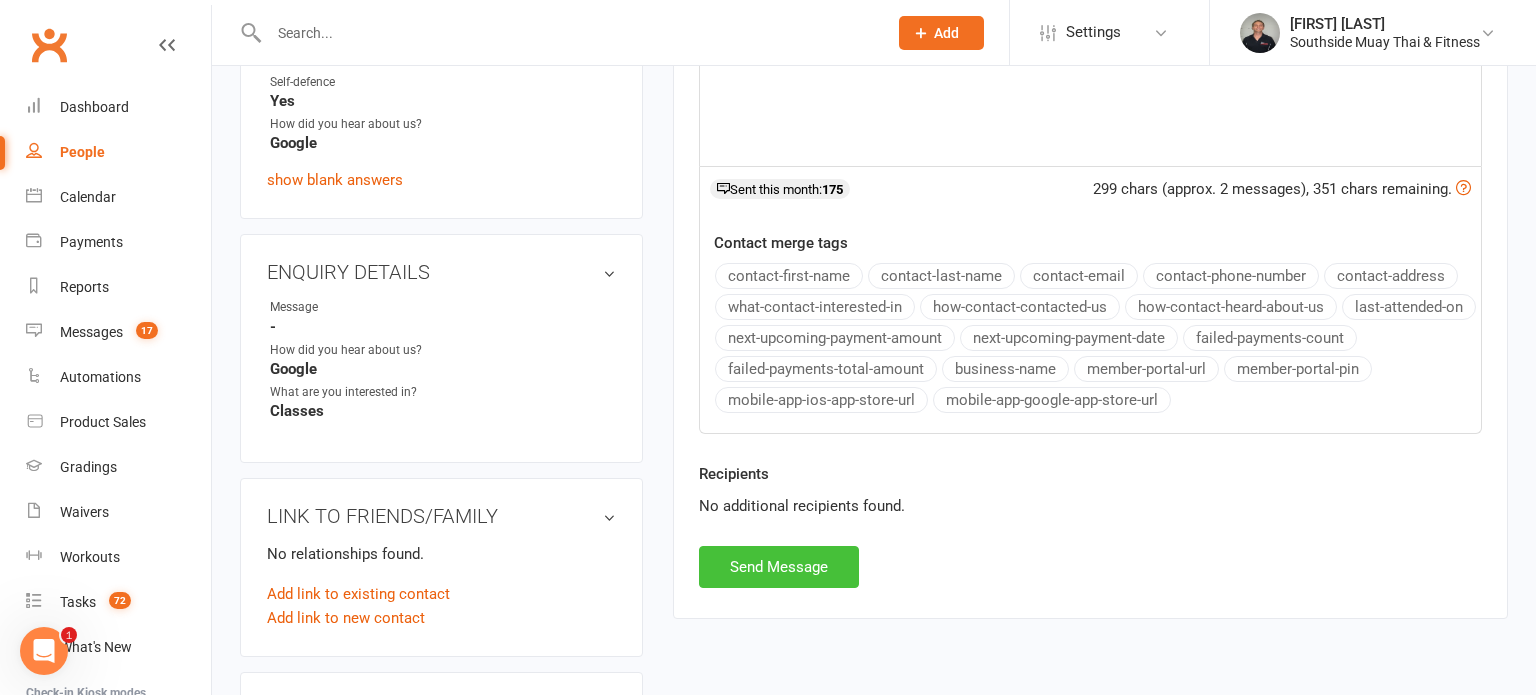click on "Send Message" at bounding box center [779, 567] 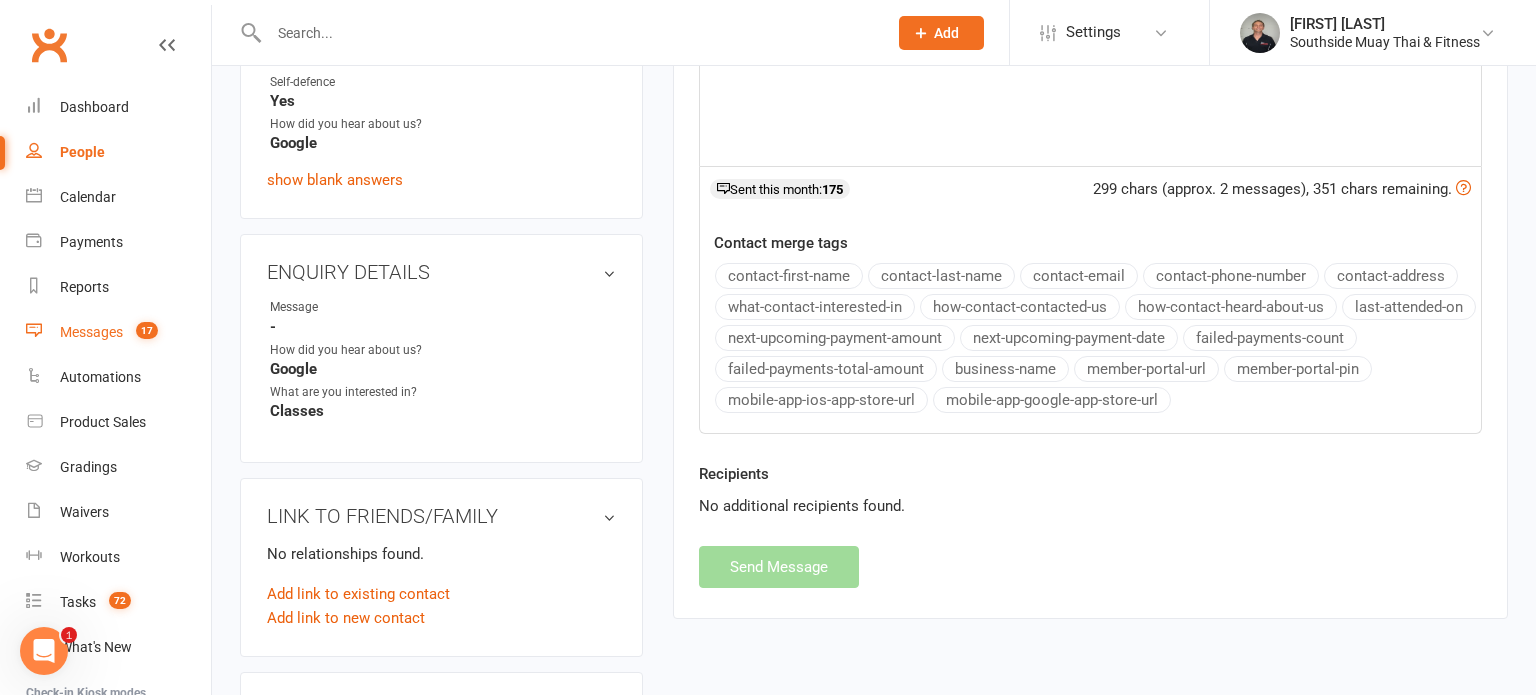 select 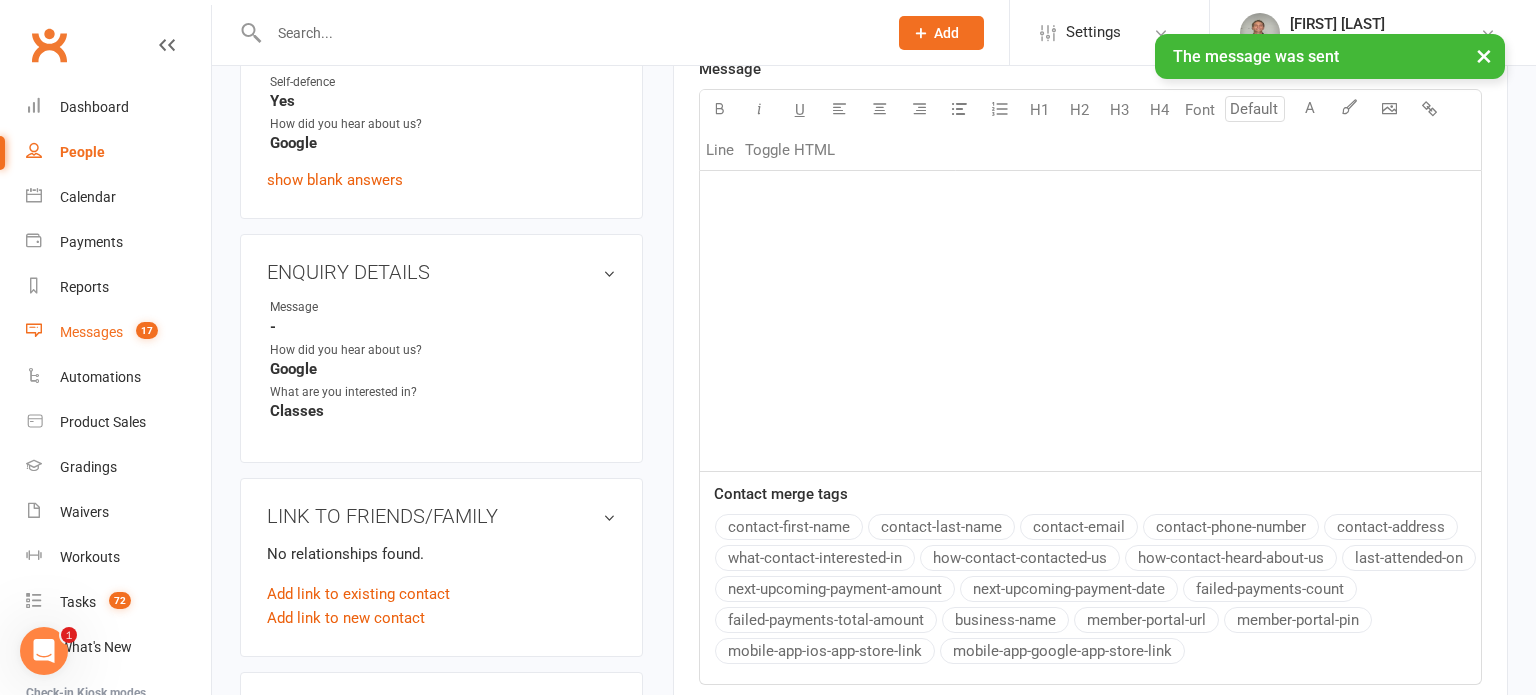 click on "Messages" at bounding box center (91, 332) 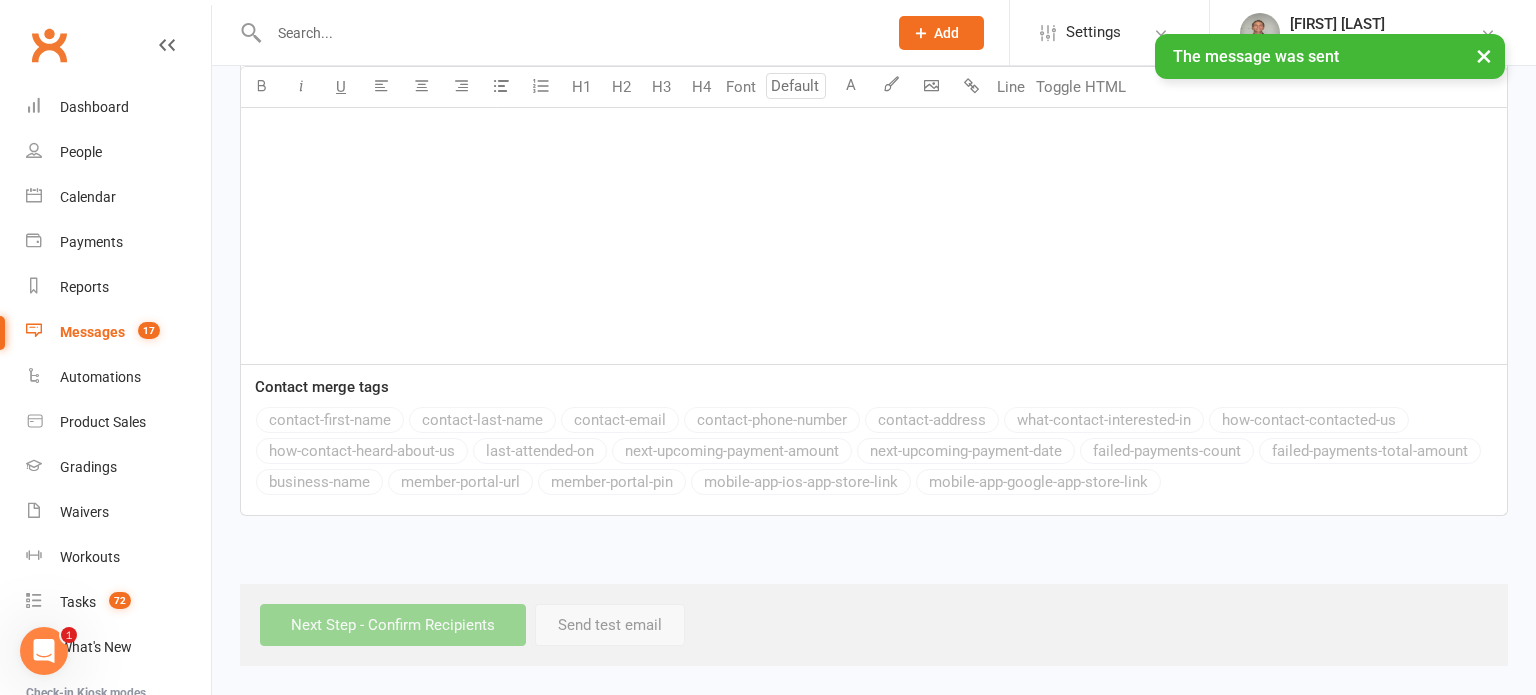 scroll, scrollTop: 0, scrollLeft: 0, axis: both 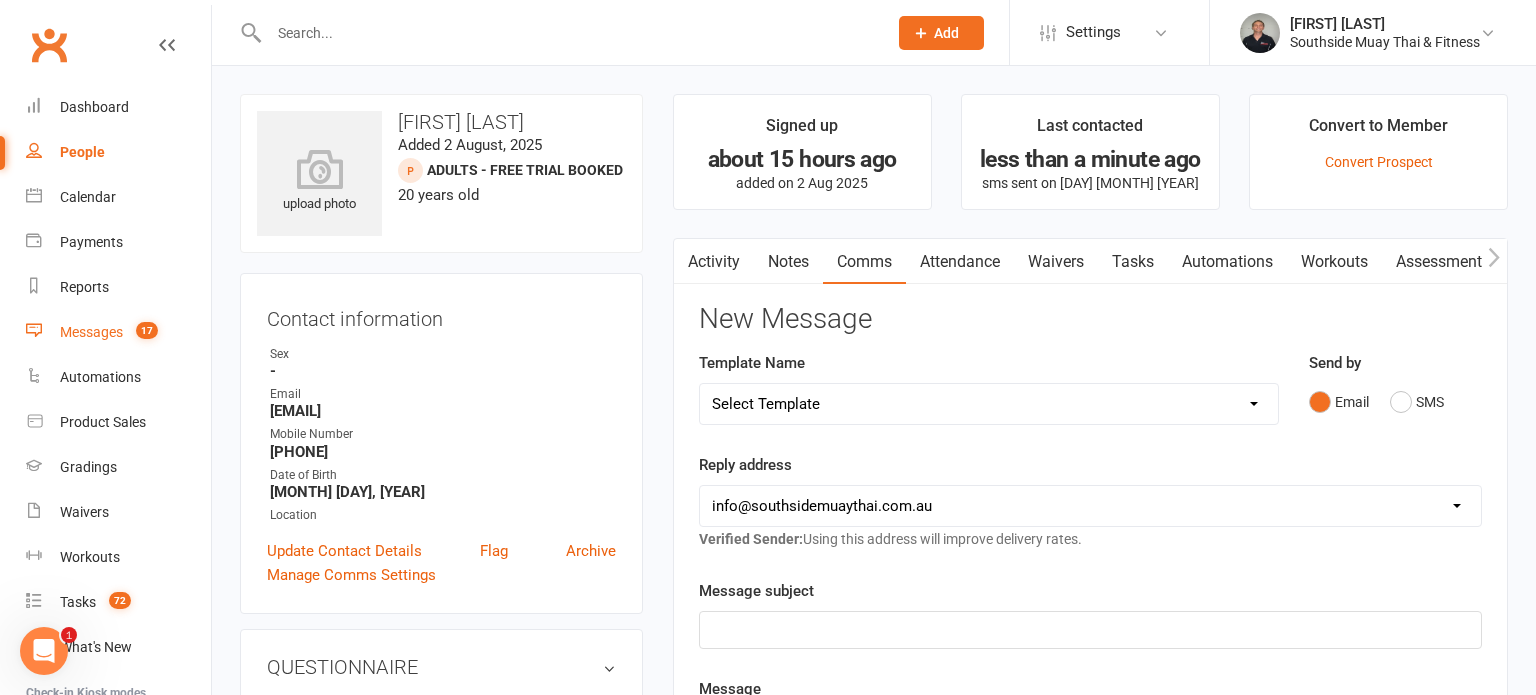 click on "Activity" at bounding box center [714, 262] 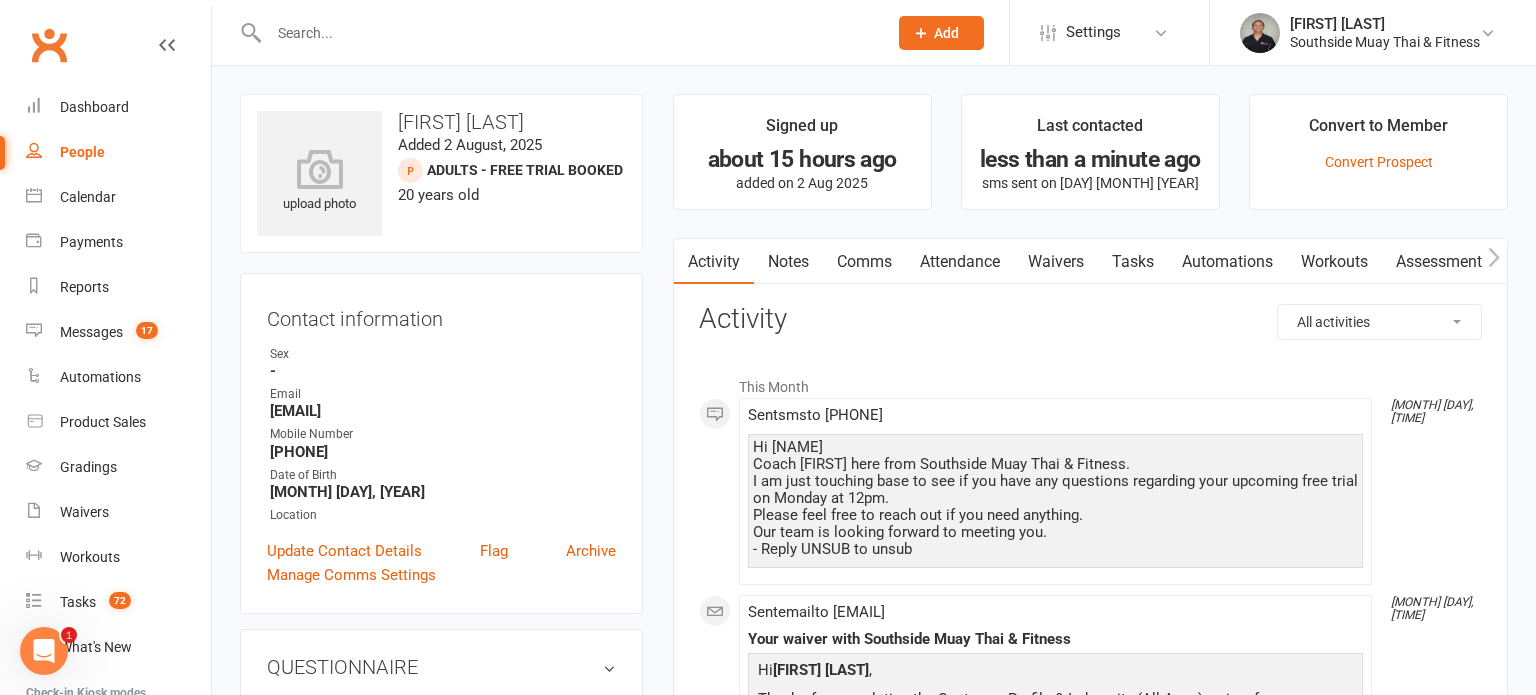 drag, startPoint x: 754, startPoint y: 441, endPoint x: 933, endPoint y: 543, distance: 206.02185 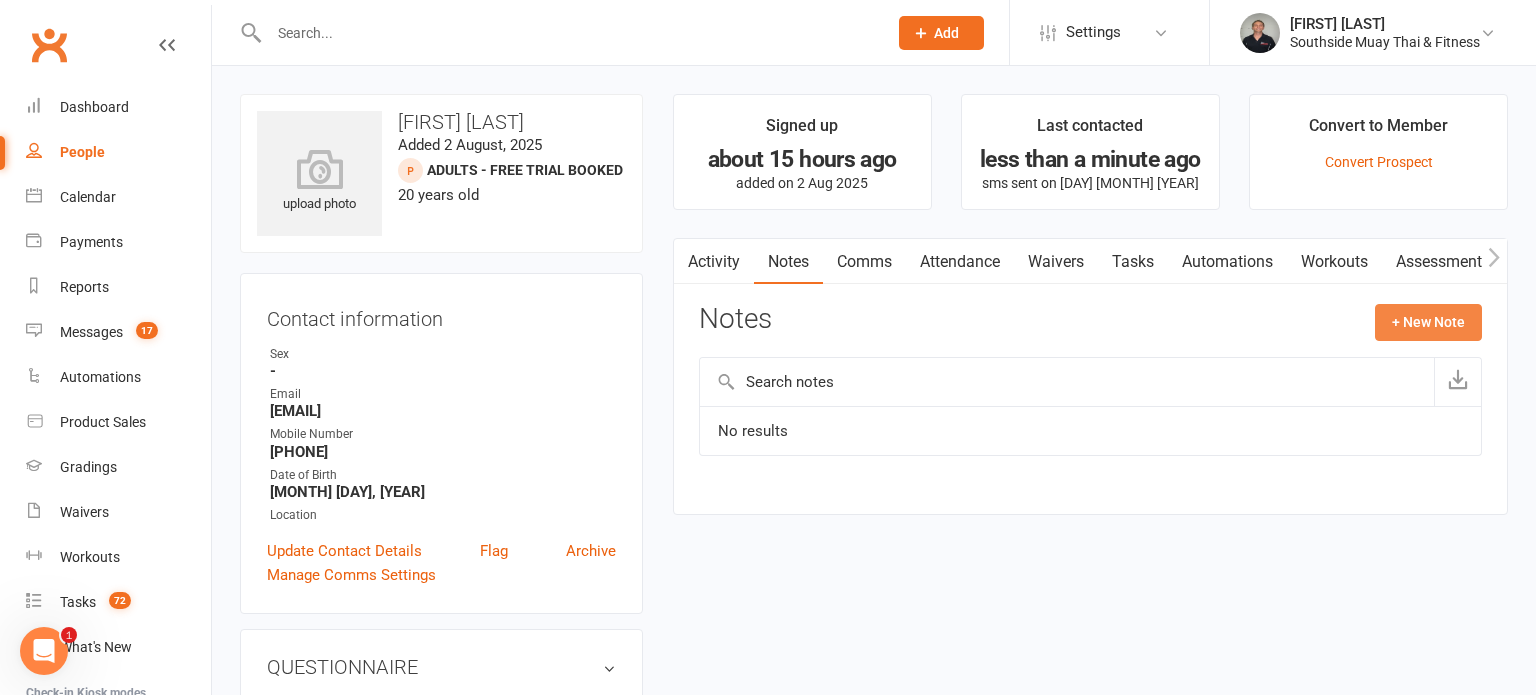 click on "+ New Note" at bounding box center [1428, 322] 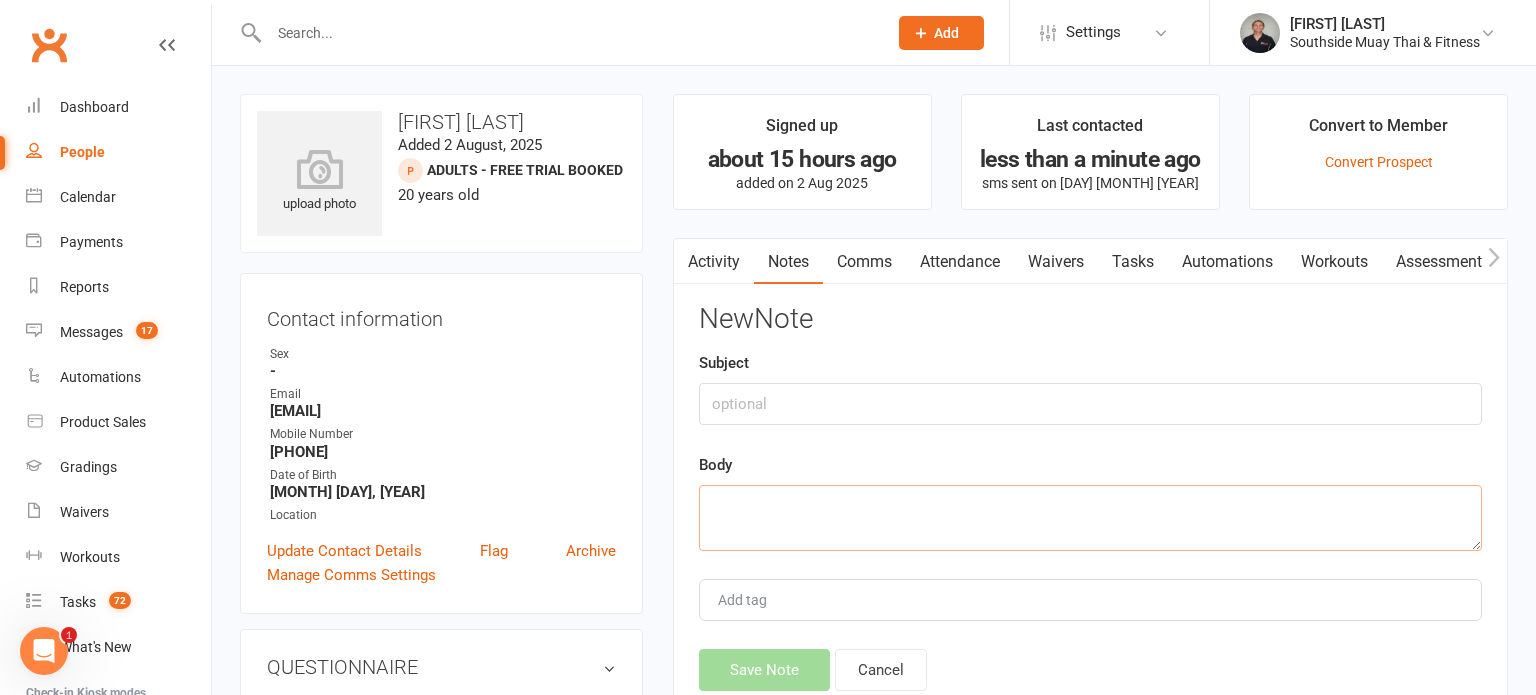 click at bounding box center (1090, 518) 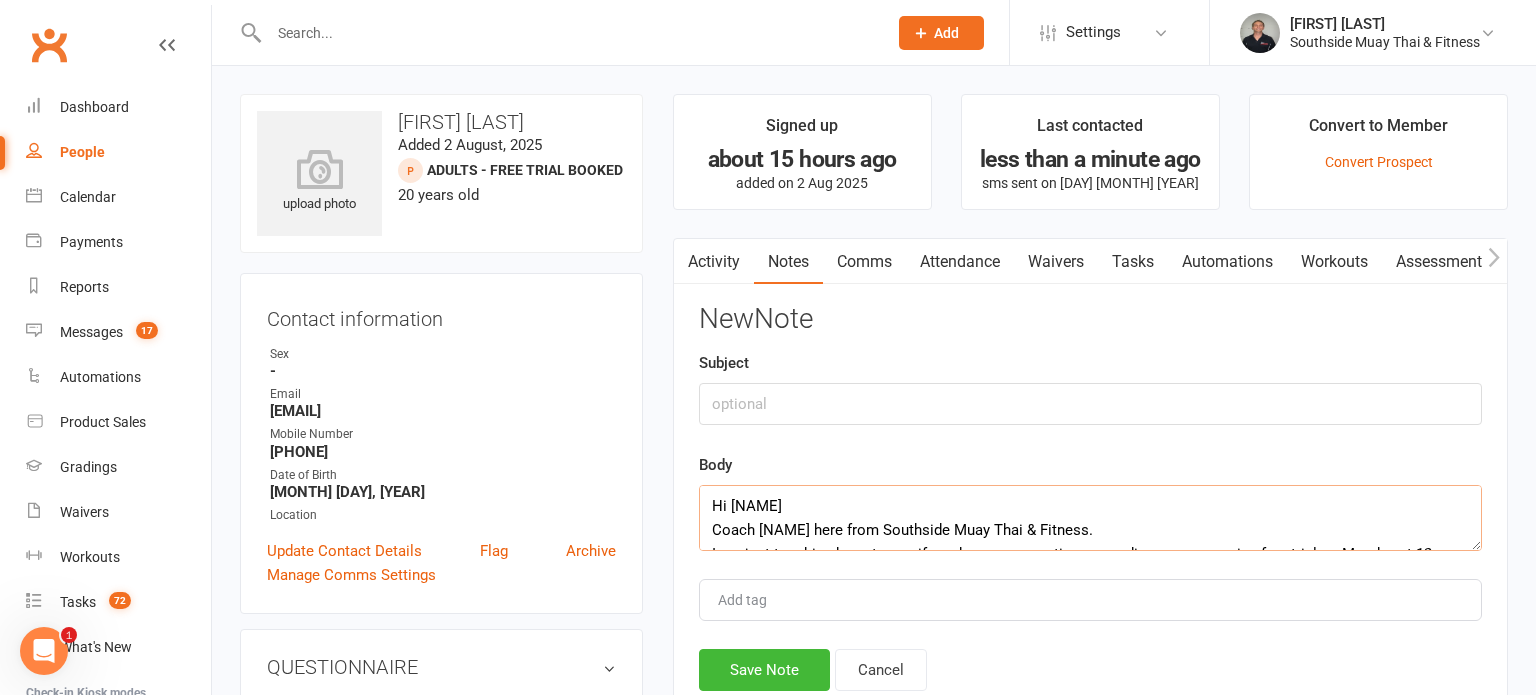 scroll, scrollTop: 84, scrollLeft: 0, axis: vertical 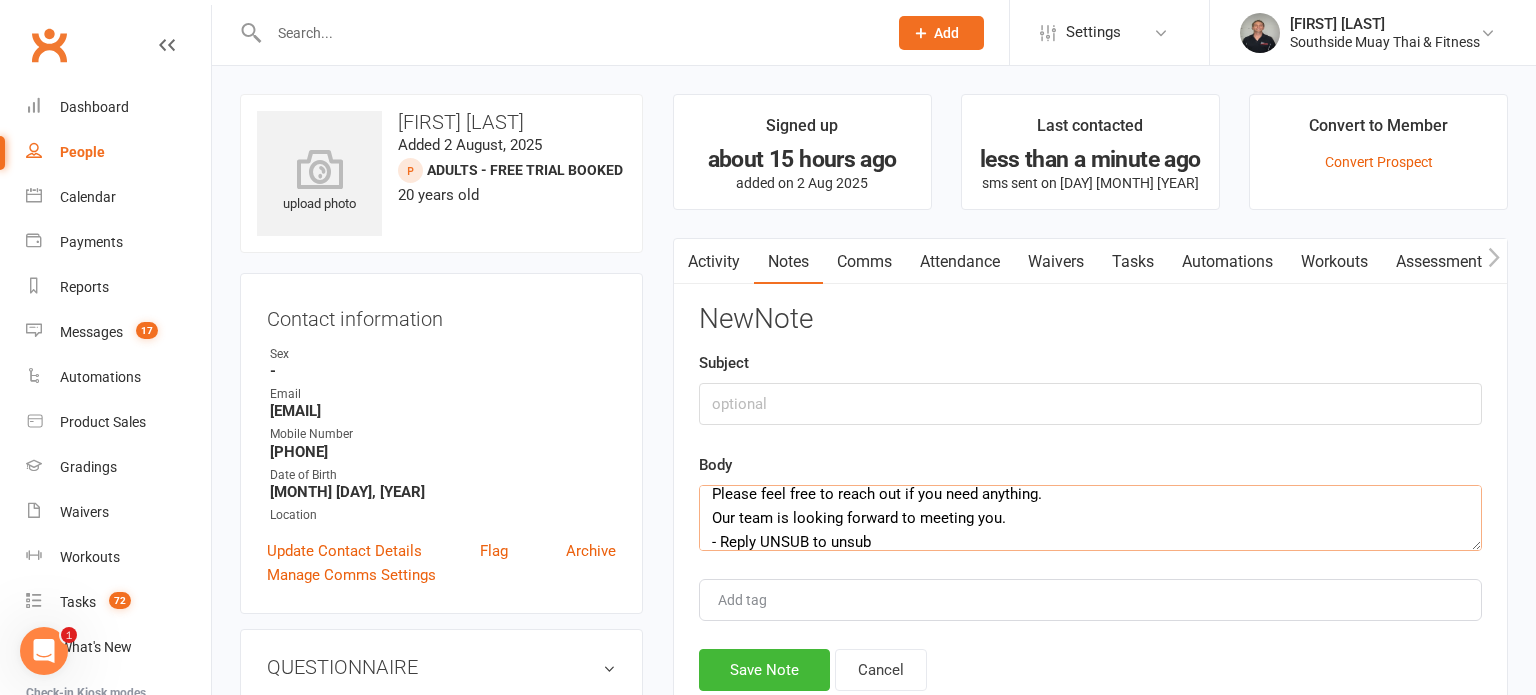 type on "Hi [NAME]
Coach [NAME] here from Southside Muay Thai & Fitness.
I am just touching base to see if you have any questions regarding your upcoming free trial on Monday at 12pm.
Please feel free to reach out if you need anything.
Our team is looking forward to meeting you.
- Reply UNSUB to unsub" 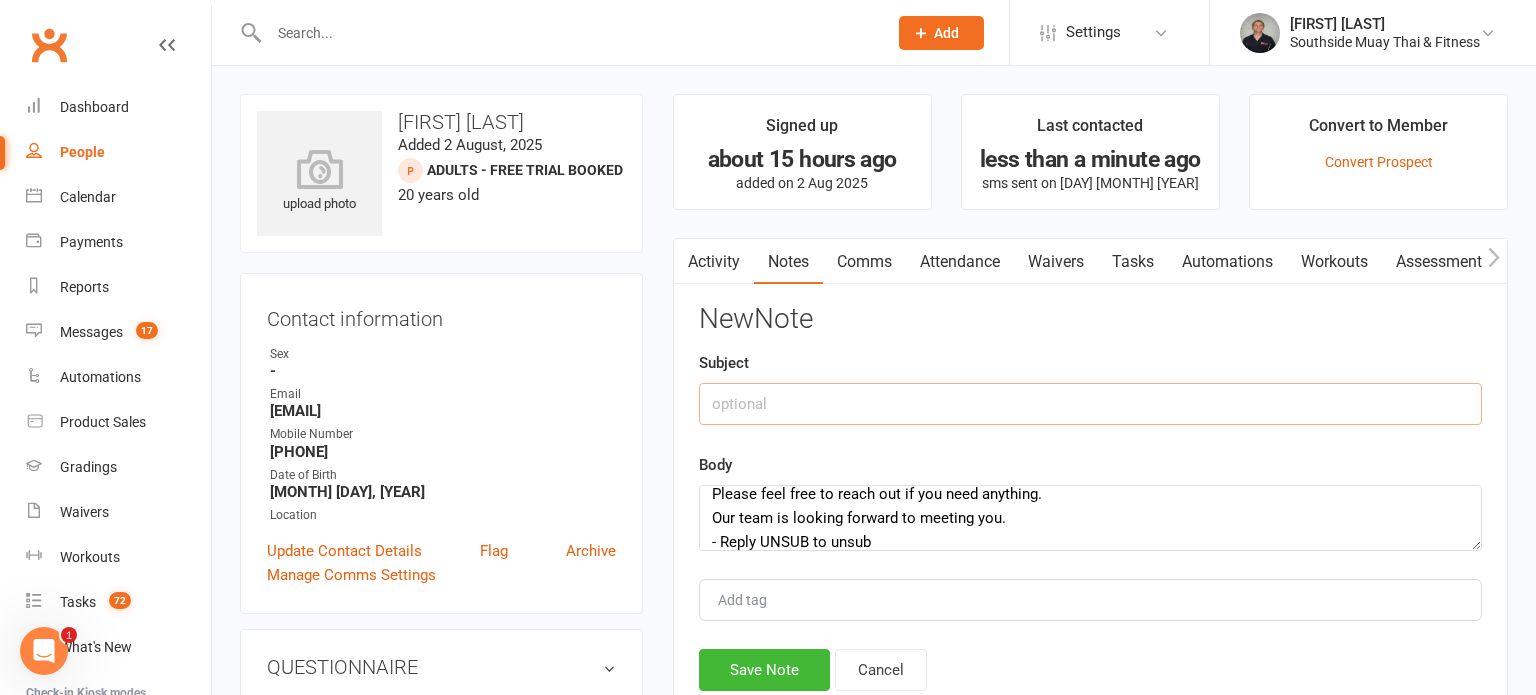 click at bounding box center [1090, 404] 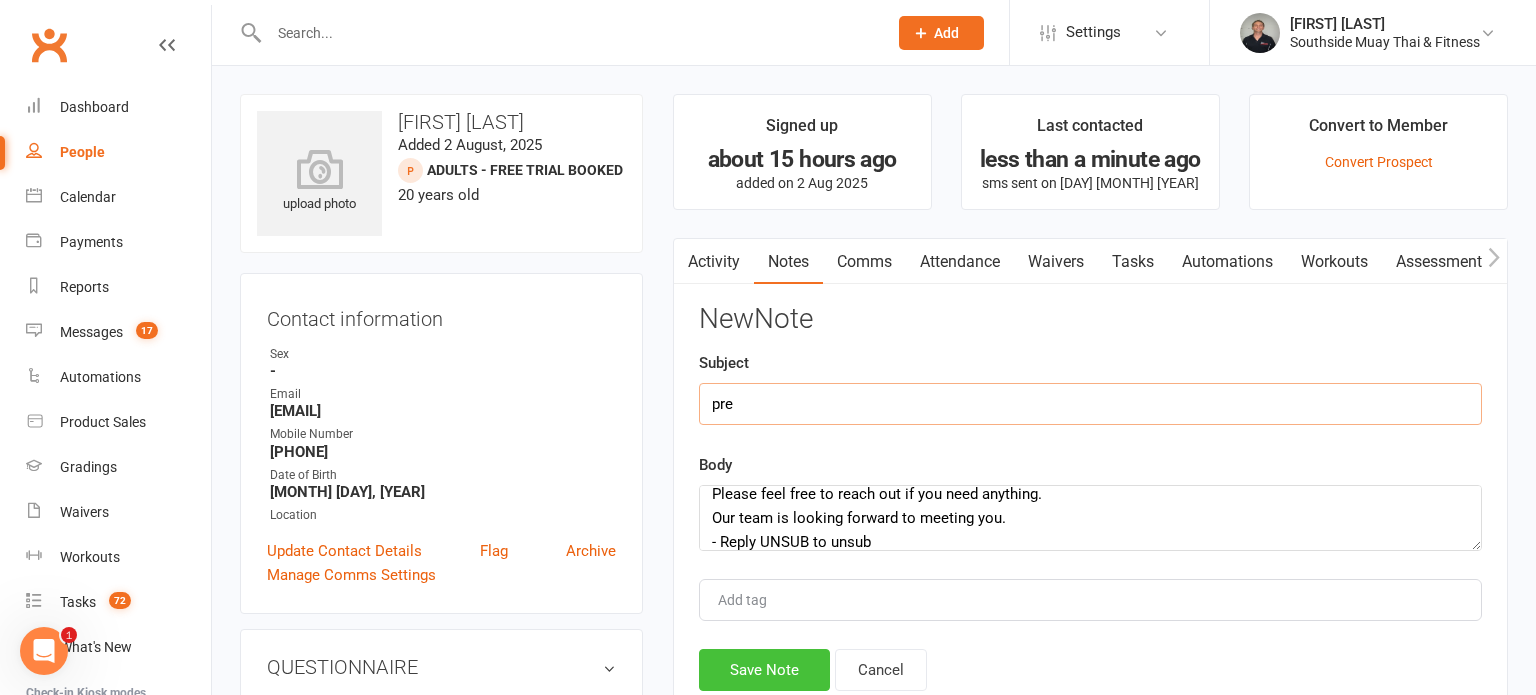 type on "pre" 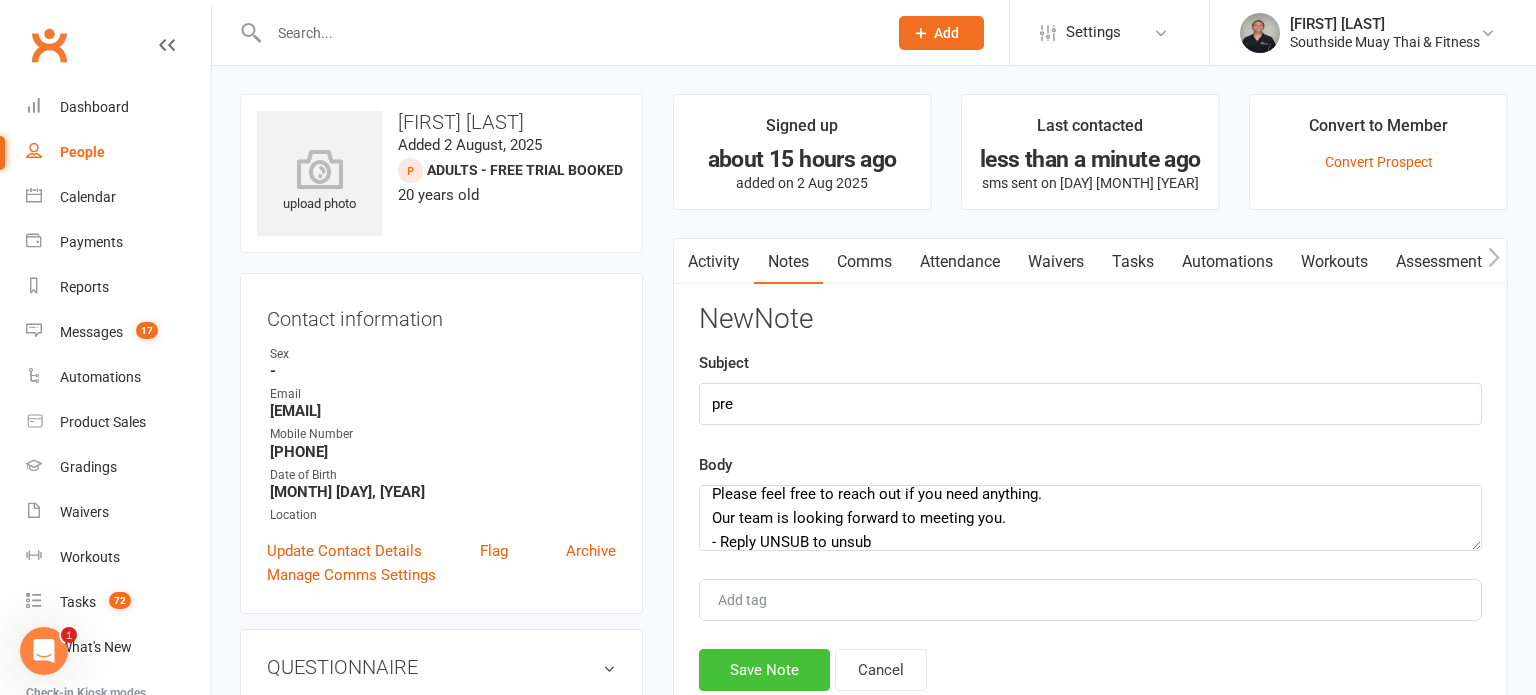 click on "Save Note" at bounding box center (764, 670) 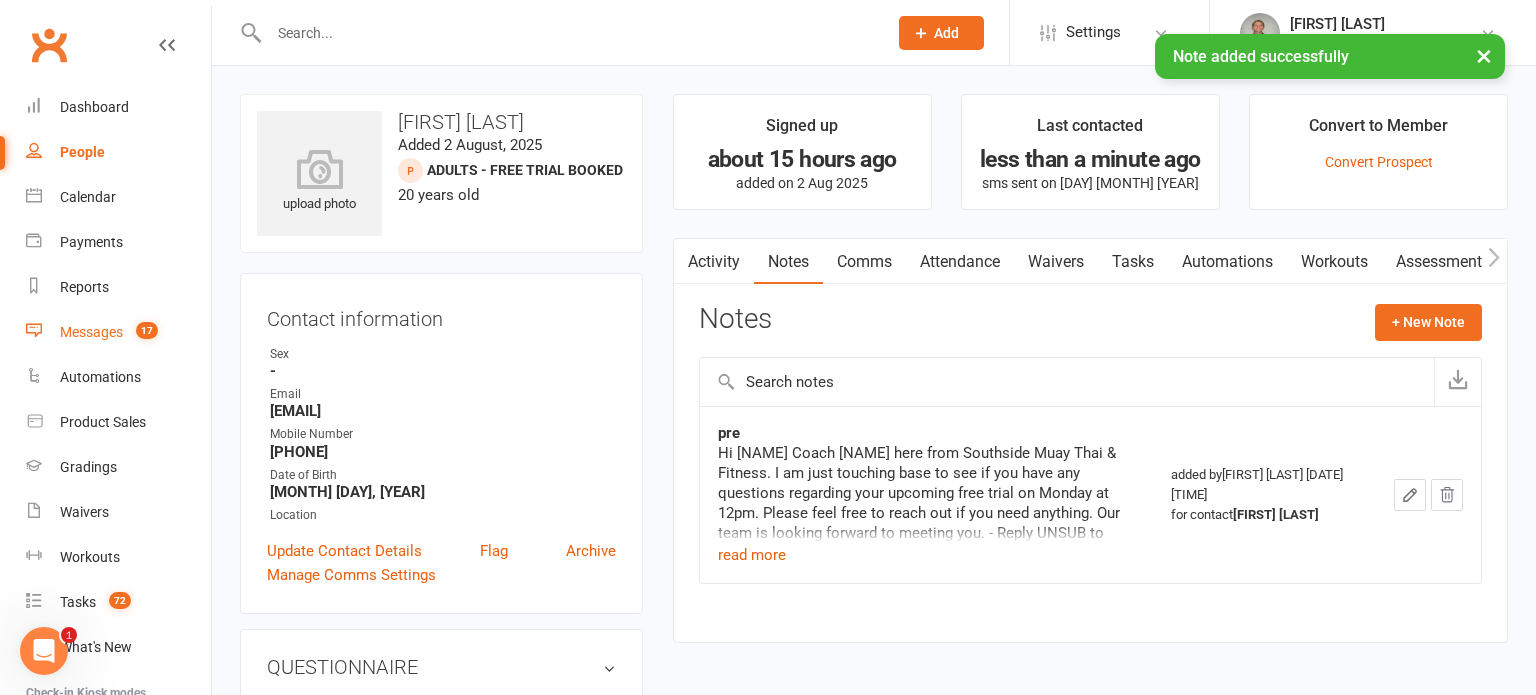 click on "Messages" at bounding box center (91, 332) 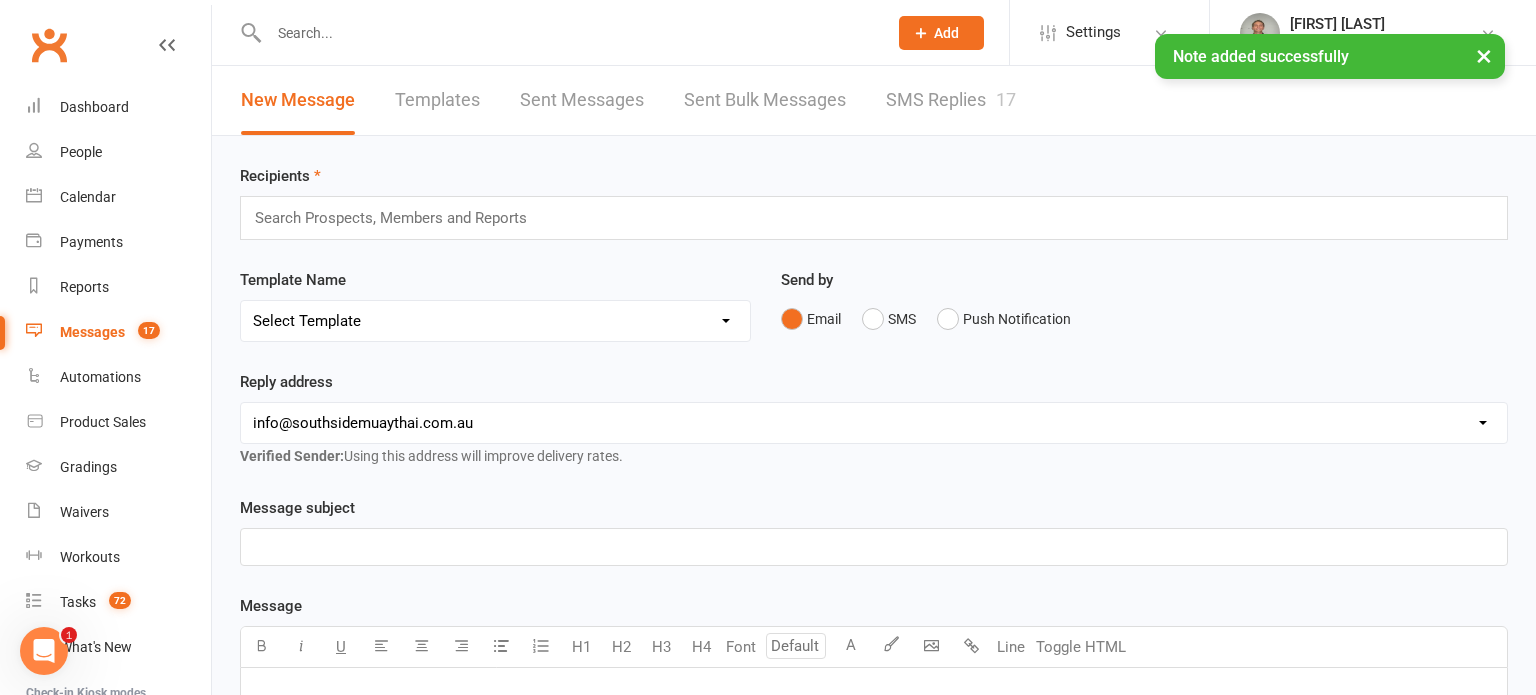 click on "SMS Replies 17" at bounding box center [951, 100] 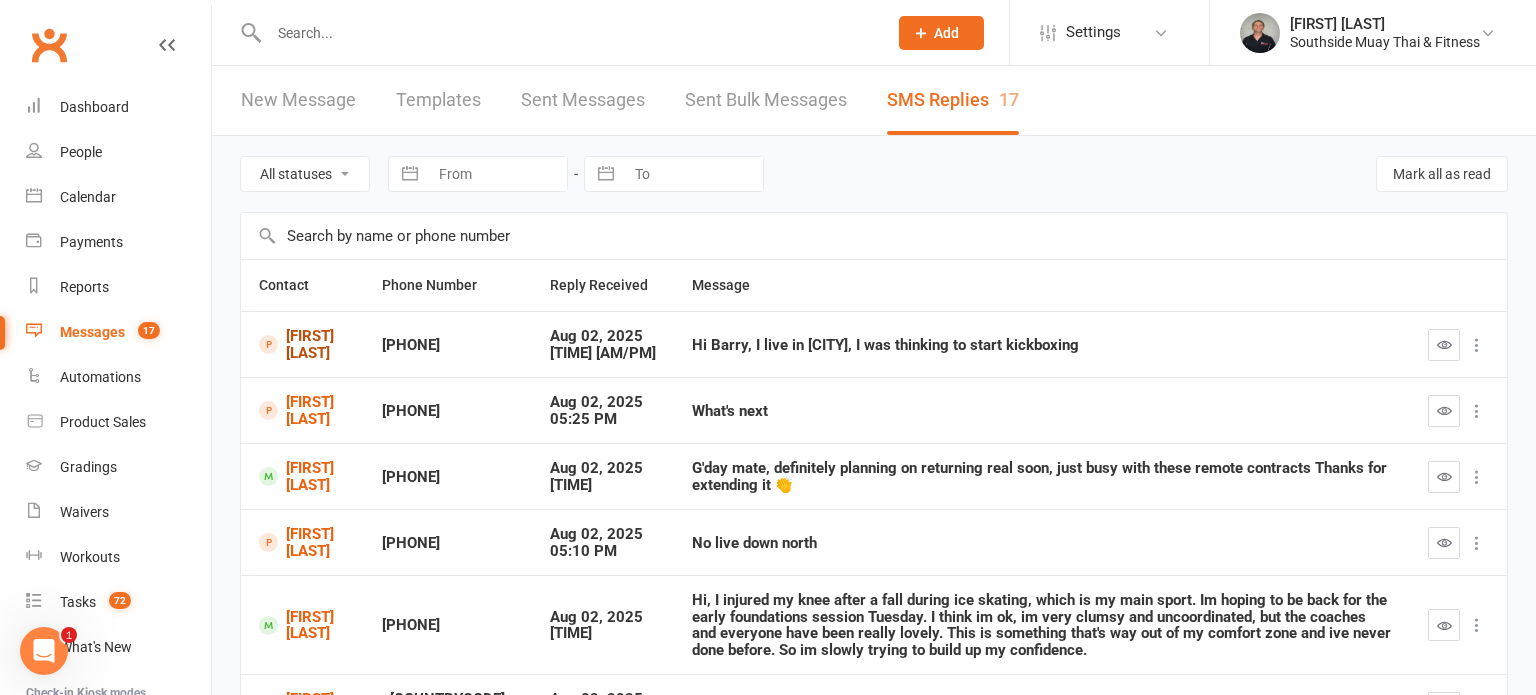 click on "[FIRST] [LAST]" at bounding box center (302, 344) 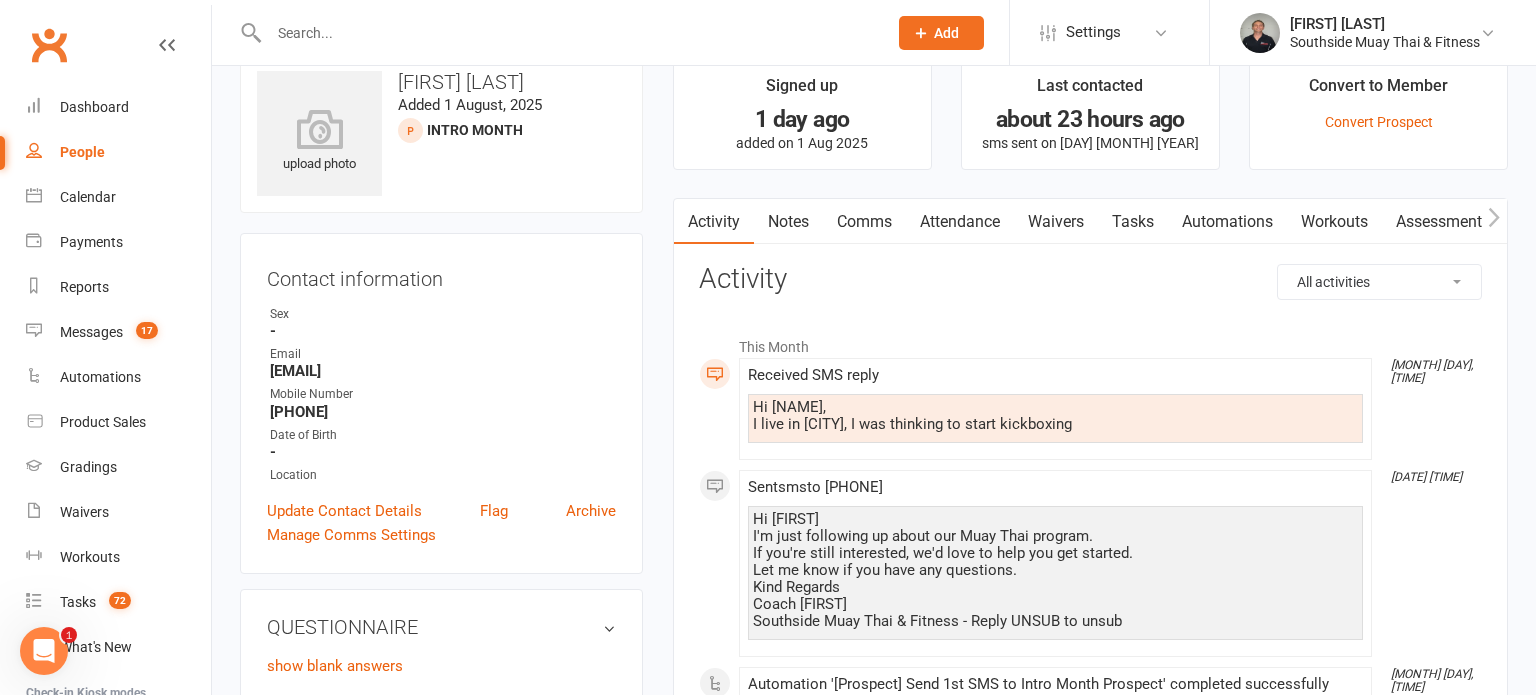scroll, scrollTop: 0, scrollLeft: 0, axis: both 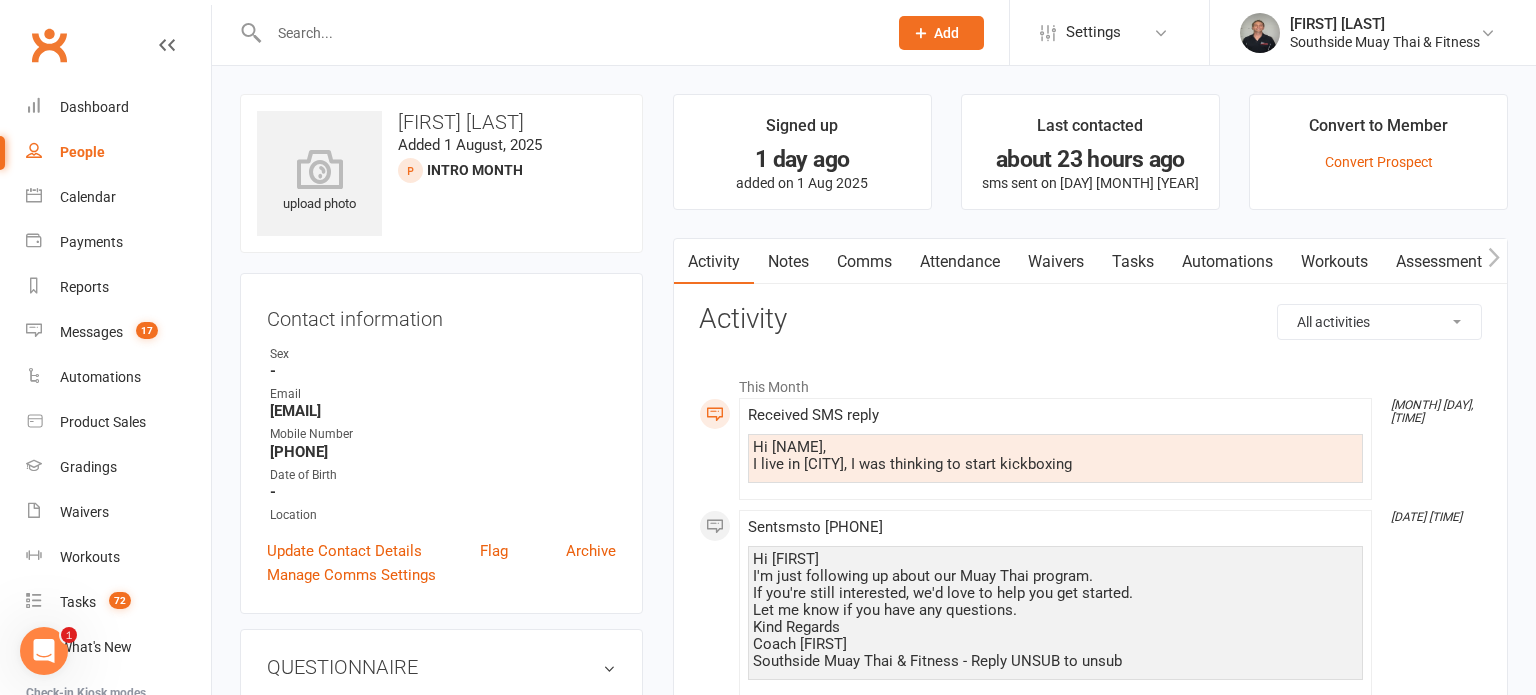 click on "Comms" at bounding box center [864, 262] 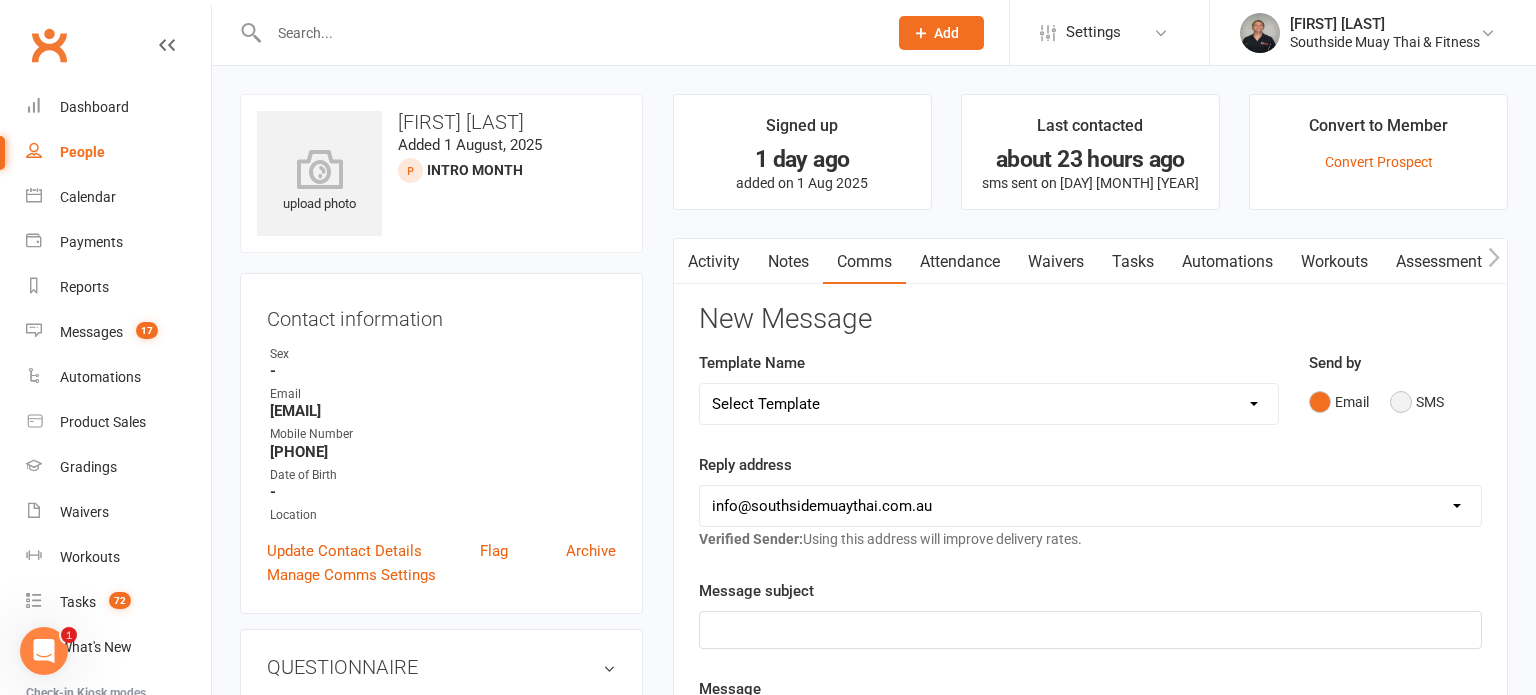 click on "SMS" at bounding box center [1417, 402] 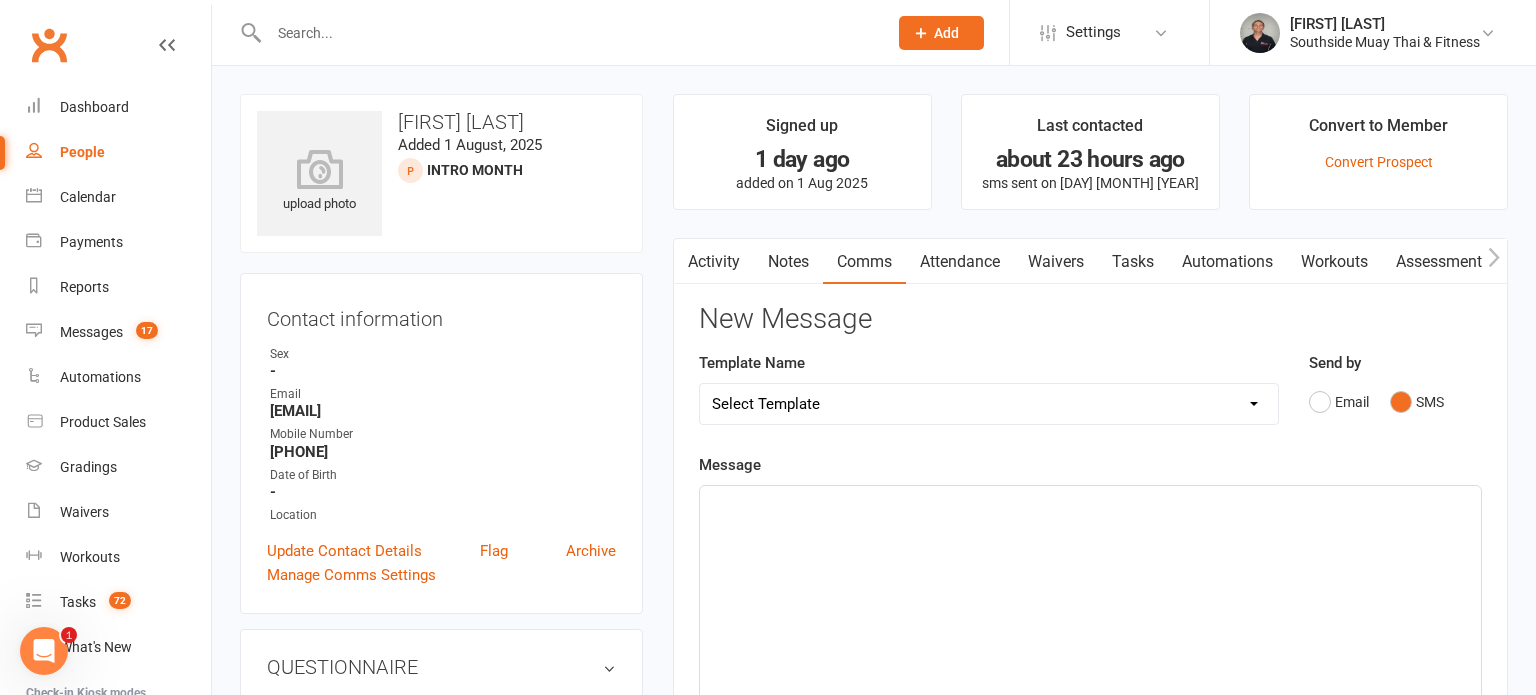 click on "Select Template [SMS] Outreach Message: High Risk – Personal From Trainer + Reengagement Offer [SMS] Outreach Message: High Risk – Re-Engagement Offer [SMS] Outreach Message: High Risk – Re-Engagement Offer [SMS] Outreach Message: Low Risk – Friendly Check-In [SMS] Outreach Message: Low Risk – Friendly Check-In Confidence [SMS] Outreach Message: Medium Risk – Personal Follow-Up [SMS] Outreach Message: Medium Risk – Personal Follow-Up (1) [SMS] Outreach Message: Medium Risk – Personal Follow-Up (Havent seen you/support) (1) [SMS] Retention - Grading Congrats [SMS] Retention - Great to see you back at the gym (1) [SMS] Retention - Great to see you back at the gym (2) [SMS] Retention - Havent Seen You Lately (1) [SMS] Retention - Havent Seen You Lately (2) [SMS] Retention - Havent Seen You Lately (3) [SMS] Retention - Havent Seen You Lately PT offer [SMS] Retention - Hows training going to Parent (1) [SMS] Retention - Hows training going to Parent (2) [SMS] Retention - Keep up the great work" at bounding box center [989, 404] 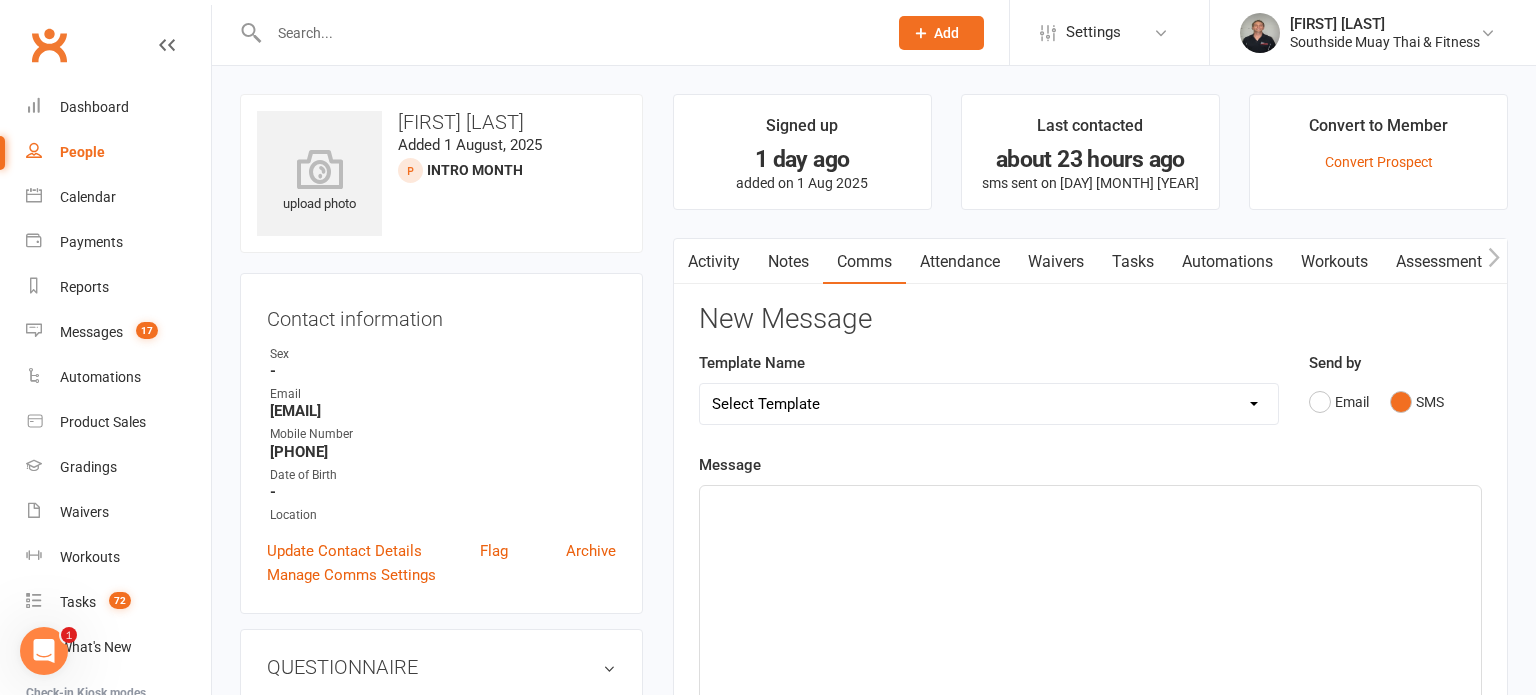 select on "34" 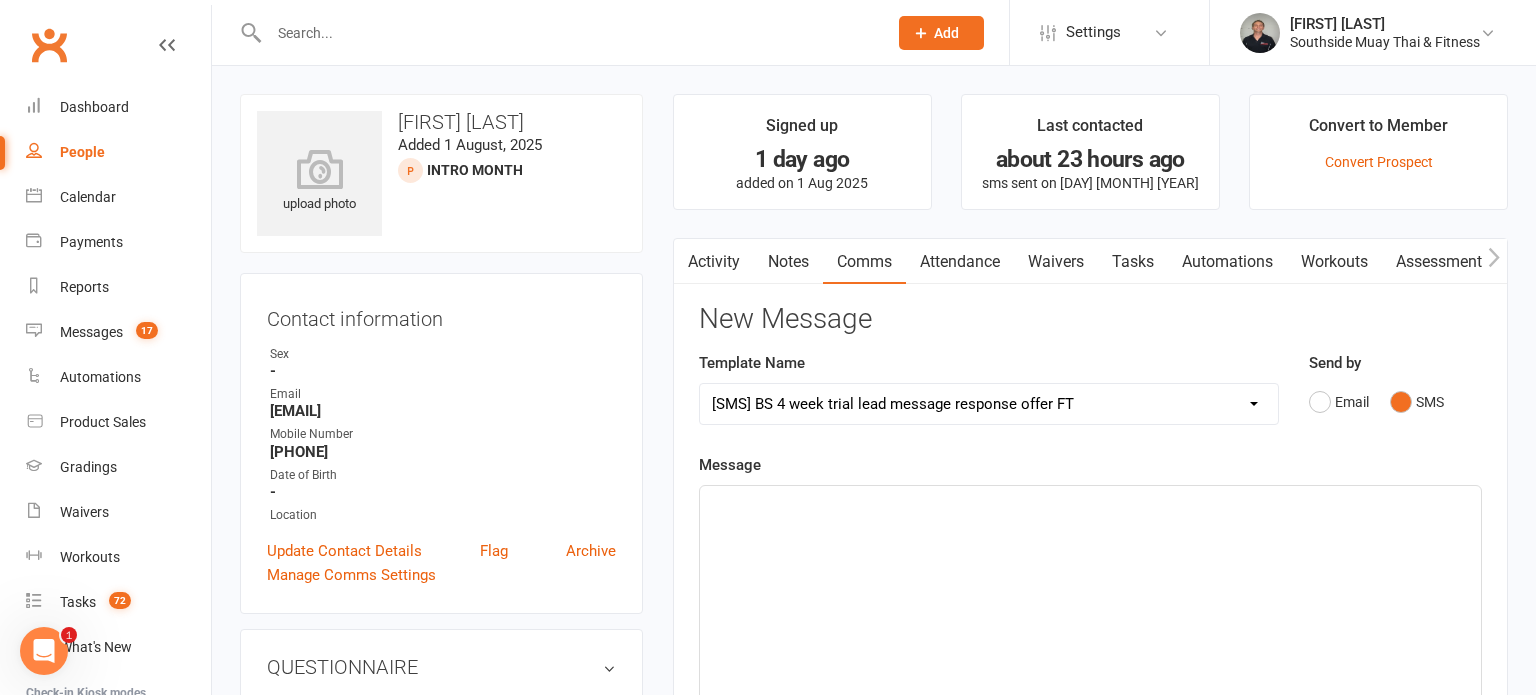click on "Select Template [SMS] Outreach Message: High Risk – Personal From Trainer + Reengagement Offer [SMS] Outreach Message: High Risk – Re-Engagement Offer [SMS] Outreach Message: High Risk – Re-Engagement Offer [SMS] Outreach Message: Low Risk – Friendly Check-In [SMS] Outreach Message: Low Risk – Friendly Check-In Confidence [SMS] Outreach Message: Medium Risk – Personal Follow-Up [SMS] Outreach Message: Medium Risk – Personal Follow-Up (1) [SMS] Outreach Message: Medium Risk – Personal Follow-Up (Havent seen you/support) (1) [SMS] Retention - Grading Congrats [SMS] Retention - Great to see you back at the gym (1) [SMS] Retention - Great to see you back at the gym (2) [SMS] Retention - Havent Seen You Lately (1) [SMS] Retention - Havent Seen You Lately (2) [SMS] Retention - Havent Seen You Lately (3) [SMS] Retention - Havent Seen You Lately PT offer [SMS] Retention - Hows training going to Parent (1) [SMS] Retention - Hows training going to Parent (2) [SMS] Retention - Keep up the great work" at bounding box center [989, 404] 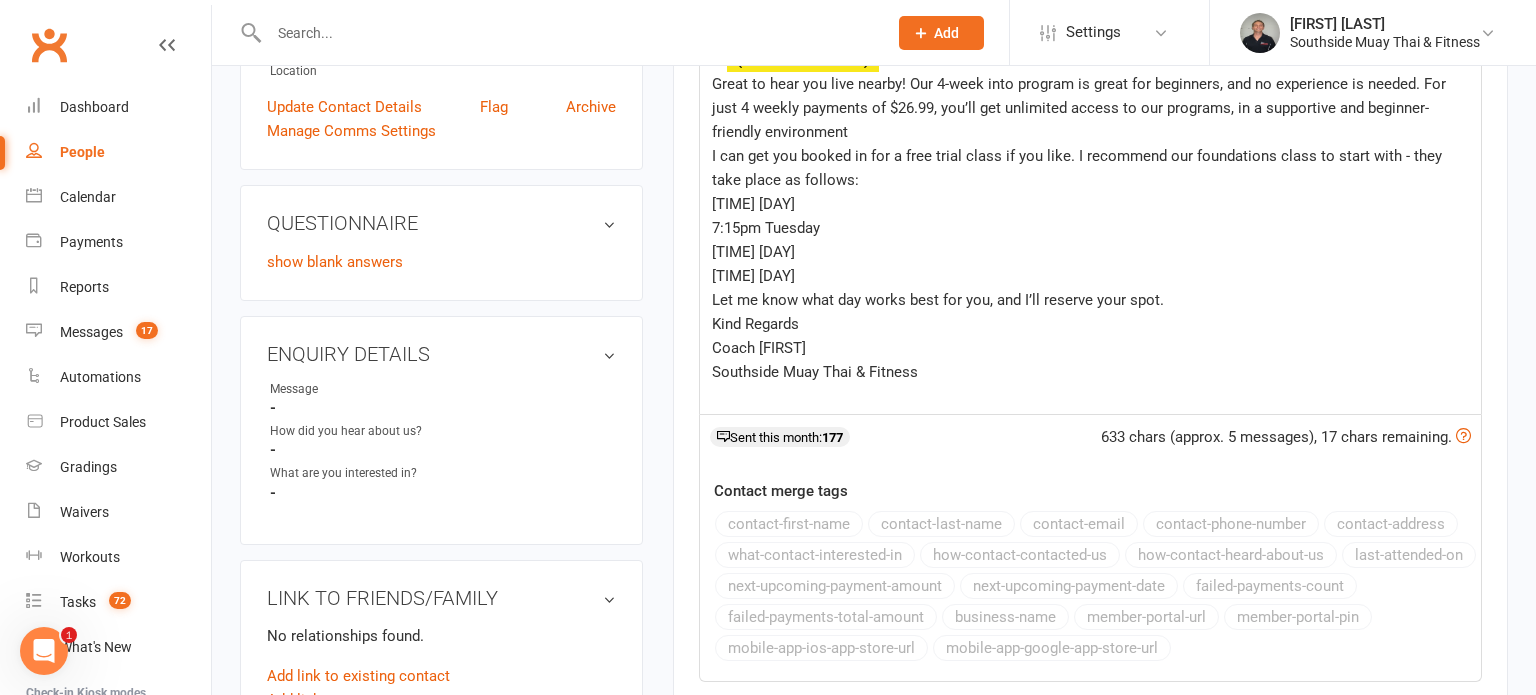 scroll, scrollTop: 808, scrollLeft: 0, axis: vertical 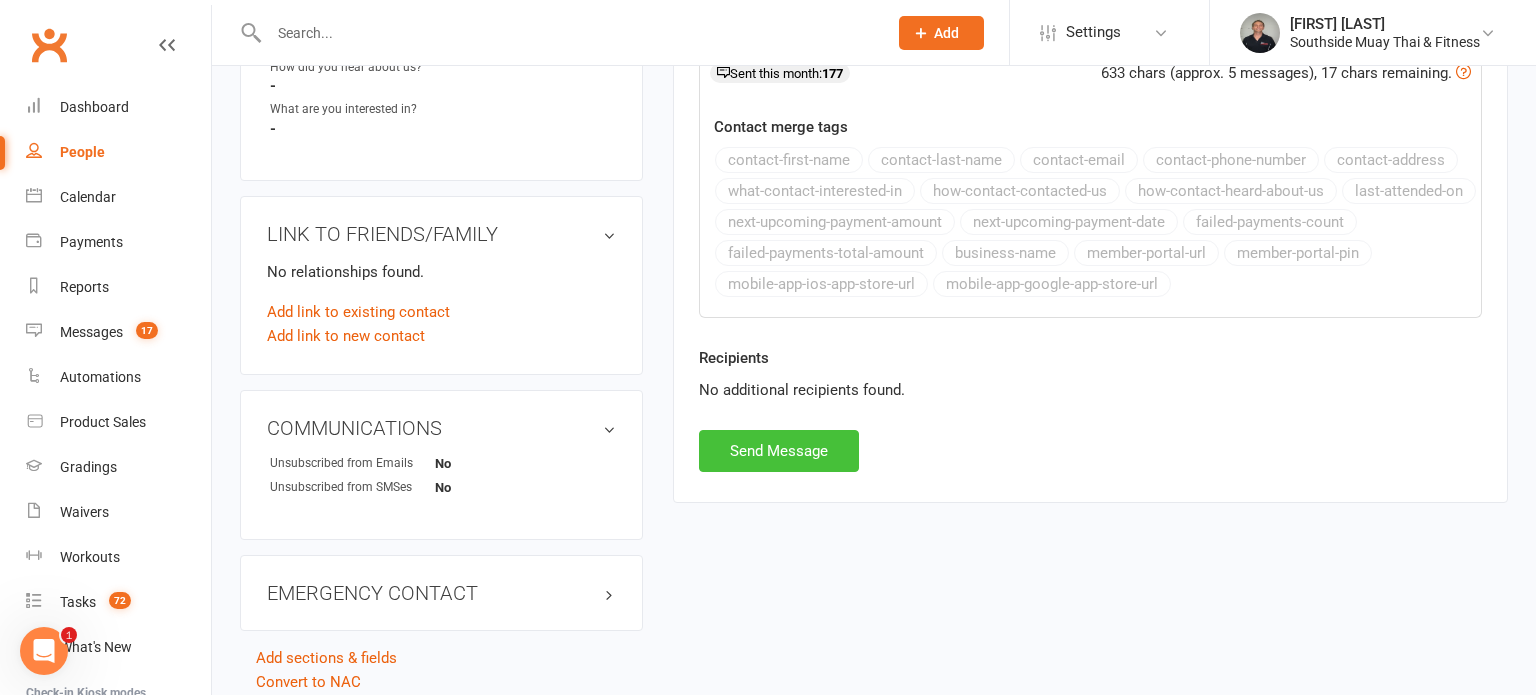 click on "Send Message" at bounding box center (779, 451) 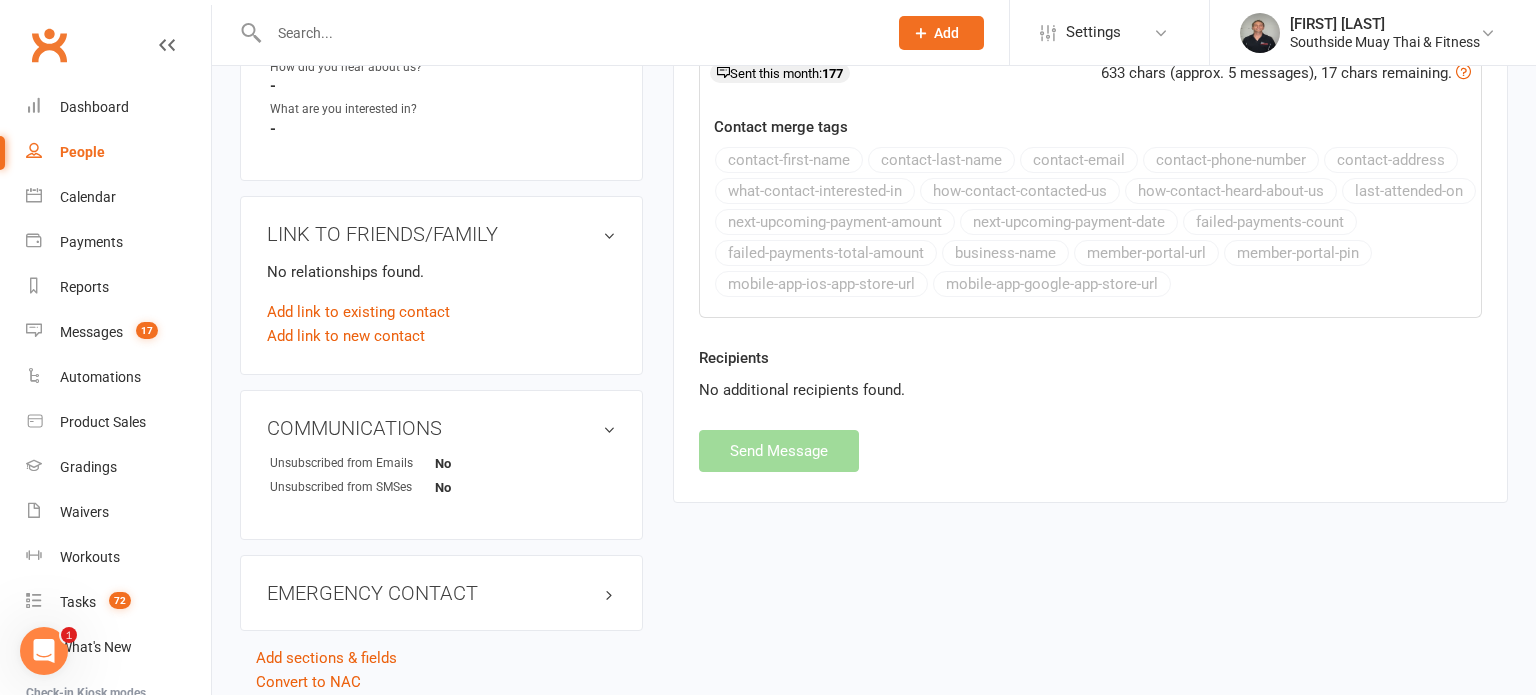 select 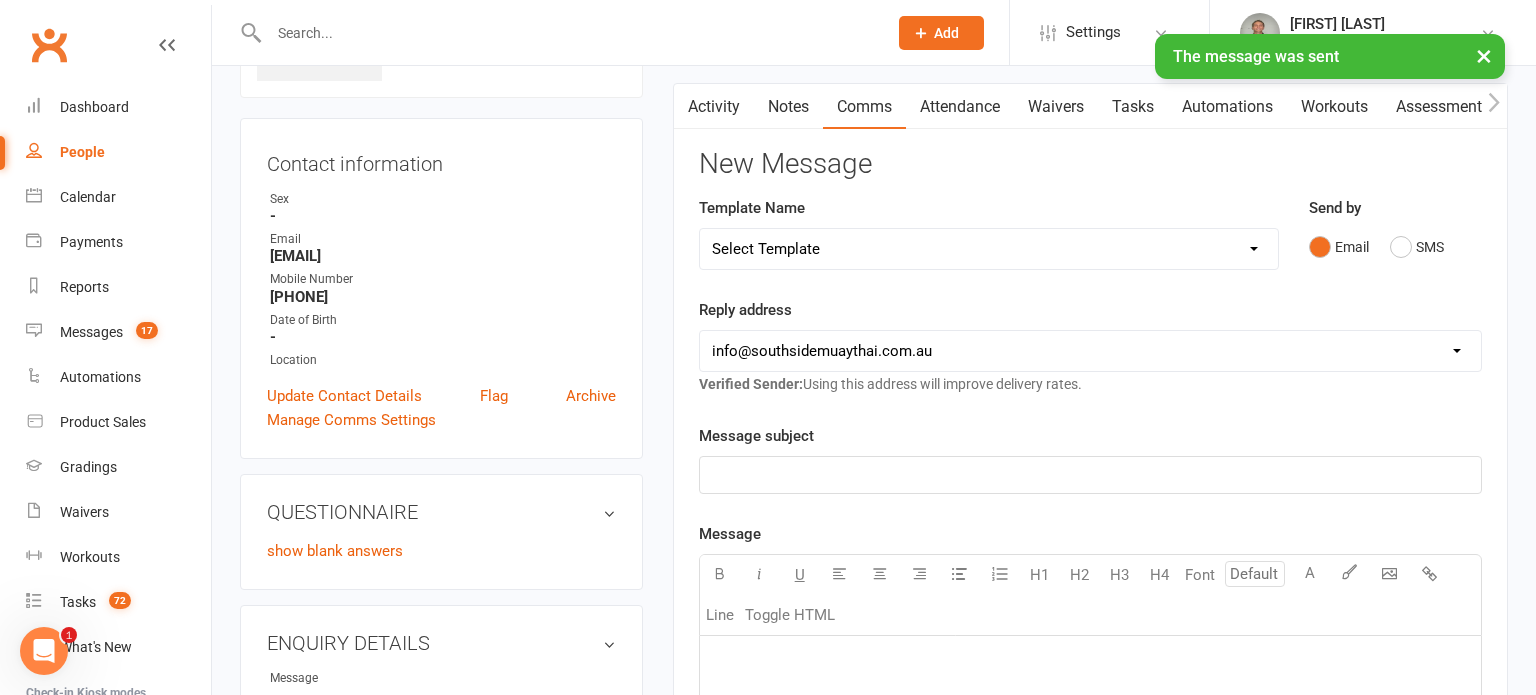 scroll, scrollTop: 0, scrollLeft: 0, axis: both 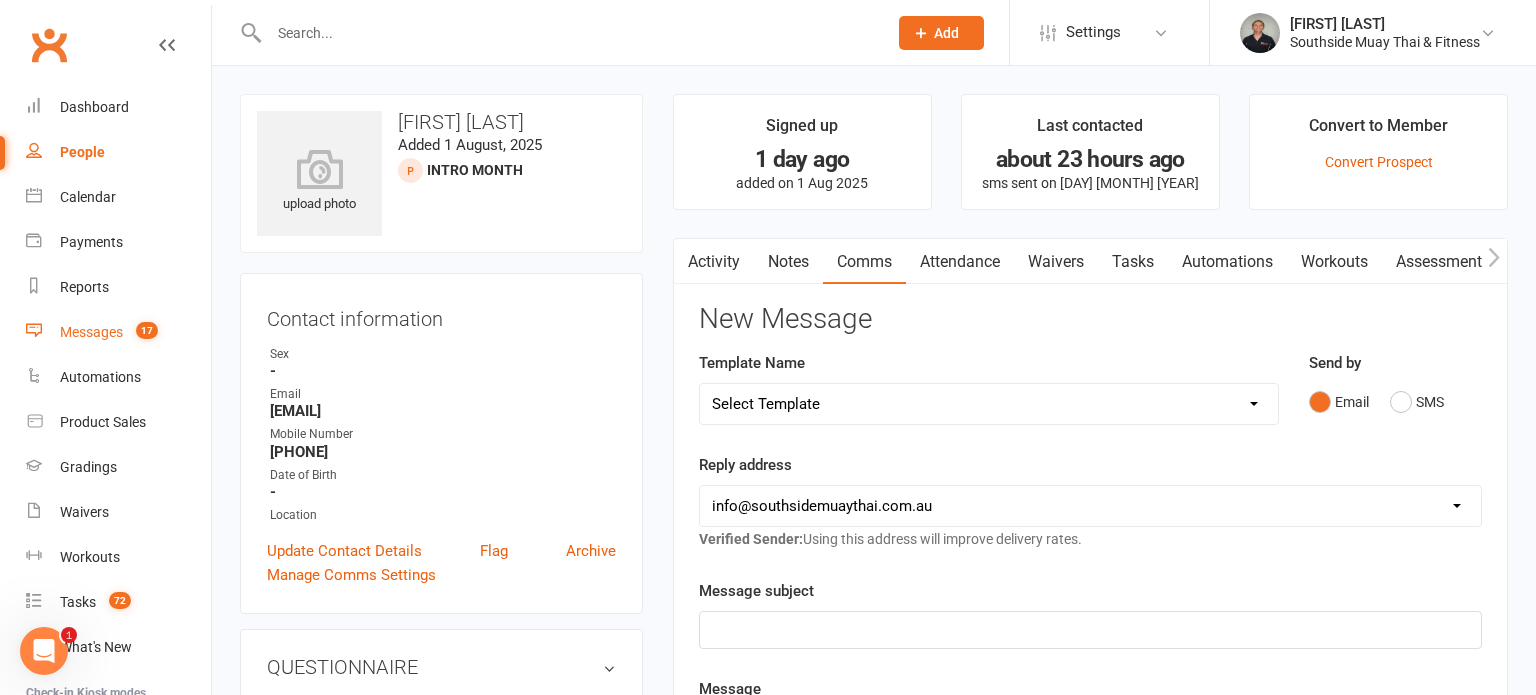 click on "Messages" at bounding box center [91, 332] 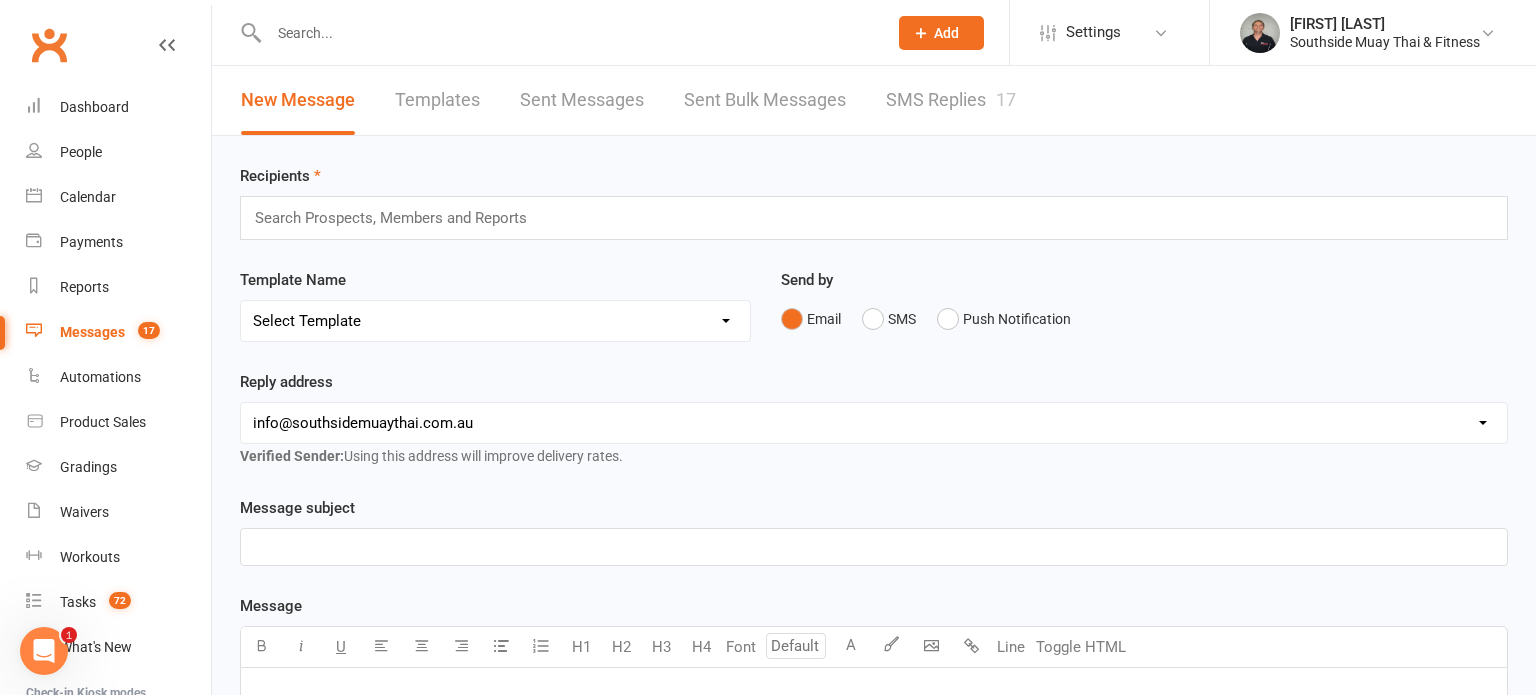 click on "SMS Replies 17" at bounding box center (951, 100) 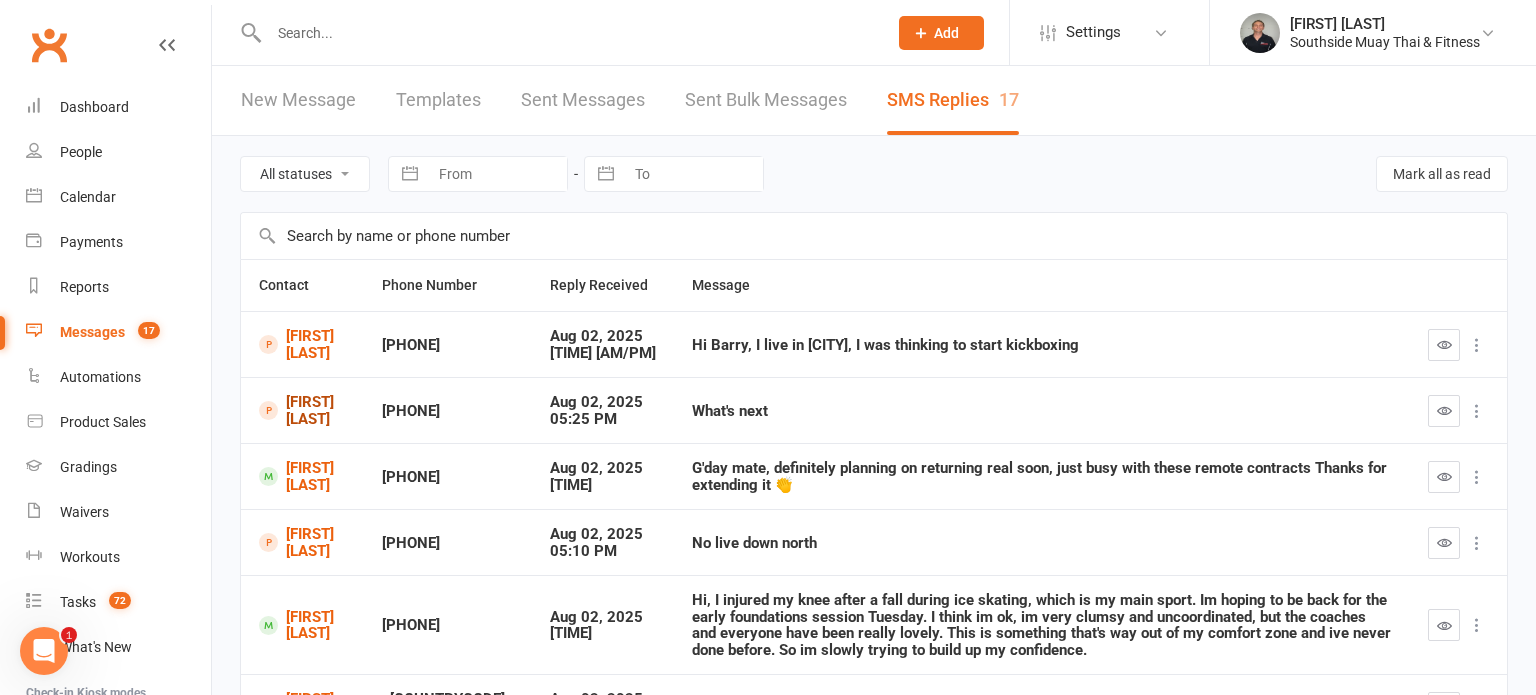 click on "[FIRST] [LAST]" at bounding box center [302, 410] 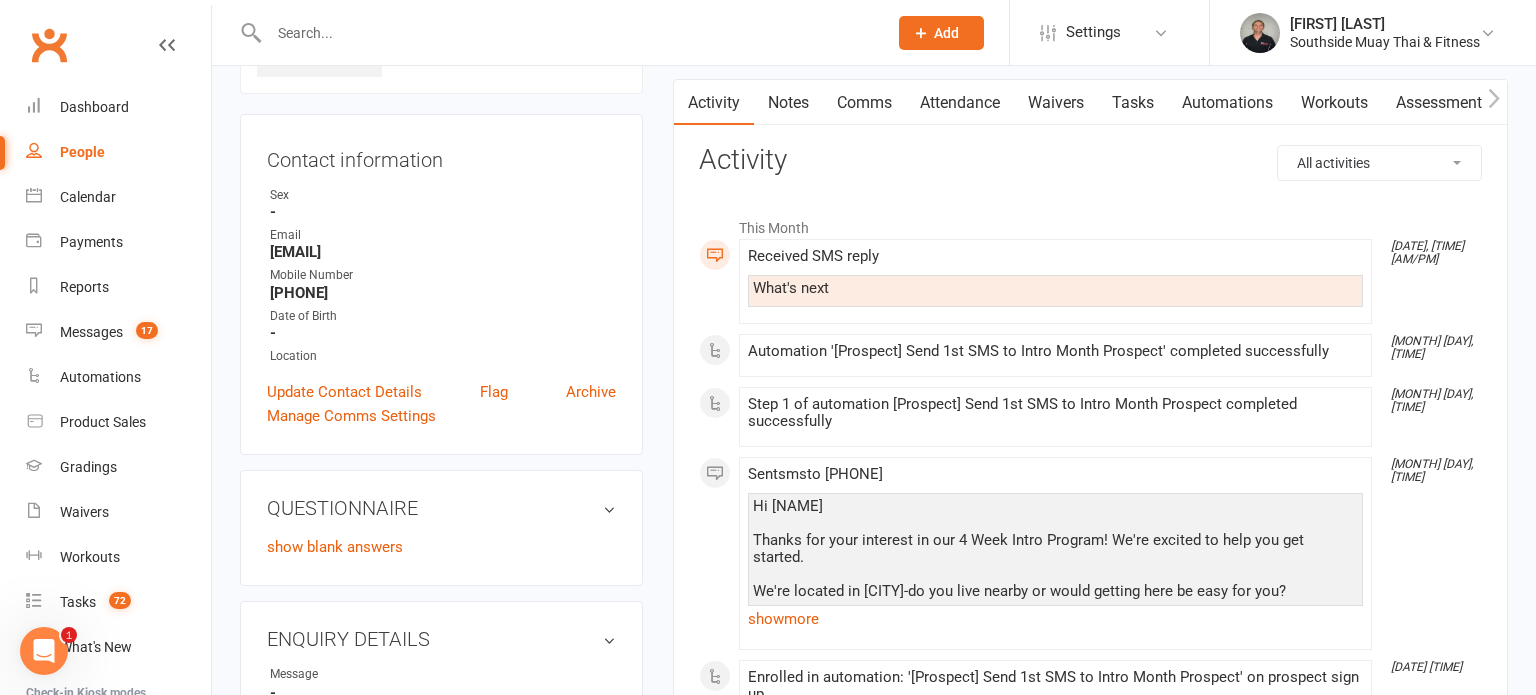 scroll, scrollTop: 0, scrollLeft: 0, axis: both 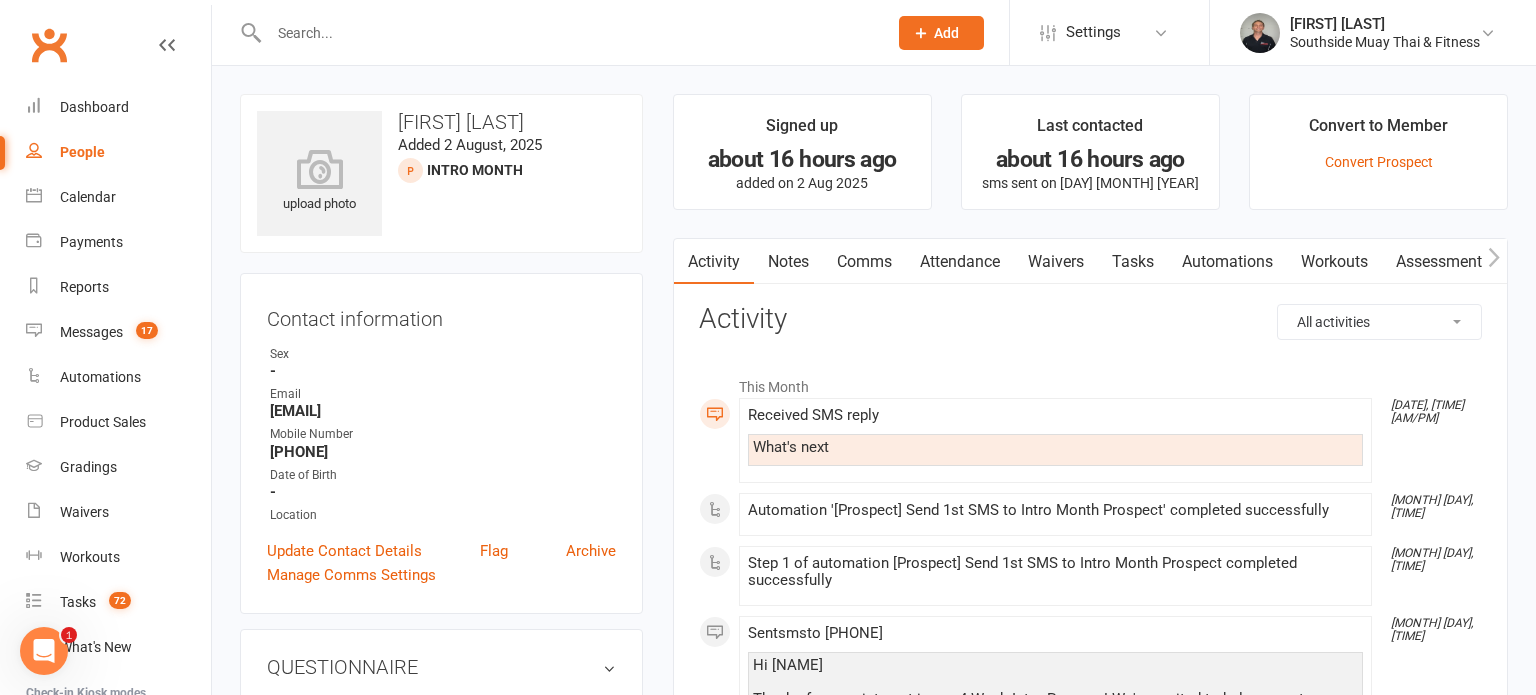 click on "Comms" at bounding box center [864, 262] 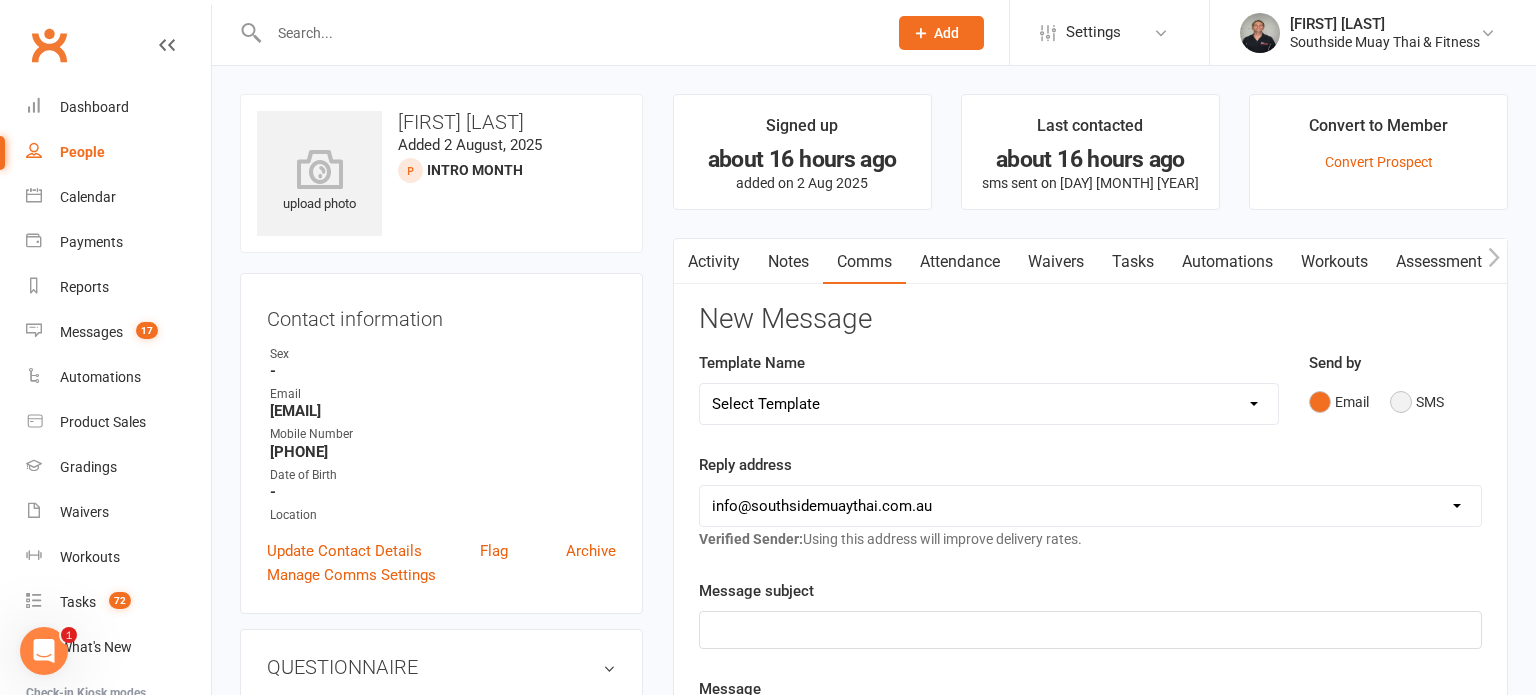 click on "SMS" at bounding box center [1417, 402] 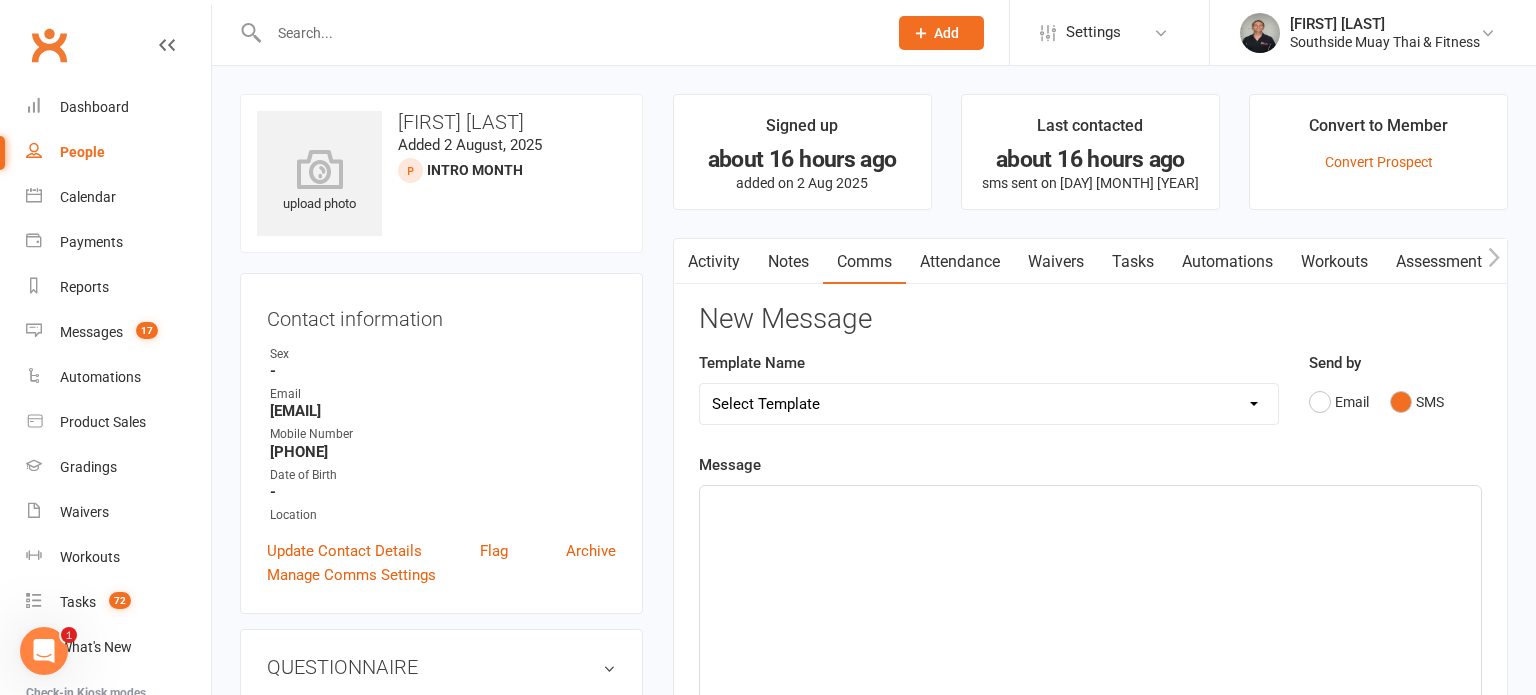 click on "Select Template [SMS] Outreach Message: High Risk – Personal From Trainer + Reengagement Offer [SMS] Outreach Message: High Risk – Re-Engagement Offer [SMS] Outreach Message: High Risk – Re-Engagement Offer [SMS] Outreach Message: Low Risk – Friendly Check-In [SMS] Outreach Message: Low Risk – Friendly Check-In Confidence [SMS] Outreach Message: Medium Risk – Personal Follow-Up [SMS] Outreach Message: Medium Risk – Personal Follow-Up (1) [SMS] Outreach Message: Medium Risk – Personal Follow-Up (Havent seen you/support) (1) [SMS] Retention - Grading Congrats [SMS] Retention - Great to see you back at the gym (1) [SMS] Retention - Great to see you back at the gym (2) [SMS] Retention - Havent Seen You Lately (1) [SMS] Retention - Havent Seen You Lately (2) [SMS] Retention - Havent Seen You Lately (3) [SMS] Retention - Havent Seen You Lately PT offer [SMS] Retention - Hows training going to Parent (1) [SMS] Retention - Hows training going to Parent (2) [SMS] Retention - Keep up the great work" at bounding box center (989, 404) 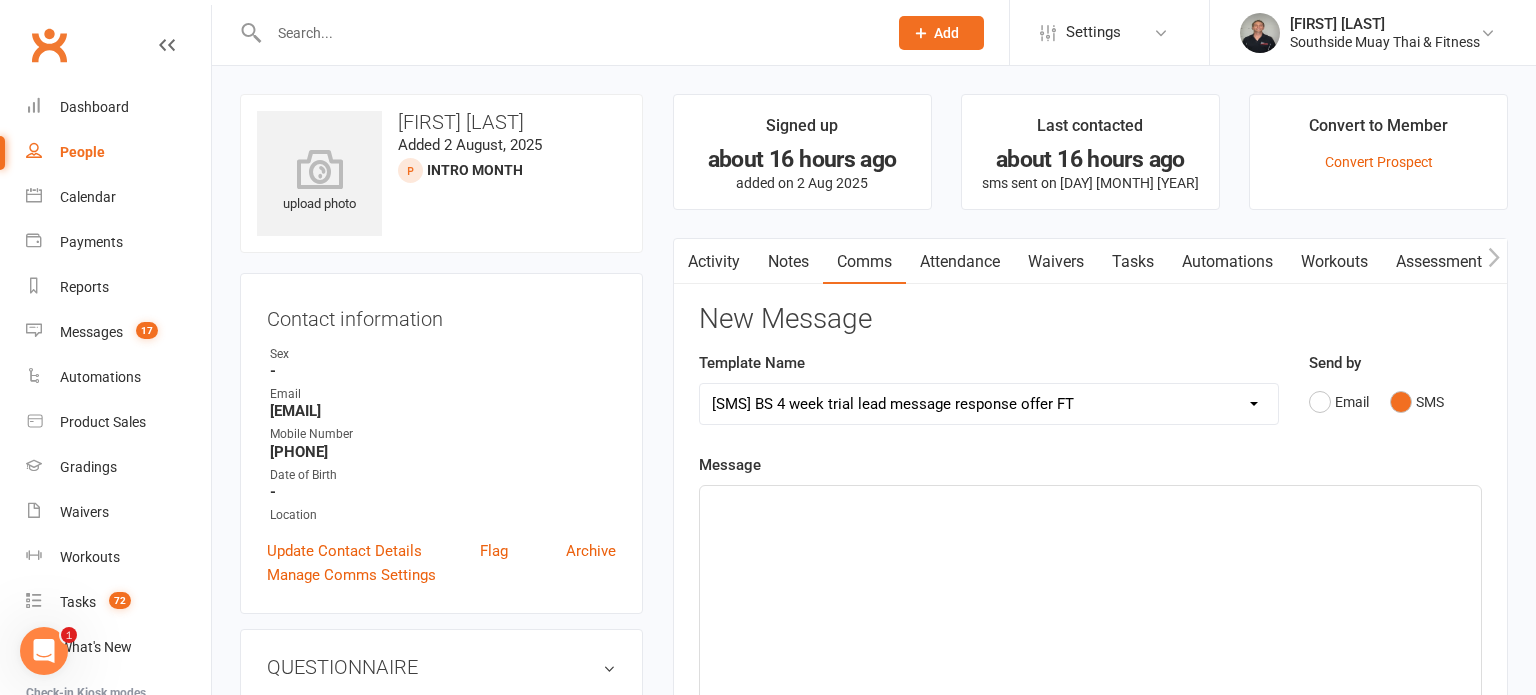 click on "Select Template [SMS] Outreach Message: High Risk – Personal From Trainer + Reengagement Offer [SMS] Outreach Message: High Risk – Re-Engagement Offer [SMS] Outreach Message: High Risk – Re-Engagement Offer [SMS] Outreach Message: Low Risk – Friendly Check-In [SMS] Outreach Message: Low Risk – Friendly Check-In Confidence [SMS] Outreach Message: Medium Risk – Personal Follow-Up [SMS] Outreach Message: Medium Risk – Personal Follow-Up (1) [SMS] Outreach Message: Medium Risk – Personal Follow-Up (Havent seen you/support) (1) [SMS] Retention - Grading Congrats [SMS] Retention - Great to see you back at the gym (1) [SMS] Retention - Great to see you back at the gym (2) [SMS] Retention - Havent Seen You Lately (1) [SMS] Retention - Havent Seen You Lately (2) [SMS] Retention - Havent Seen You Lately (3) [SMS] Retention - Havent Seen You Lately PT offer [SMS] Retention - Hows training going to Parent (1) [SMS] Retention - Hows training going to Parent (2) [SMS] Retention - Keep up the great work" at bounding box center (989, 404) 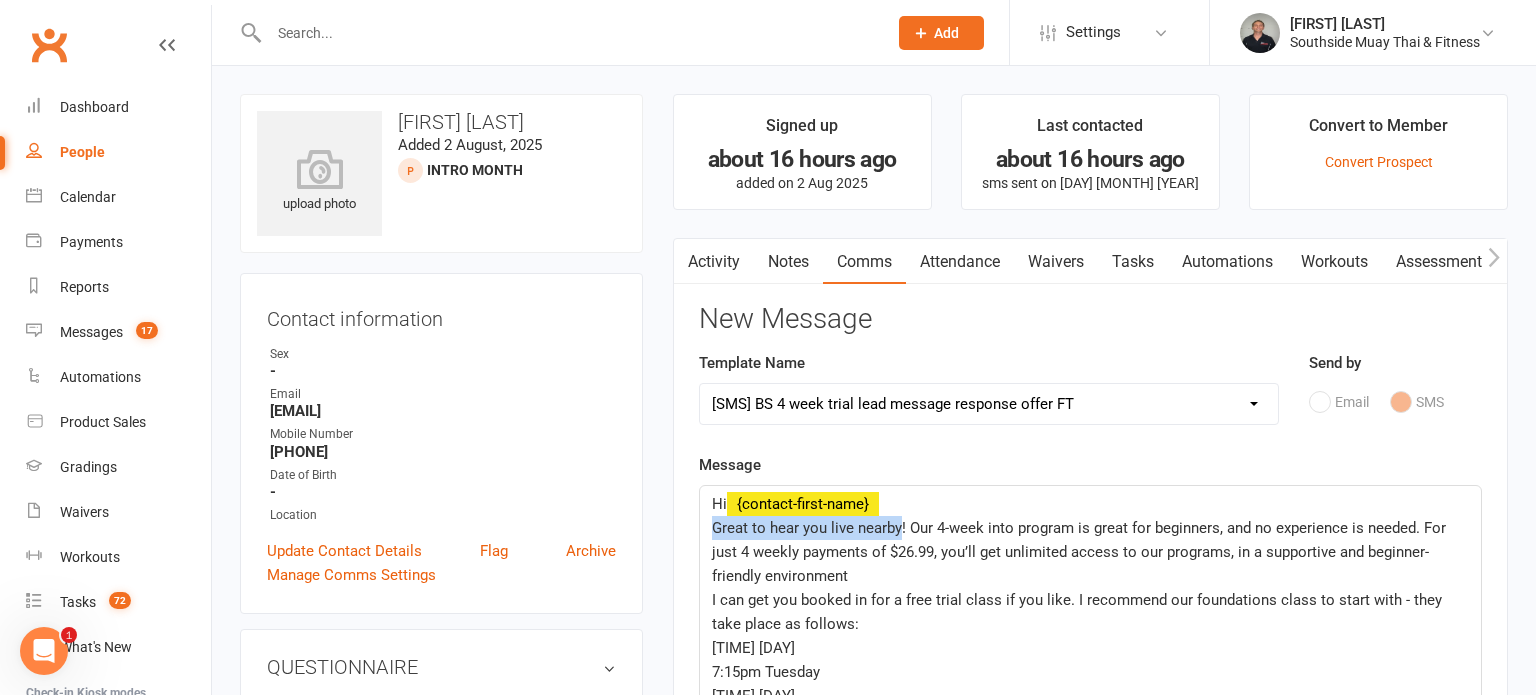 drag, startPoint x: 711, startPoint y: 522, endPoint x: 898, endPoint y: 529, distance: 187.13097 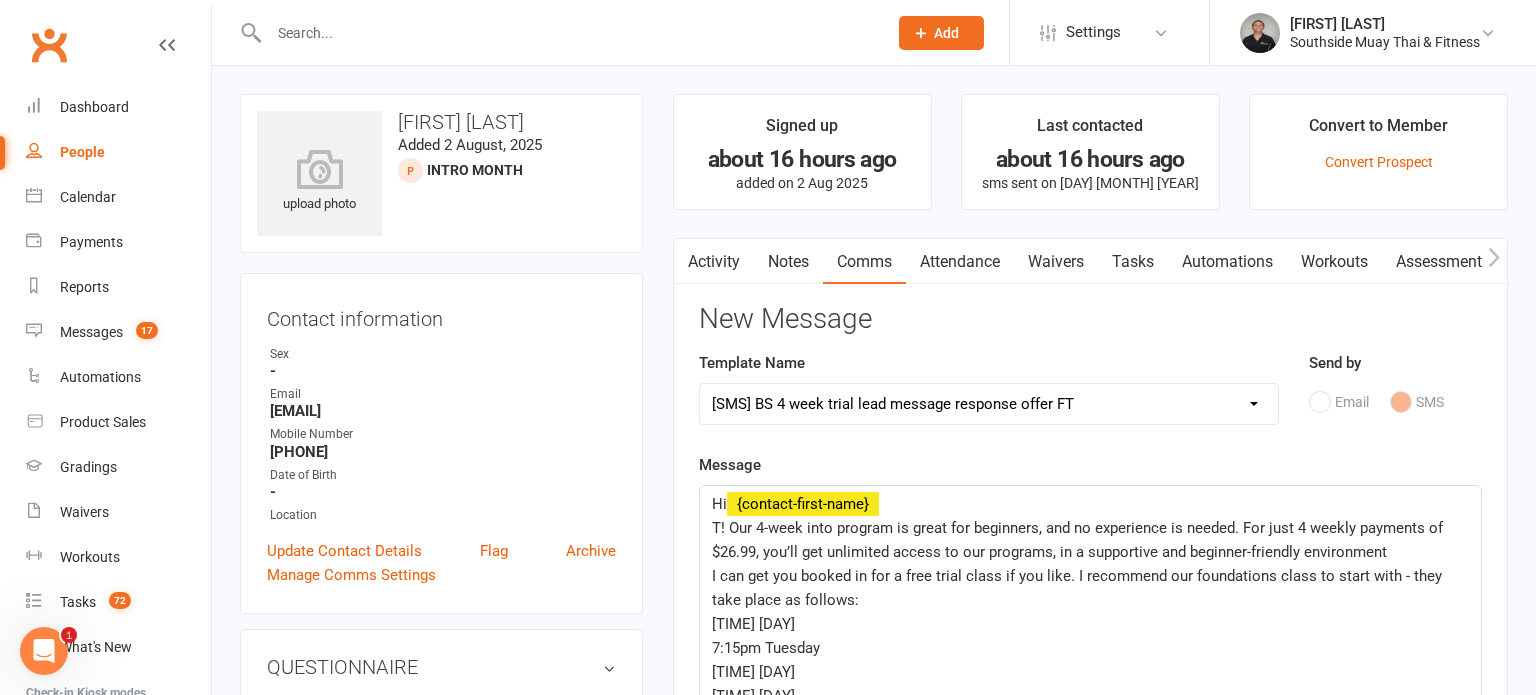type 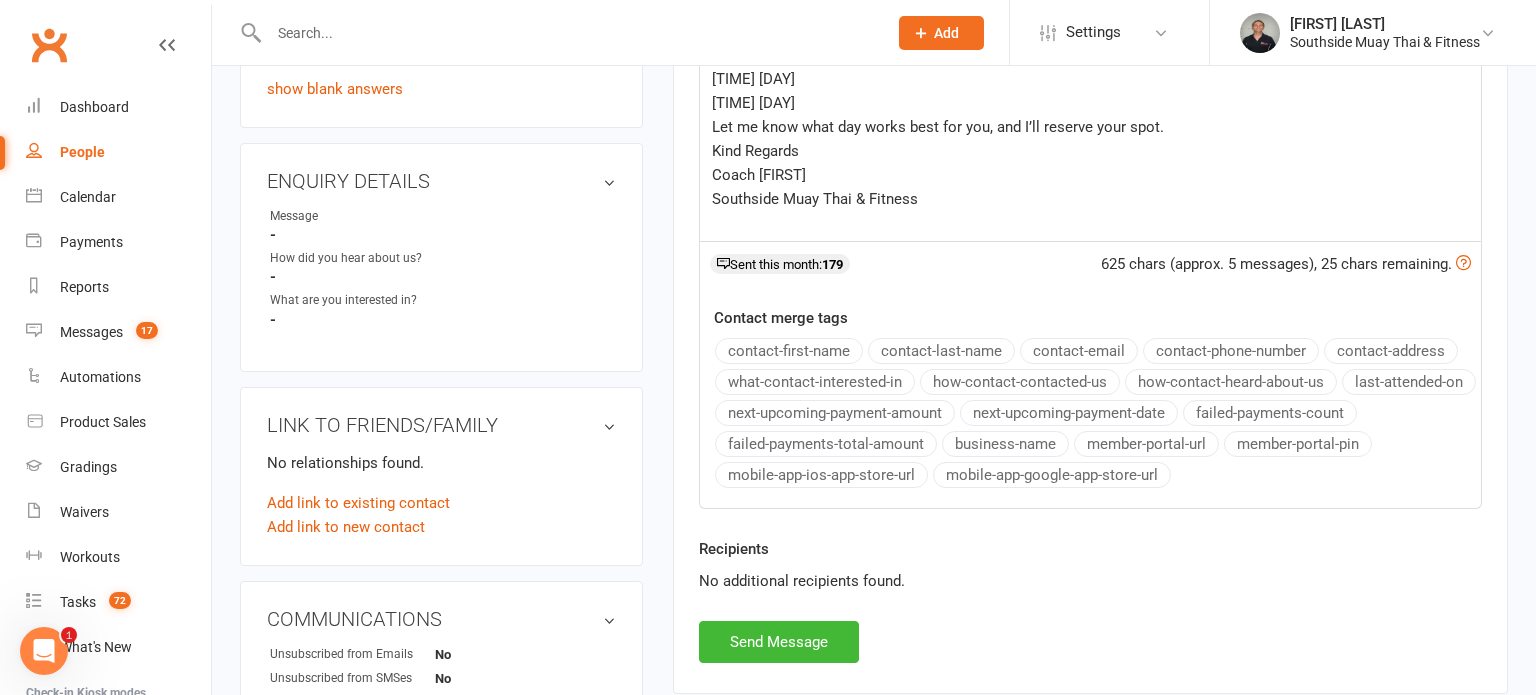 scroll, scrollTop: 618, scrollLeft: 0, axis: vertical 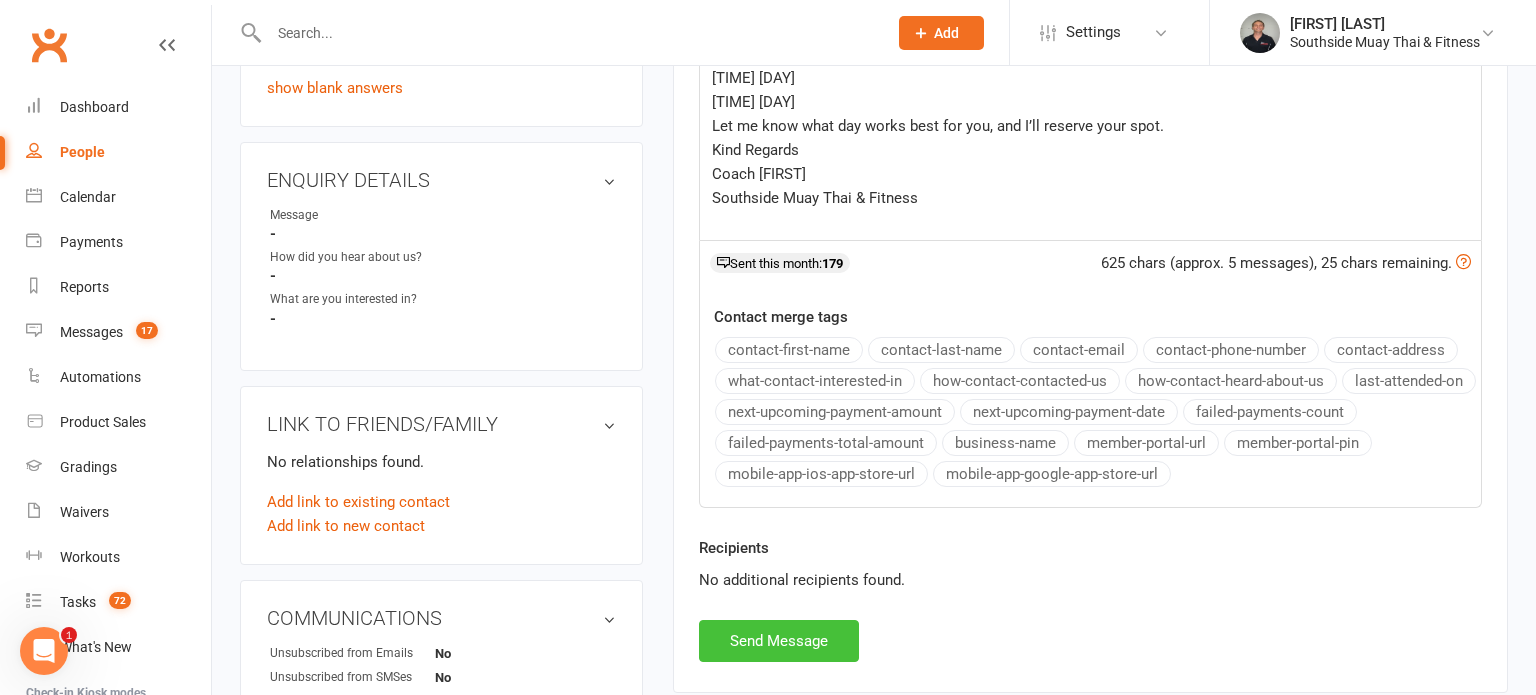 click on "Send Message" at bounding box center [779, 641] 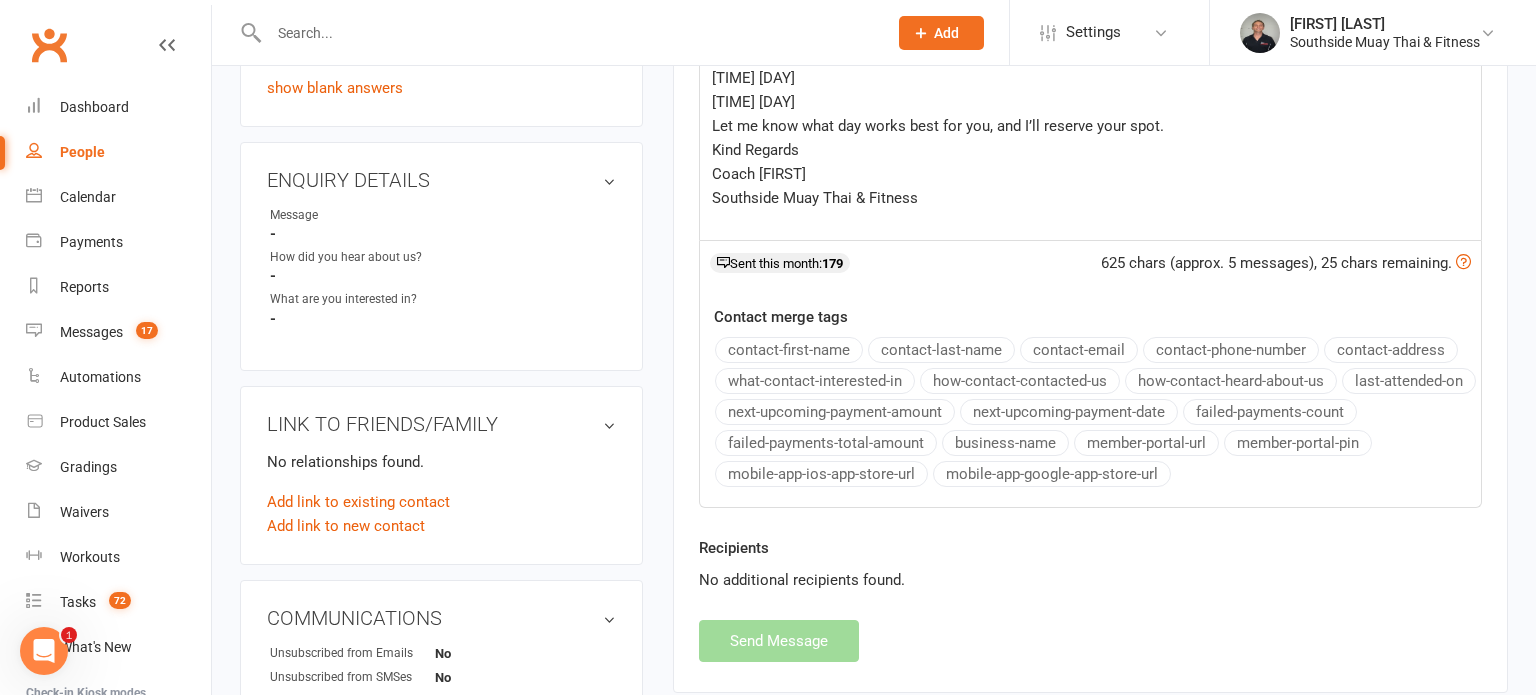 select 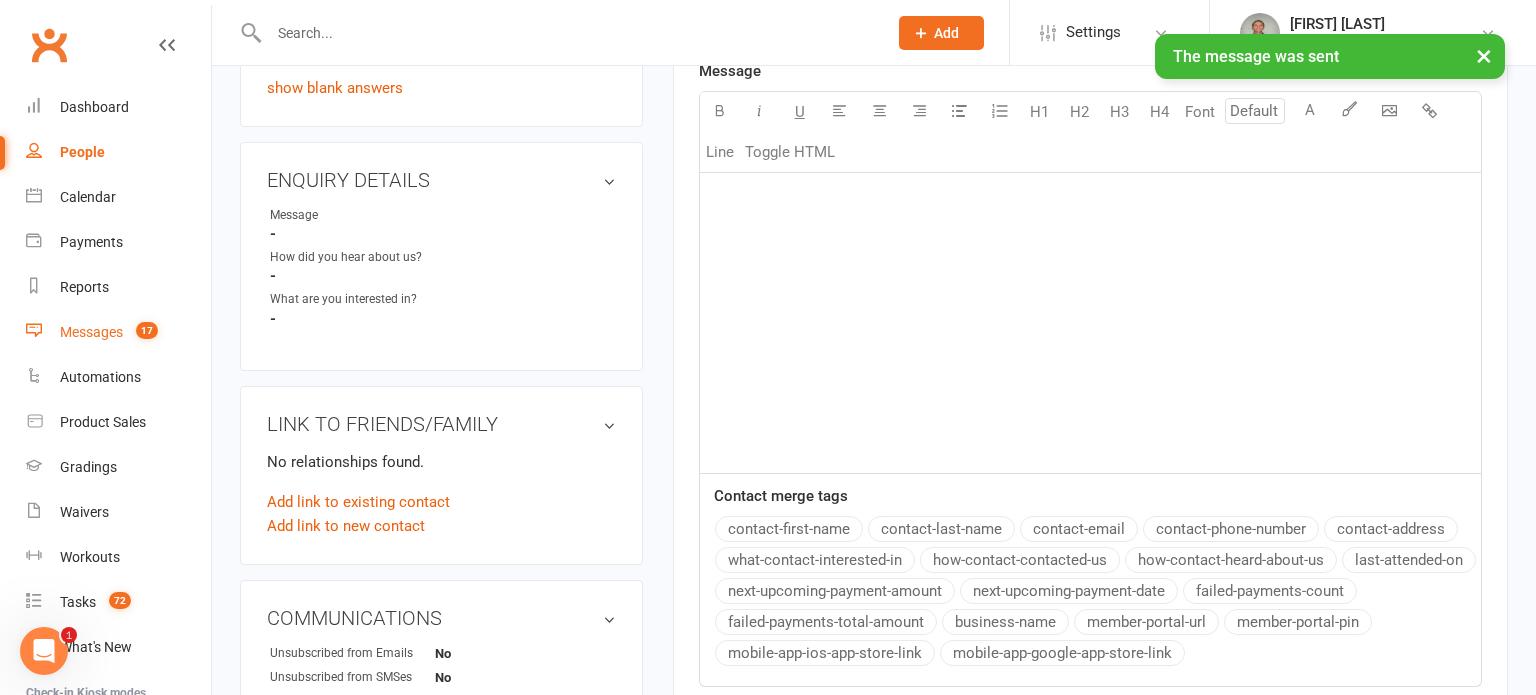 click on "Messages   17" at bounding box center [118, 332] 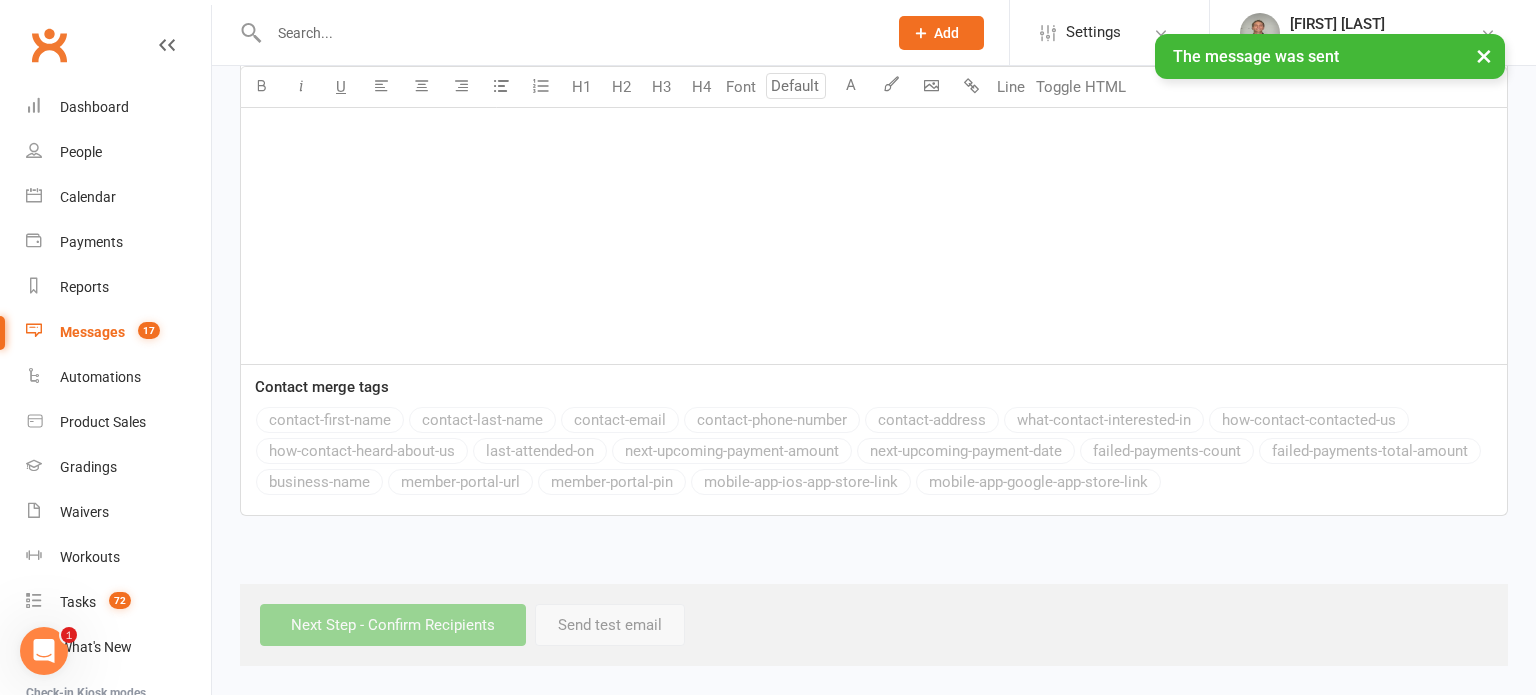 scroll, scrollTop: 0, scrollLeft: 0, axis: both 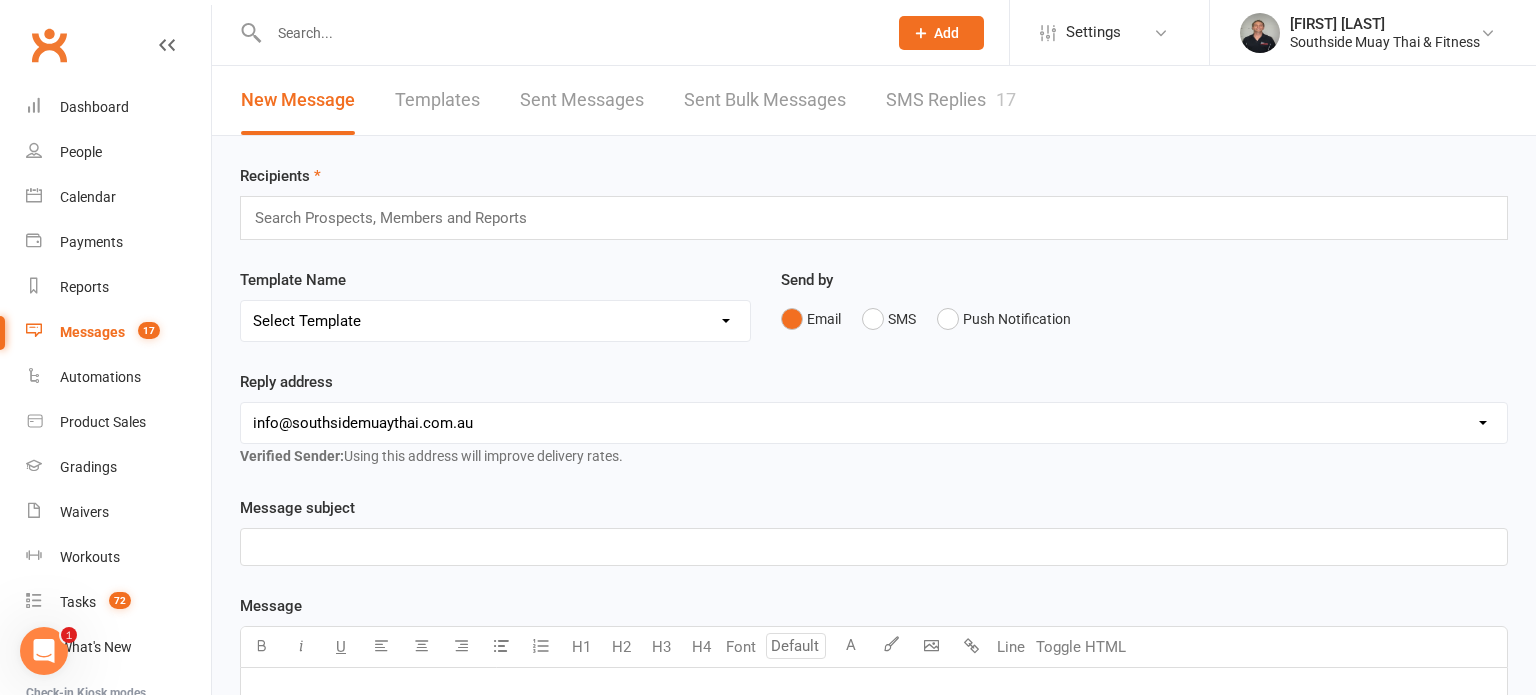 click on "SMS Replies 17" at bounding box center [951, 100] 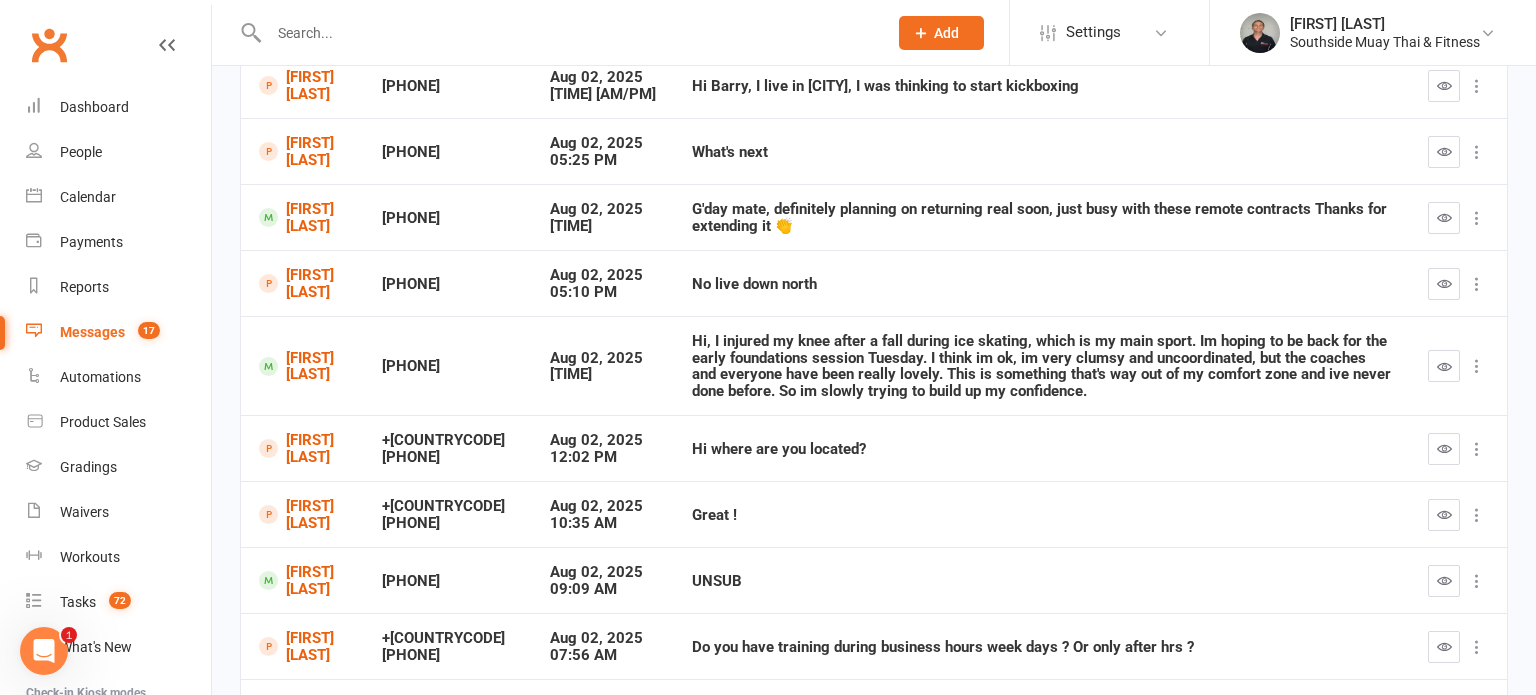 scroll, scrollTop: 322, scrollLeft: 0, axis: vertical 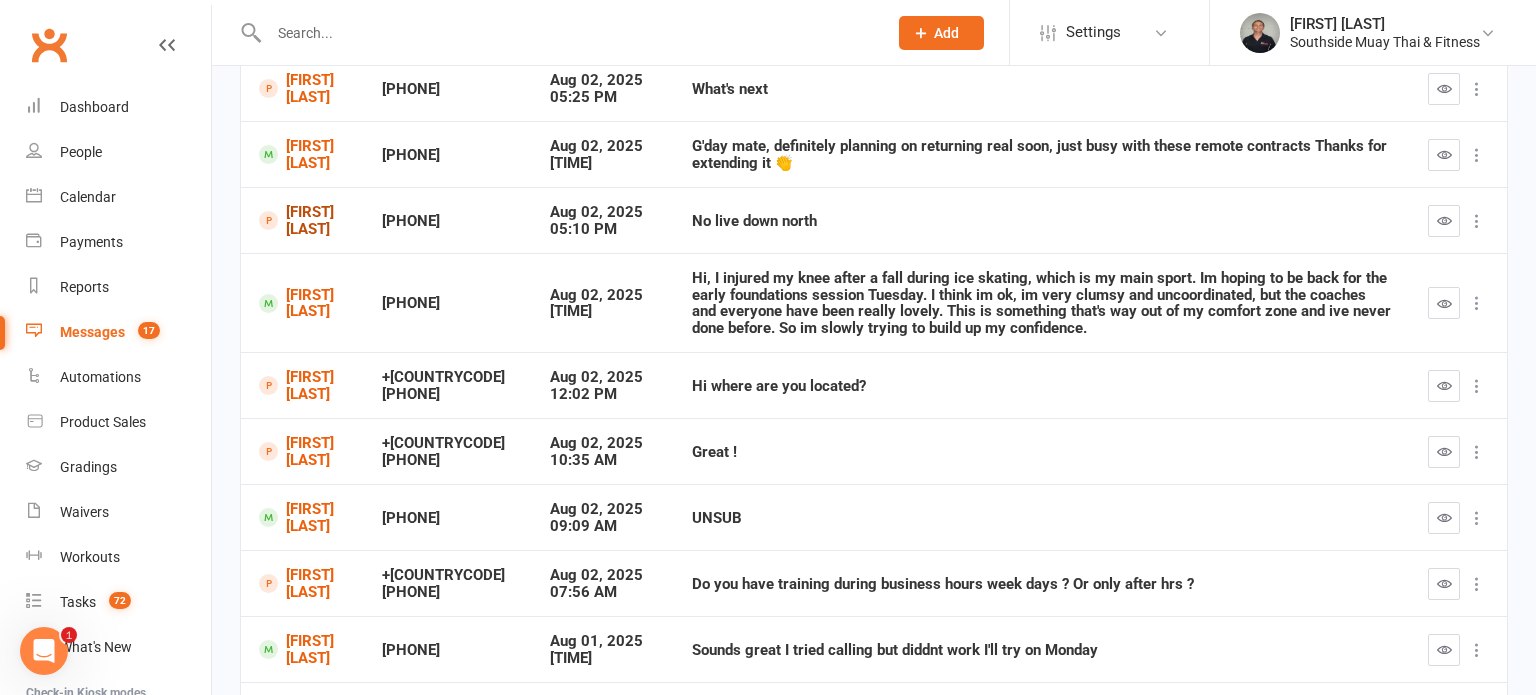 click on "[FIRST] [LAST]" at bounding box center (302, 220) 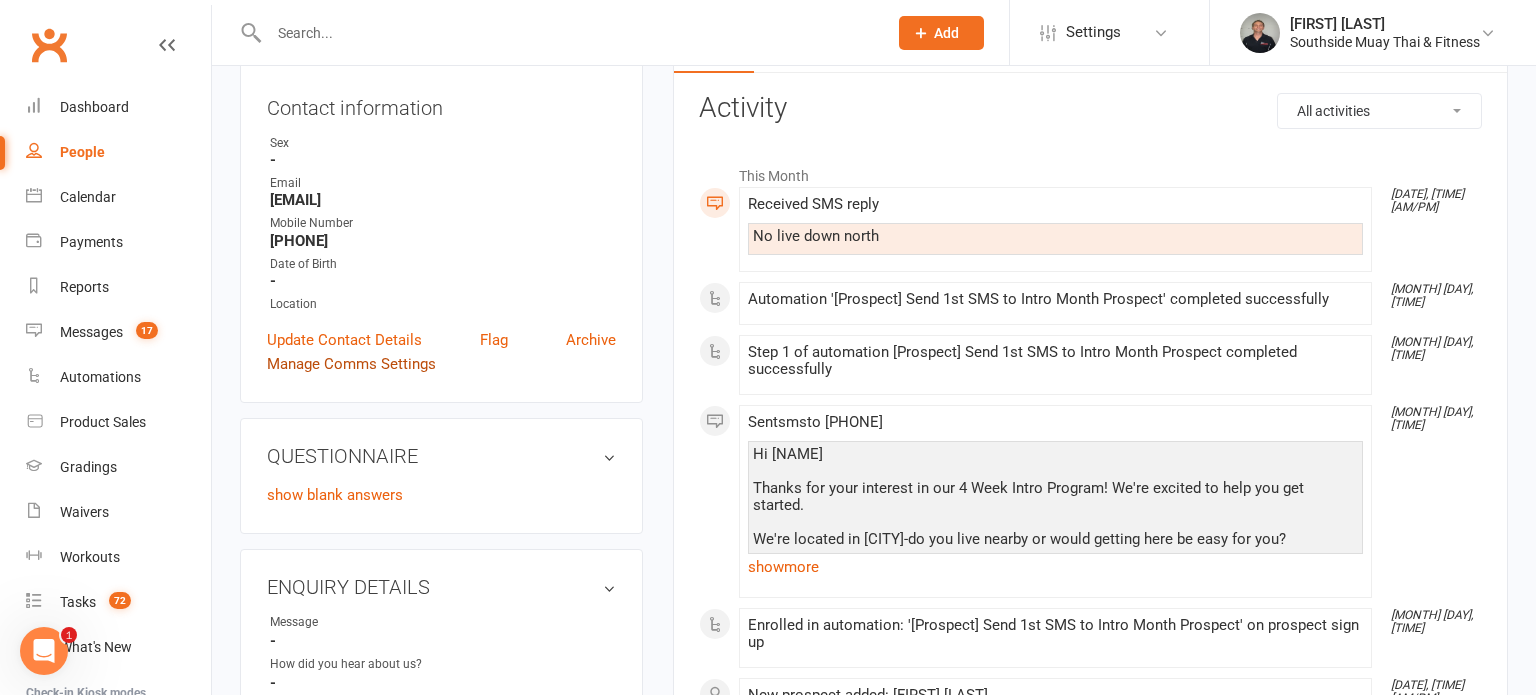 scroll, scrollTop: 224, scrollLeft: 0, axis: vertical 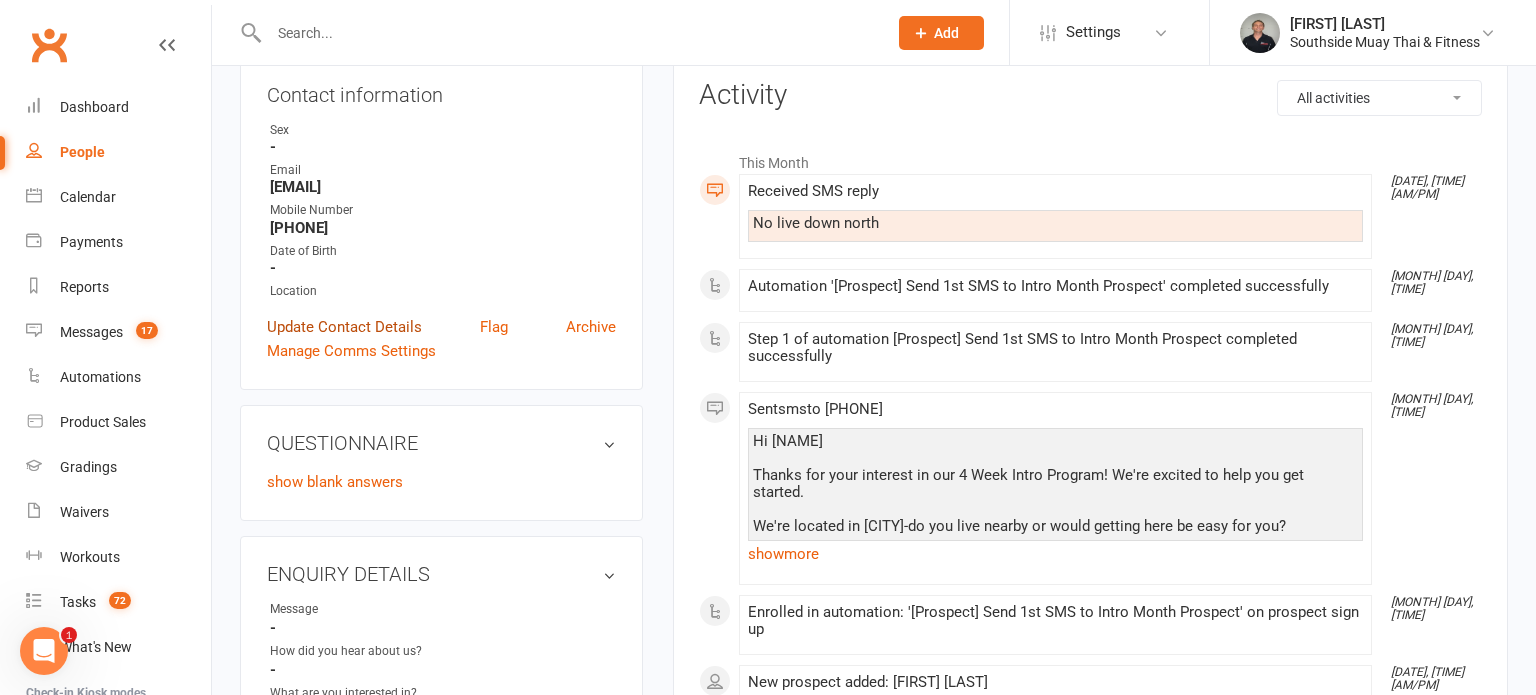 click on "Update Contact Details" at bounding box center [344, 327] 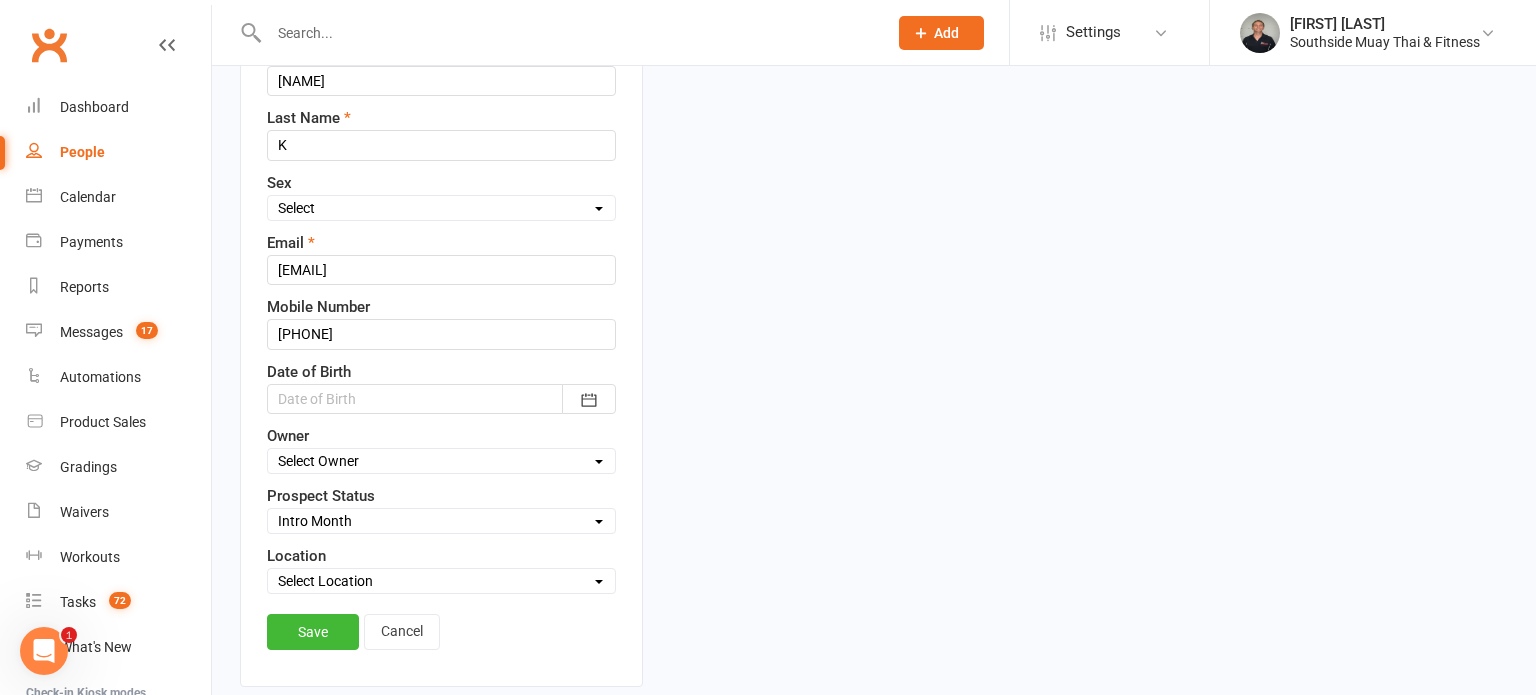 scroll, scrollTop: 351, scrollLeft: 0, axis: vertical 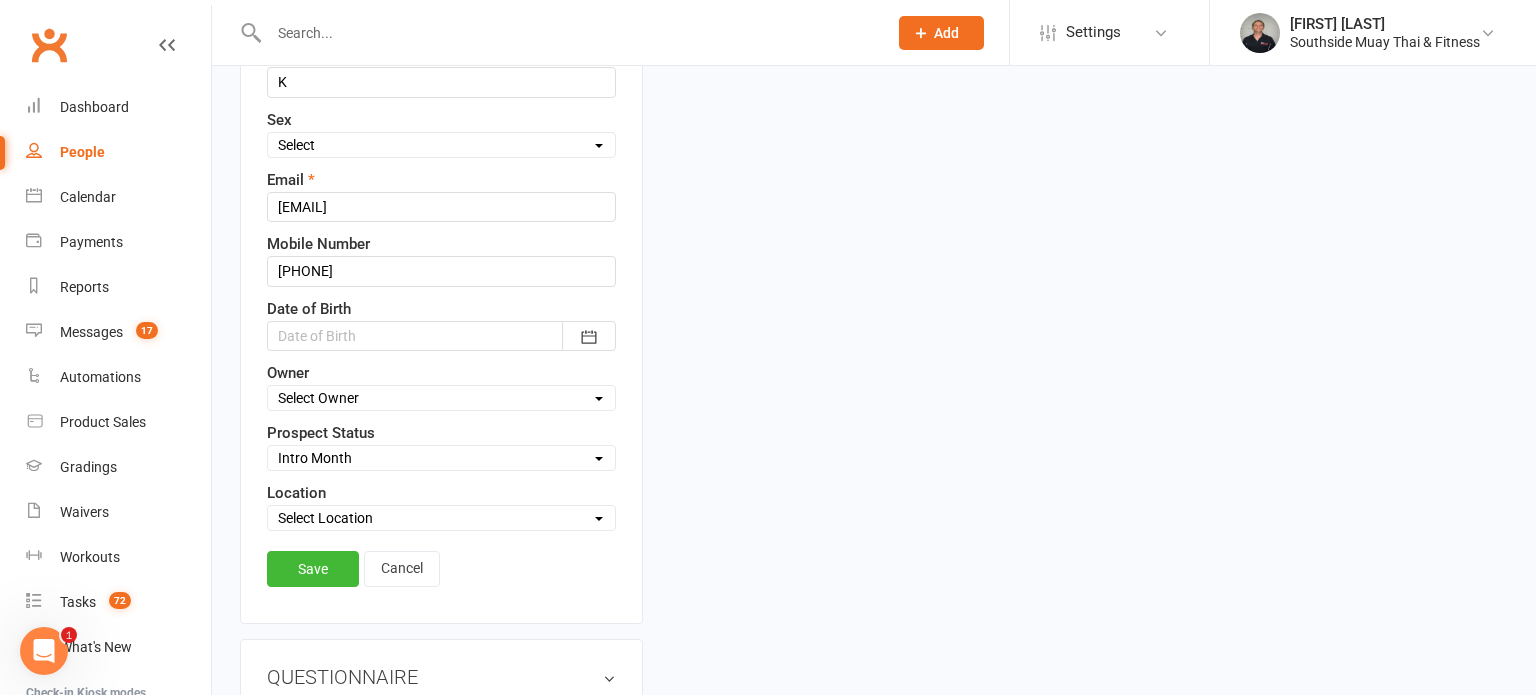 click on "Select Initial Contact 28 Day LBE - Contact Needed 28 Day LBE - Intro Class Booked Adults - Free Trial Booked Teens - Free Trial Booked Tigers - 7 Day Free Trial Booked Waiver Sent & Follow up Req'd Test Prospect Absent For Trial Not Interested Not Interested - Uncontactable Not Interested - Memb Waiver Not Submitted Not Interested - Post Free Trial Tigers - Initial Contact PT - Contact Needed Future Contact Needed SMS Blast YES 30min Free PT Booked  Holiday Program - Tigers Women's Health Week Sensory Friendly Beyond the Binary  Holiday Program - Contacted  Flinders FC New Year Sale 4 Week Trial Program Buddy Week Tigers Confidence Program Rush Hour Teens - 4 Week Trial 4 Week Trial - Re-engage Later Family Muay Thai Family Muay Thai - reengage later Intro Month" at bounding box center [441, 458] 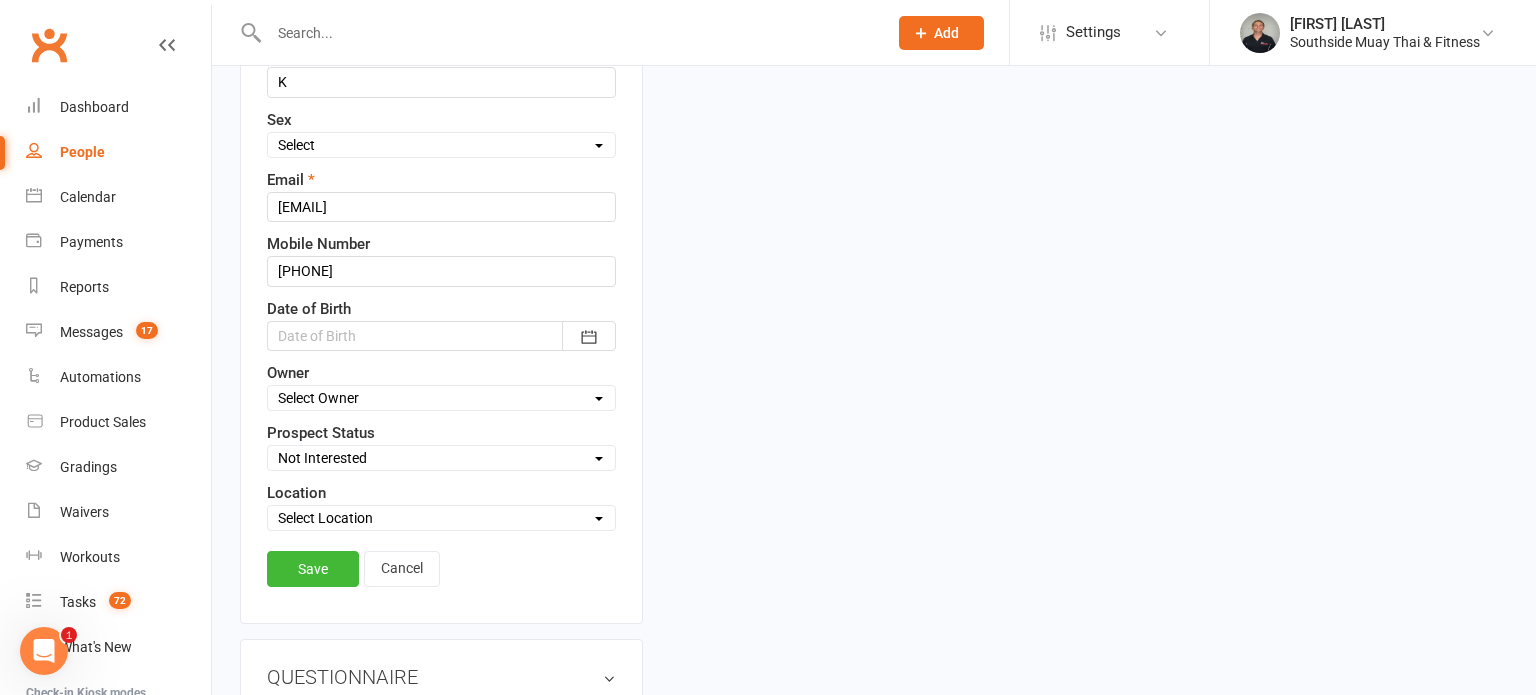 click on "Select Initial Contact 28 Day LBE - Contact Needed 28 Day LBE - Intro Class Booked Adults - Free Trial Booked Teens - Free Trial Booked Tigers - 7 Day Free Trial Booked Waiver Sent & Follow up Req'd Test Prospect Absent For Trial Not Interested Not Interested - Uncontactable Not Interested - Memb Waiver Not Submitted Not Interested - Post Free Trial Tigers - Initial Contact PT - Contact Needed Future Contact Needed SMS Blast YES 30min Free PT Booked  Holiday Program - Tigers Women's Health Week Sensory Friendly Beyond the Binary  Holiday Program - Contacted  Flinders FC New Year Sale 4 Week Trial Program Buddy Week Tigers Confidence Program Rush Hour Teens - 4 Week Trial 4 Week Trial - Re-engage Later Family Muay Thai Family Muay Thai - reengage later Intro Month" at bounding box center (441, 458) 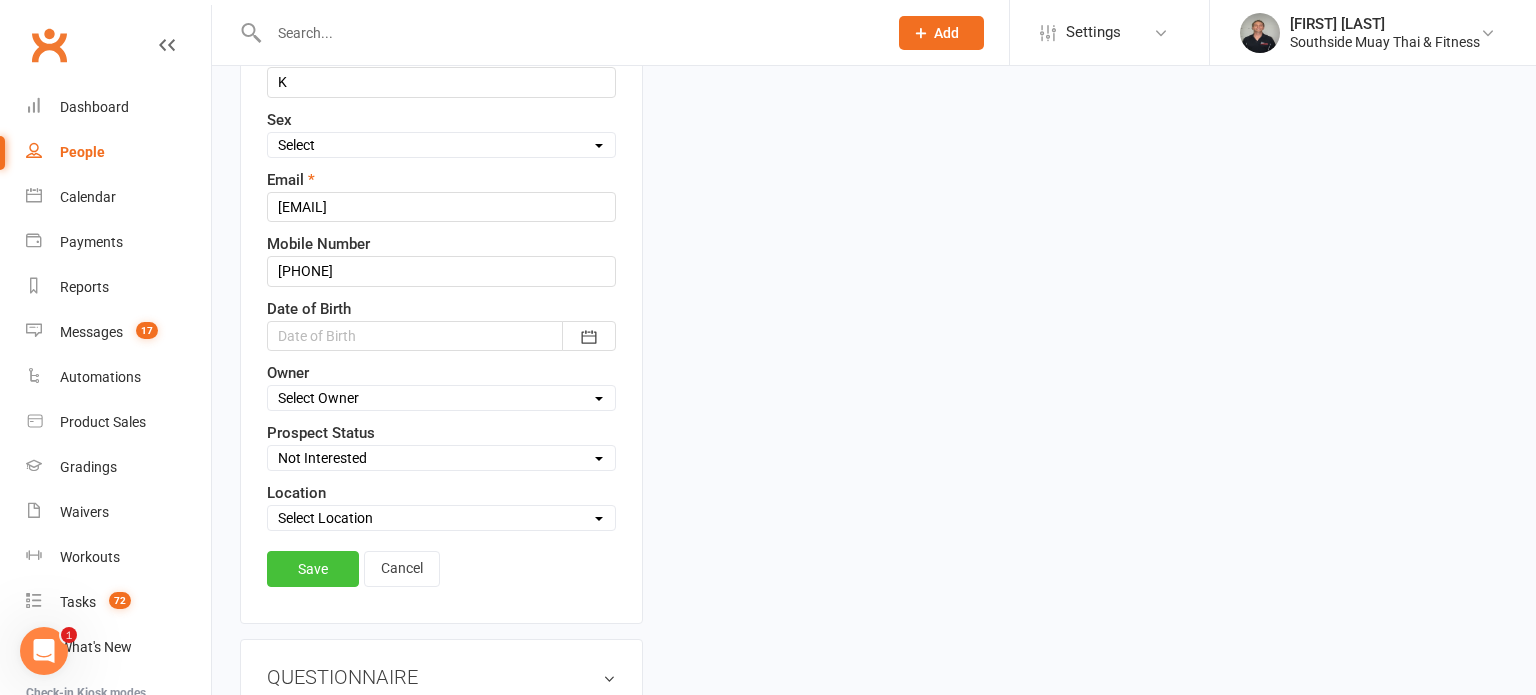 click on "Save" at bounding box center [313, 569] 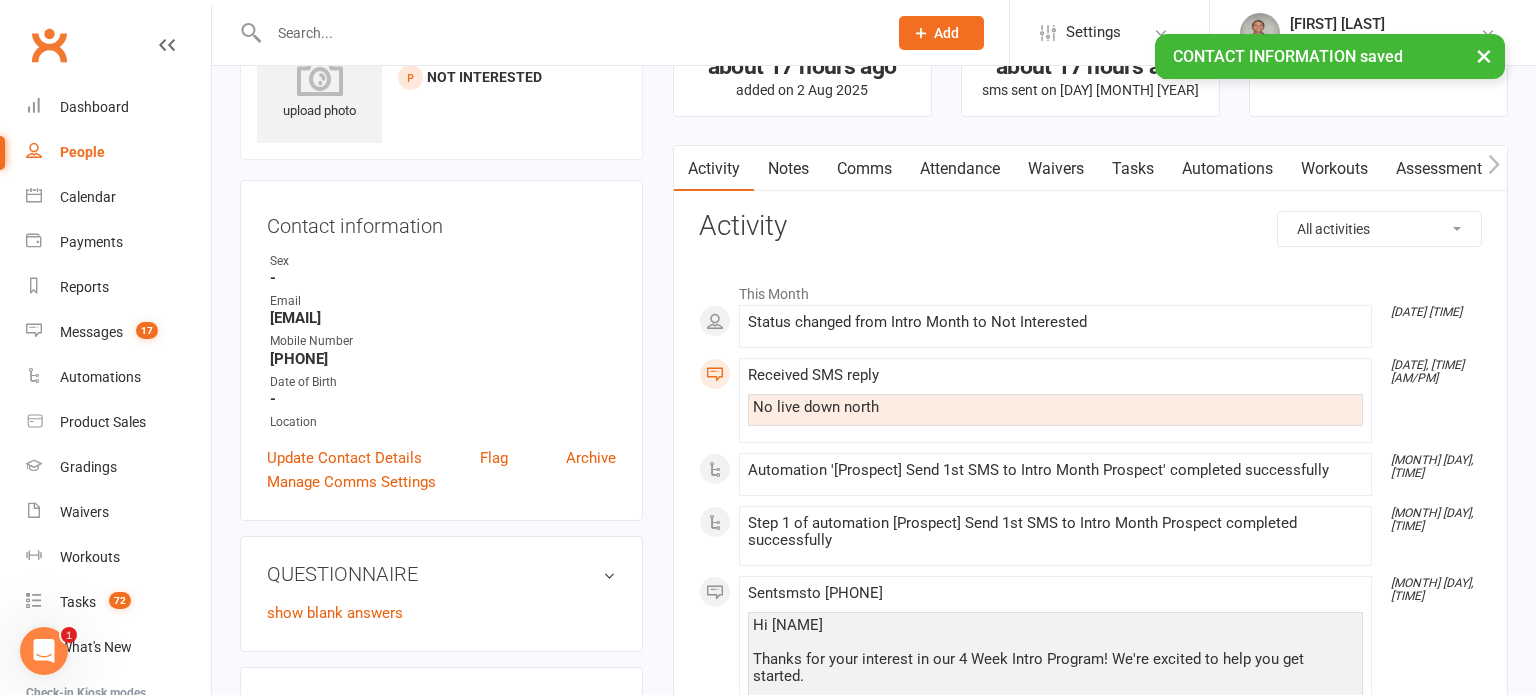 scroll, scrollTop: 0, scrollLeft: 0, axis: both 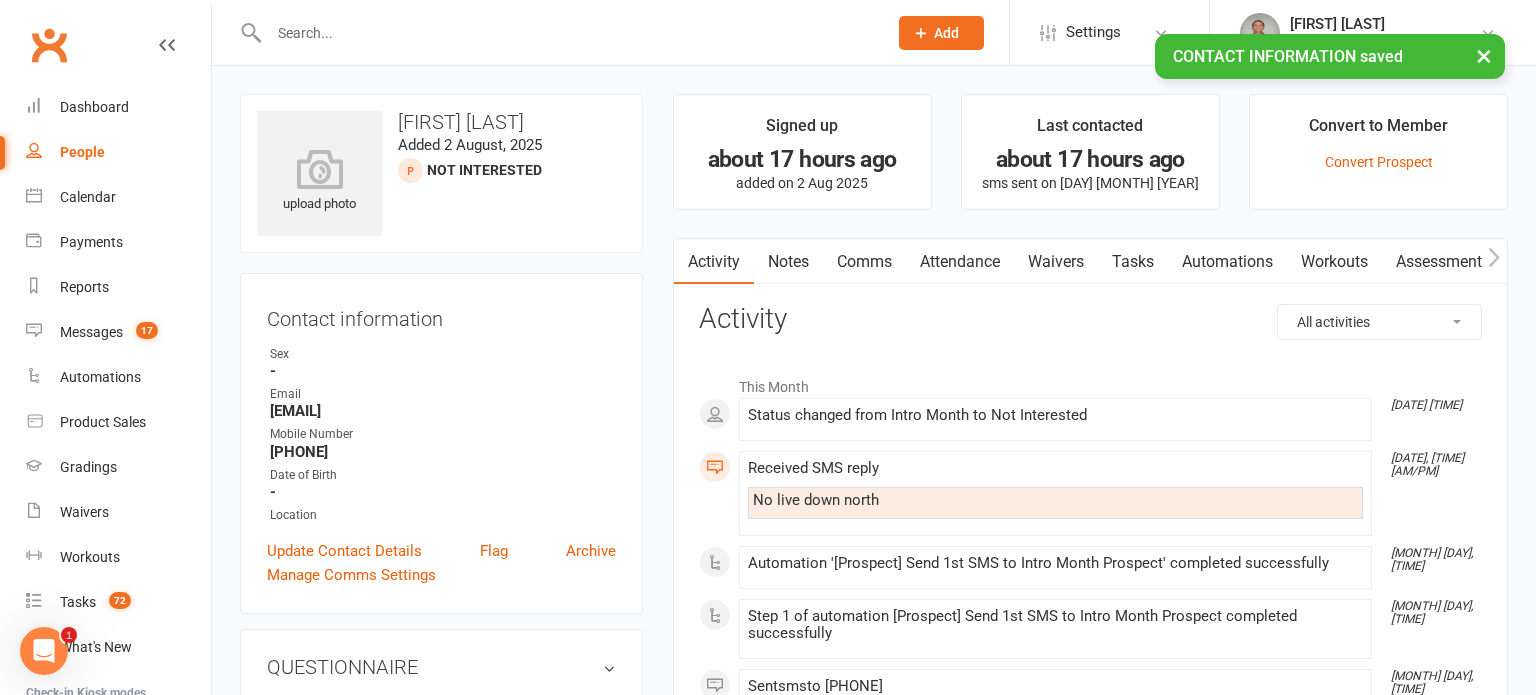 click on "Notes" at bounding box center [788, 262] 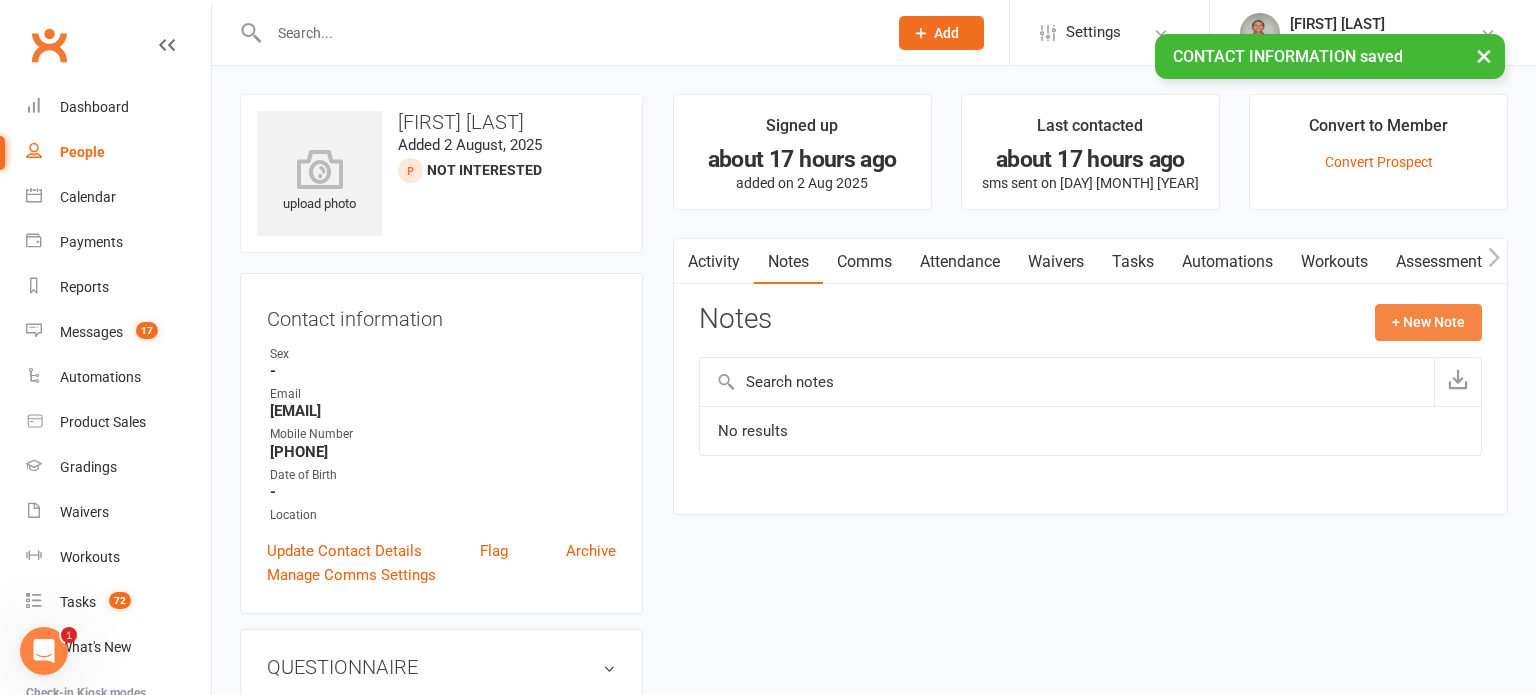 click on "+ New Note" at bounding box center (1428, 322) 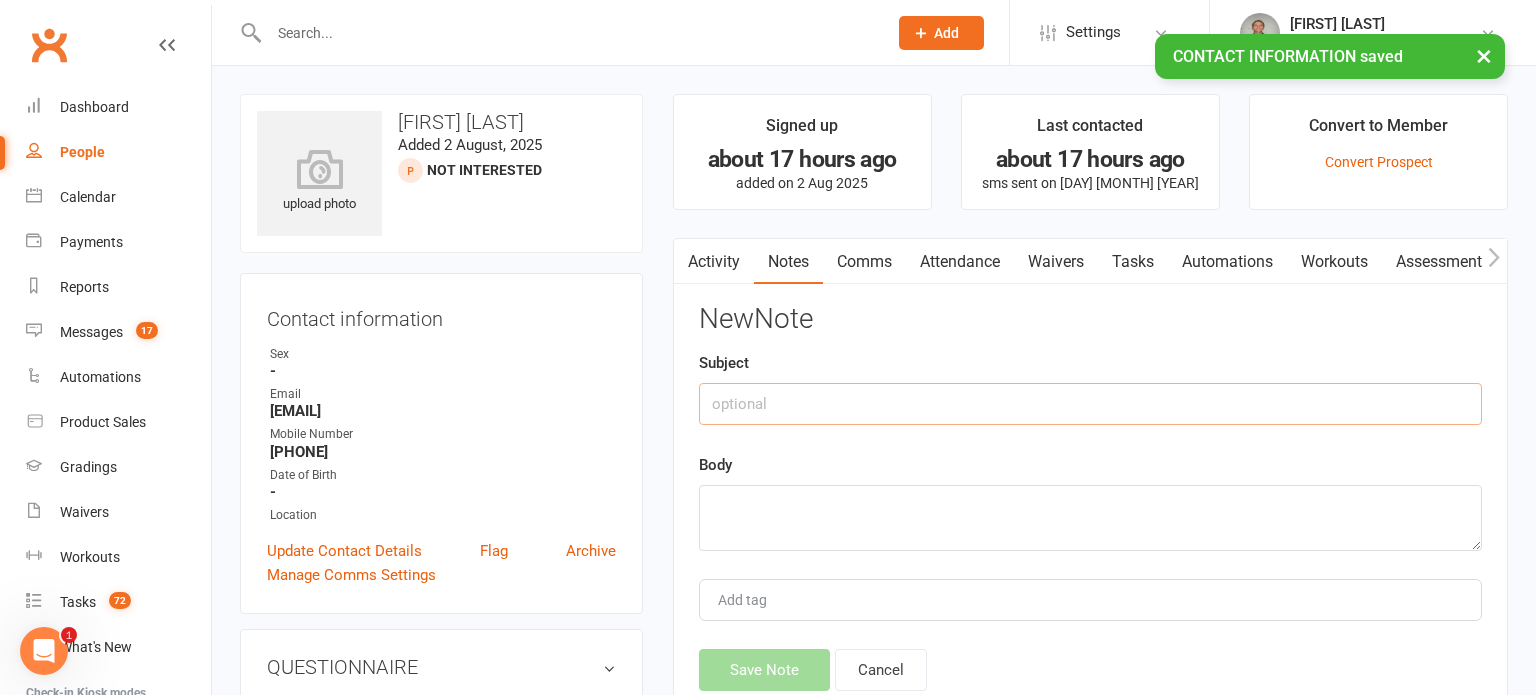 click at bounding box center (1090, 404) 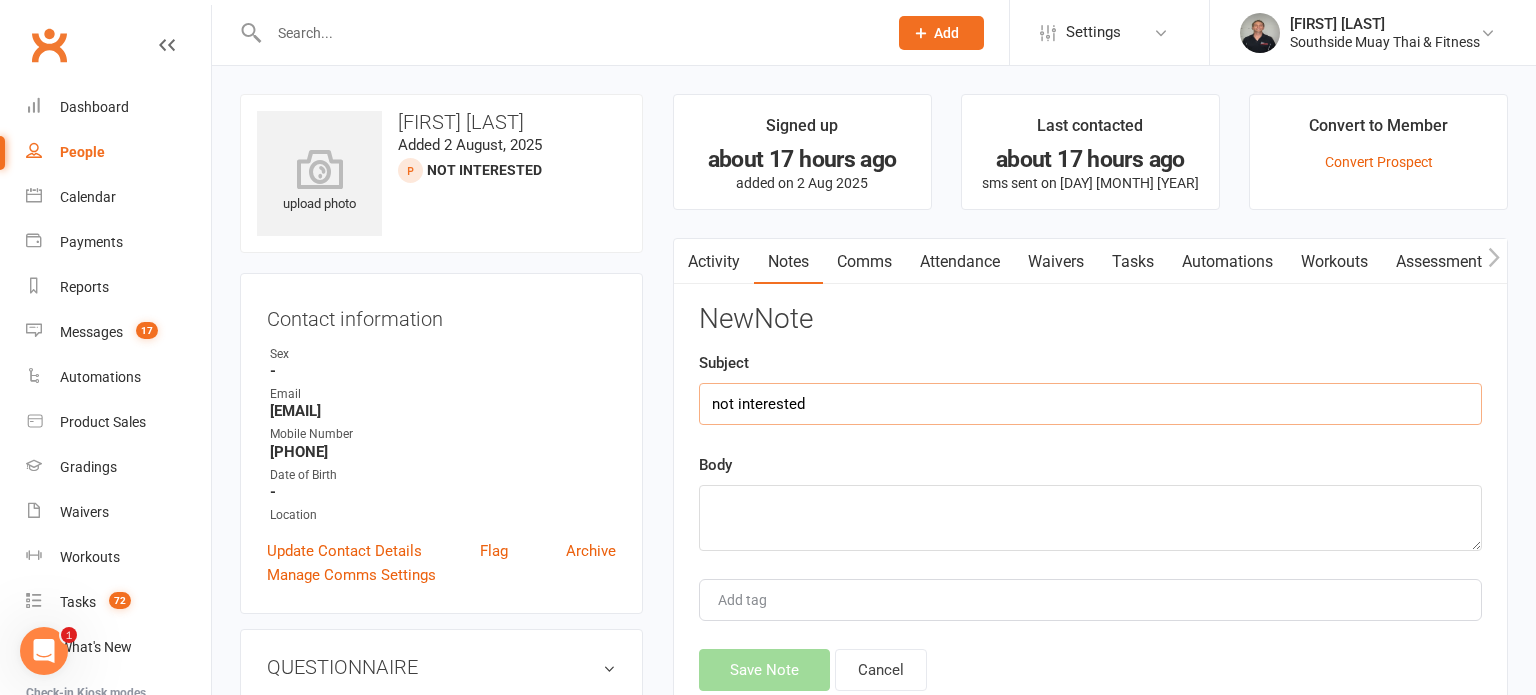 type on "not interested" 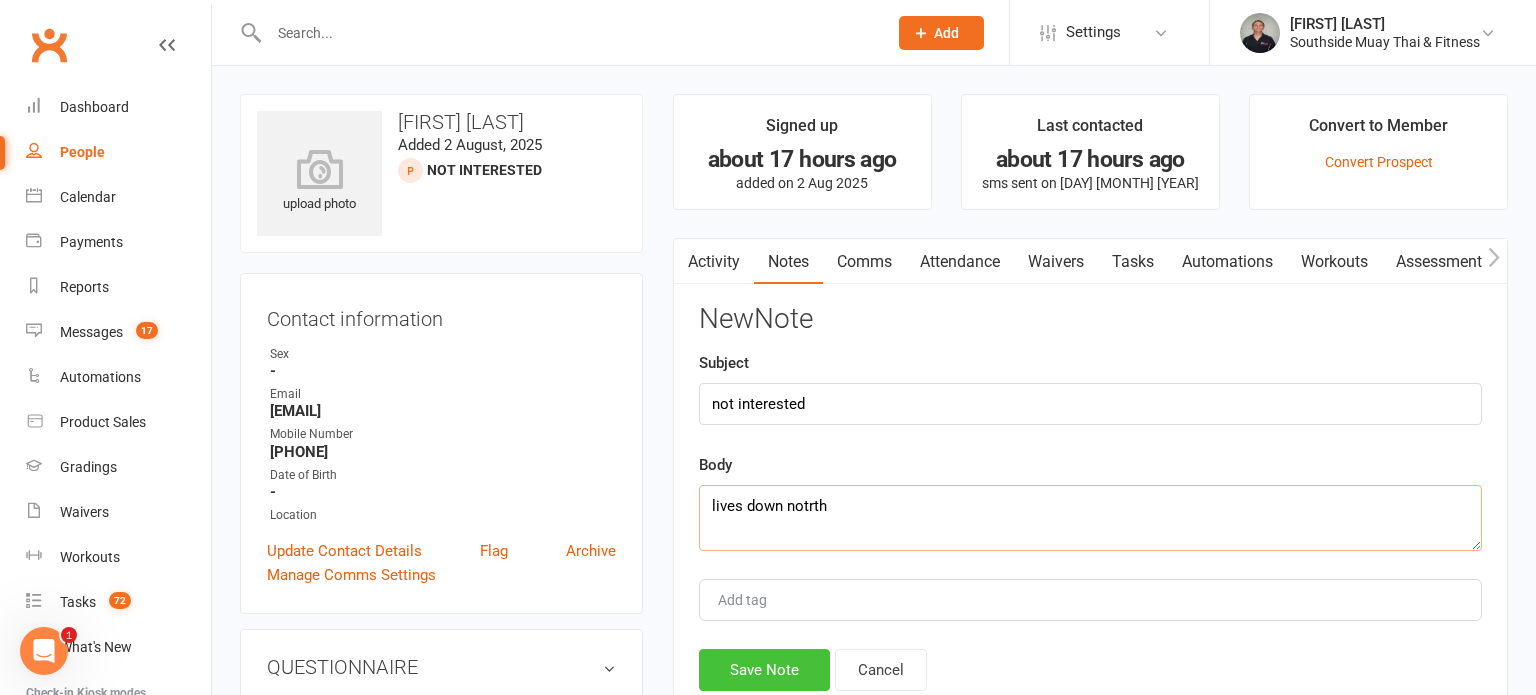 type on "lives down notrth" 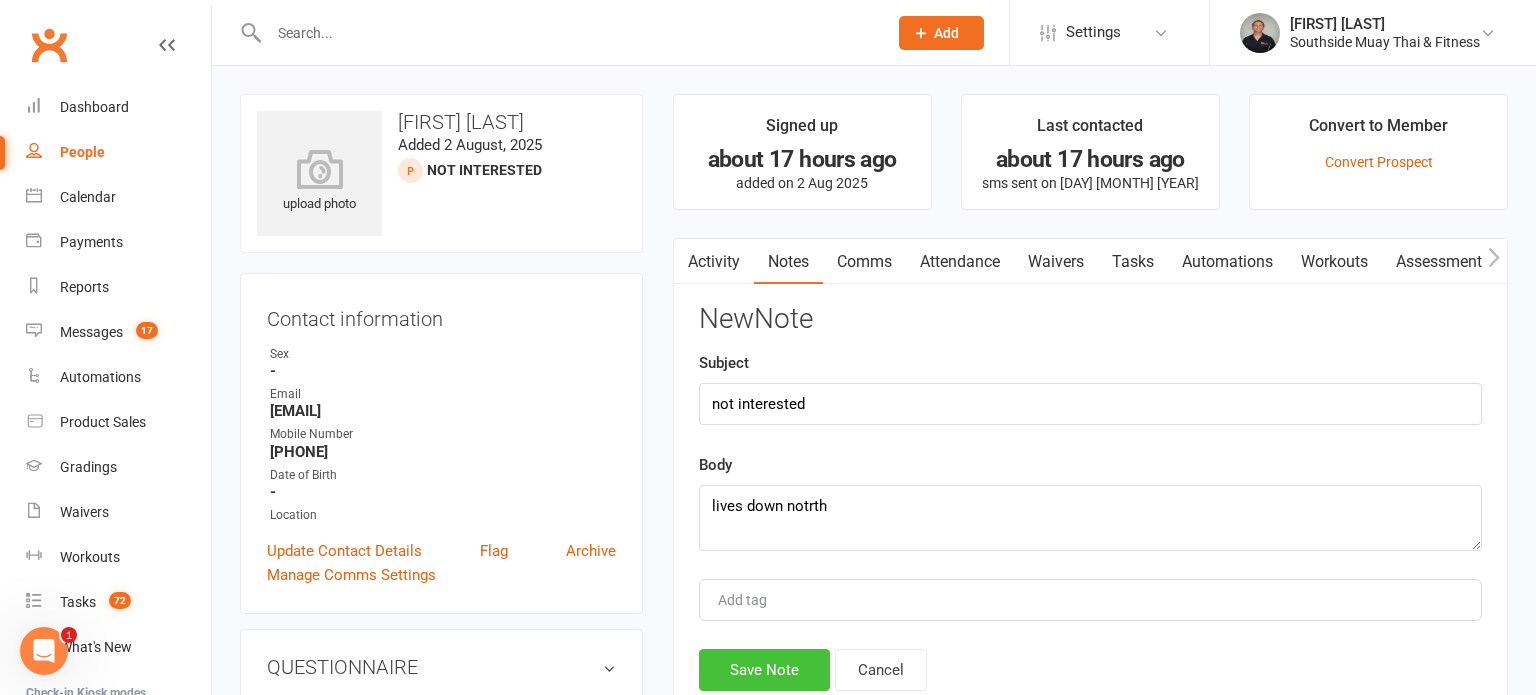 click on "Save Note" at bounding box center (764, 670) 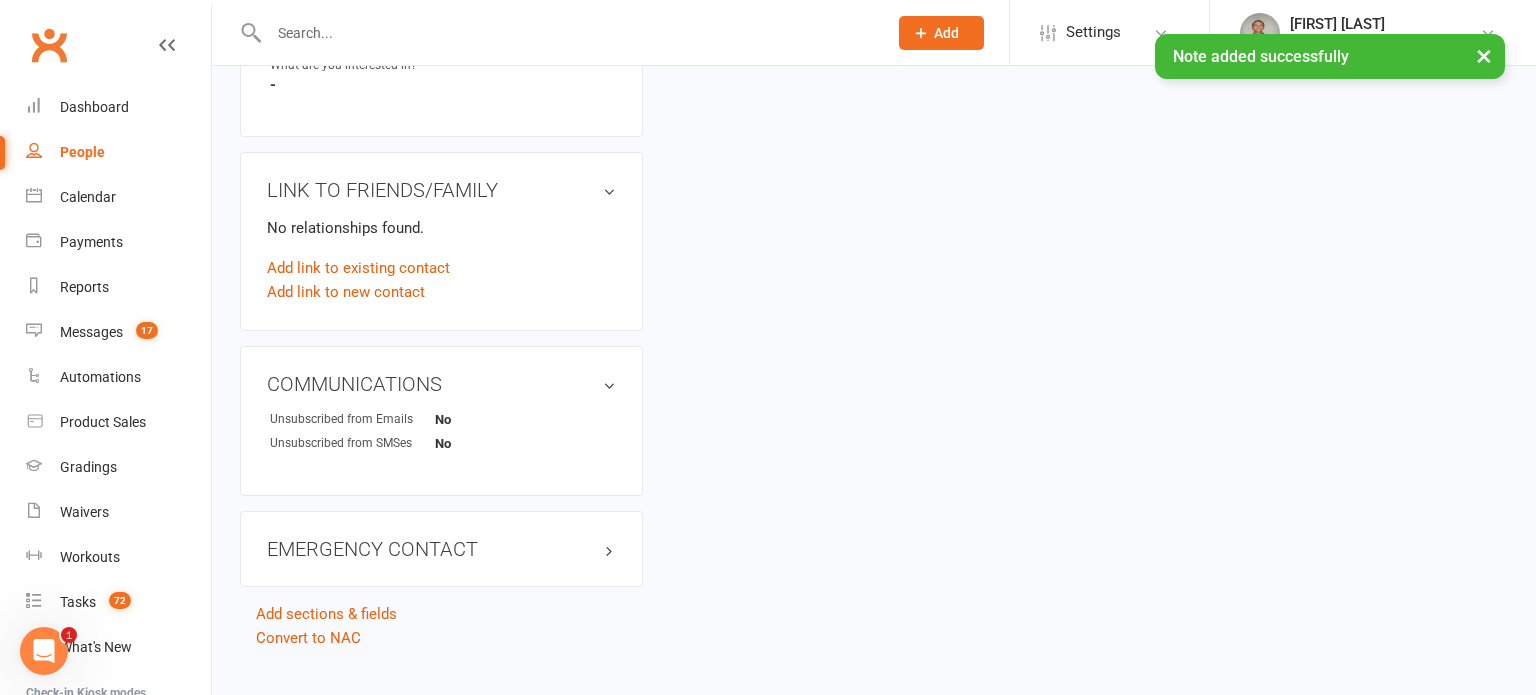 scroll, scrollTop: 436, scrollLeft: 0, axis: vertical 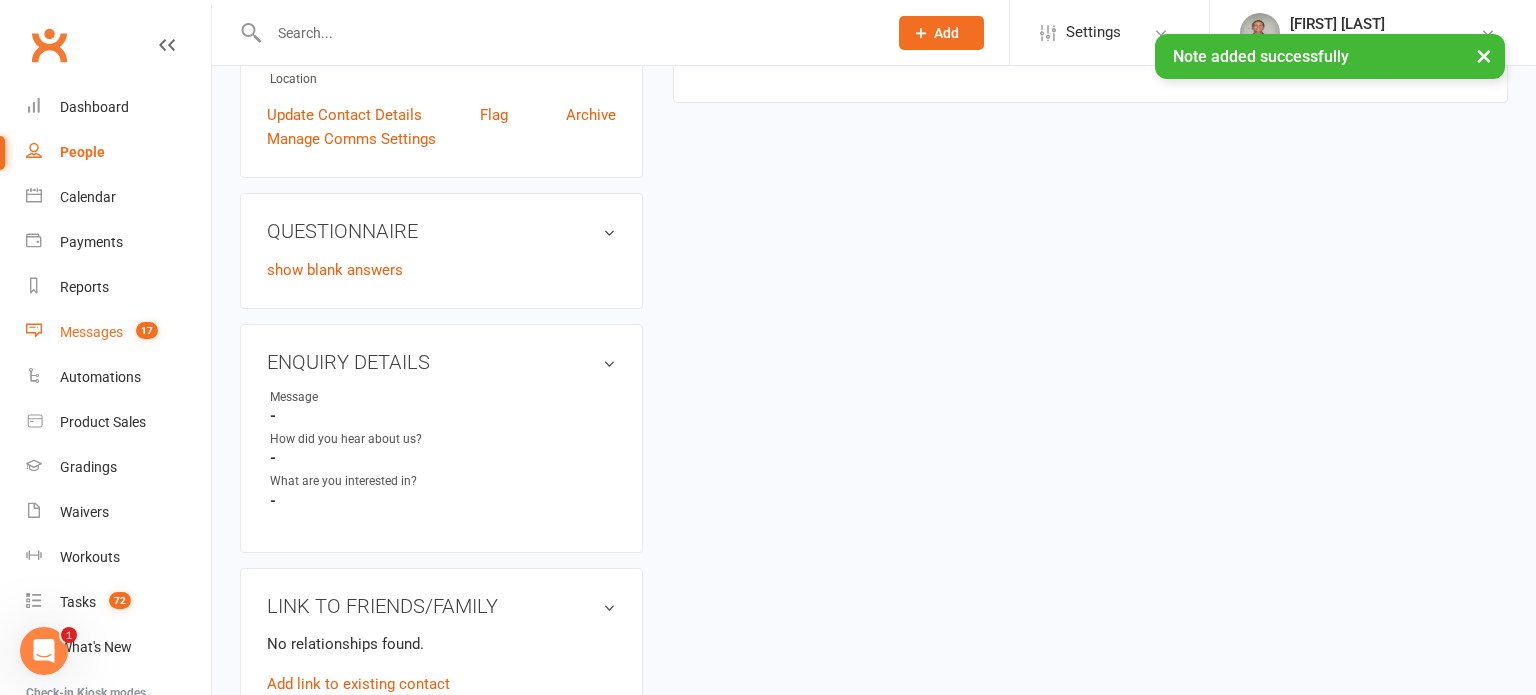 click on "Messages" at bounding box center [91, 332] 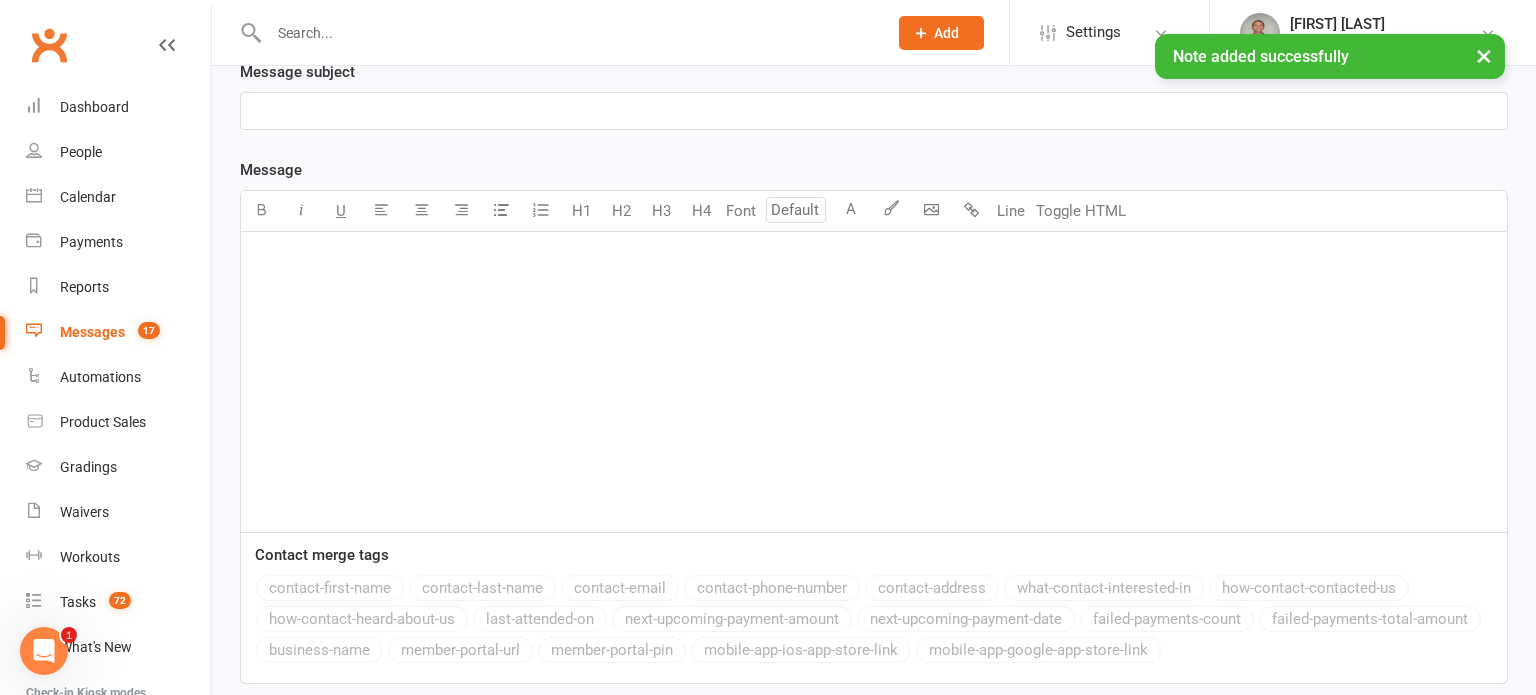 scroll, scrollTop: 0, scrollLeft: 0, axis: both 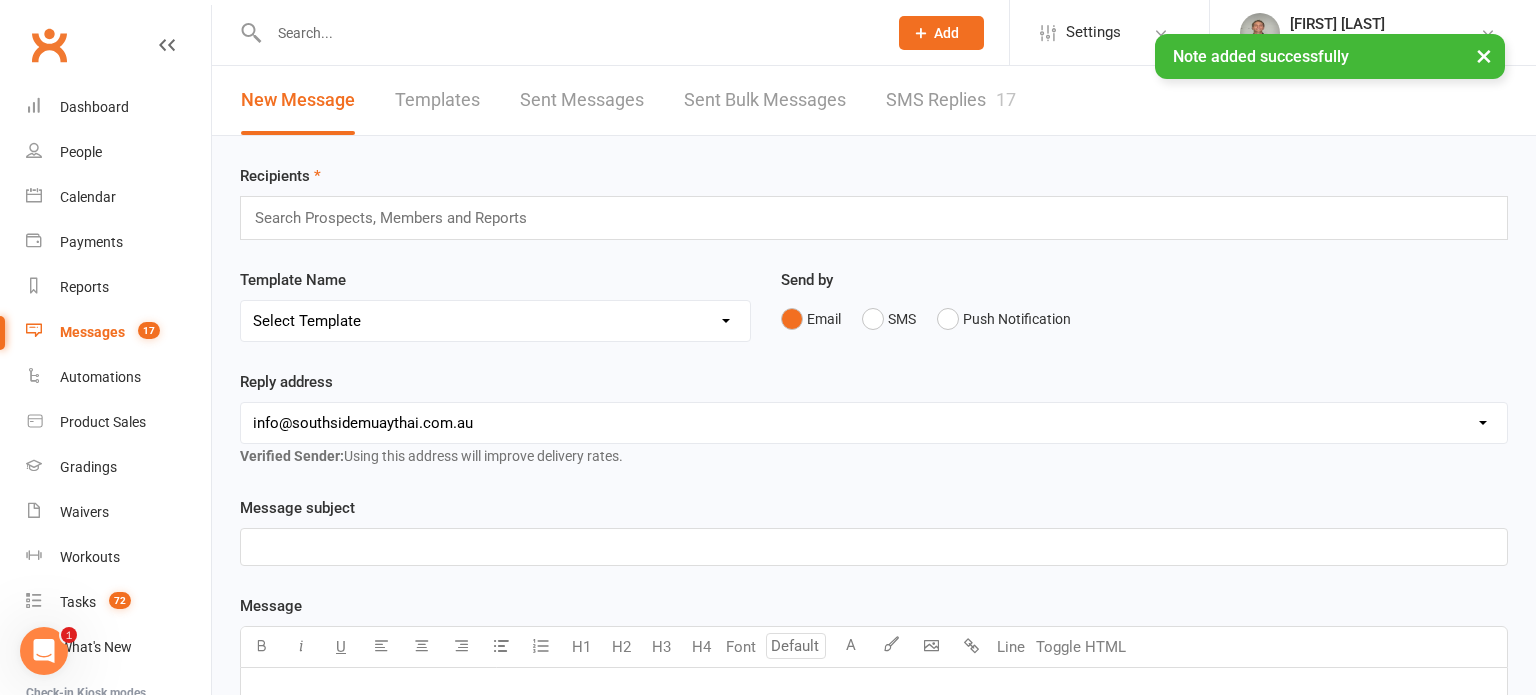 click on "SMS Replies 17" at bounding box center (951, 100) 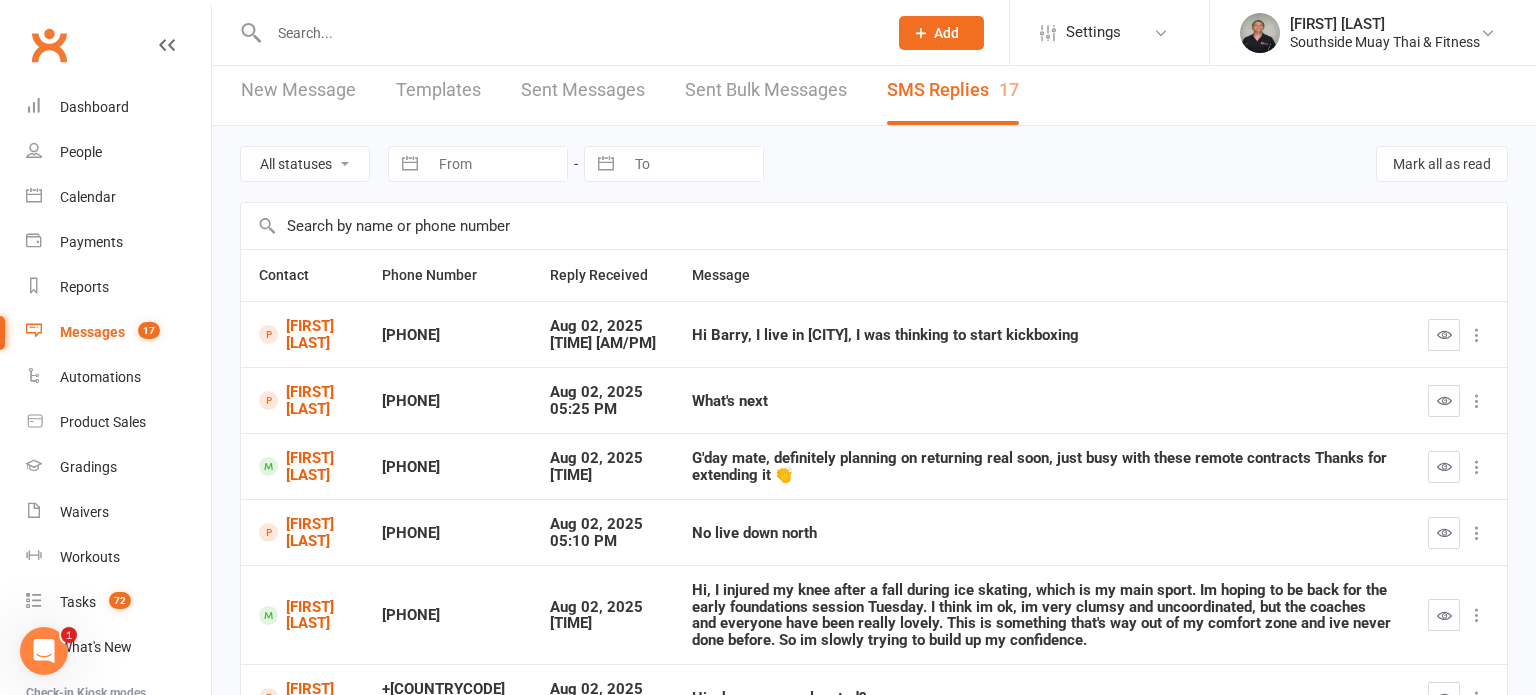 scroll, scrollTop: 0, scrollLeft: 0, axis: both 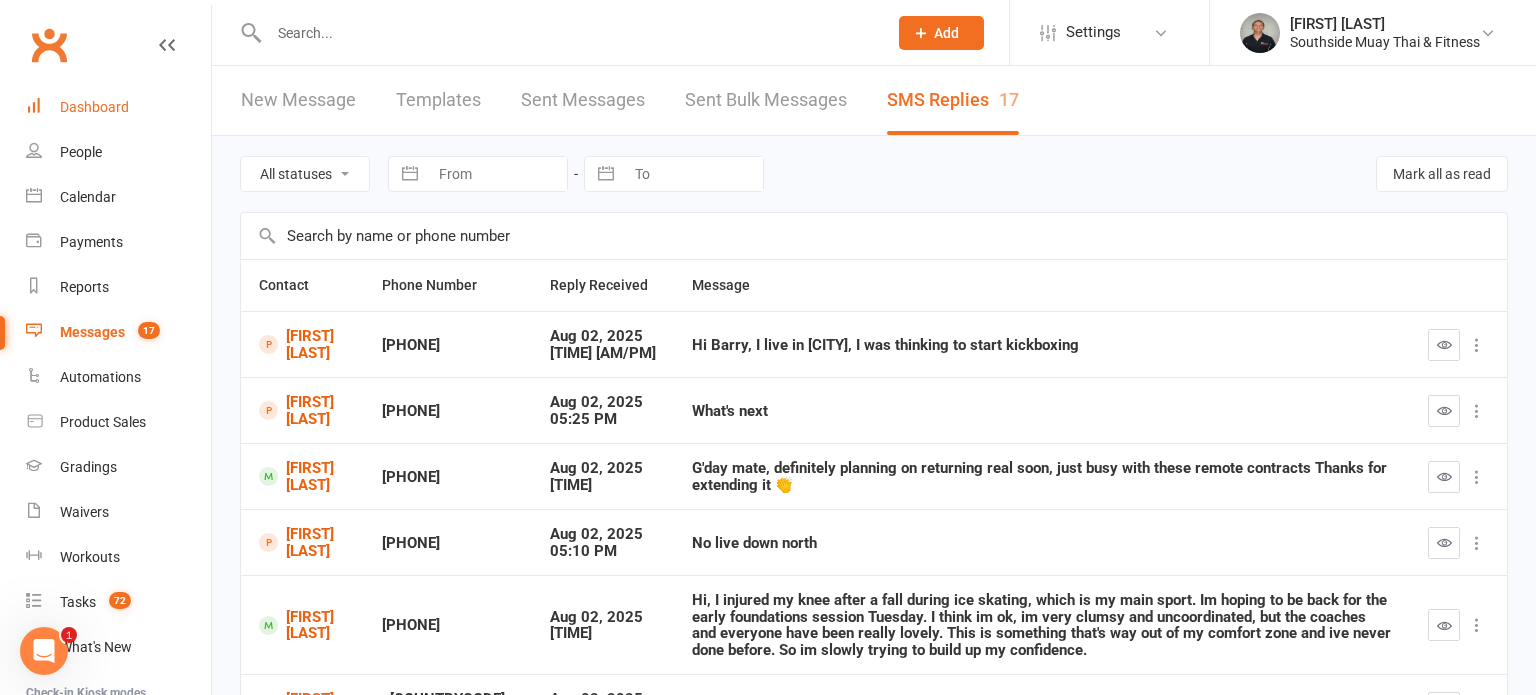 click on "Dashboard" at bounding box center [94, 107] 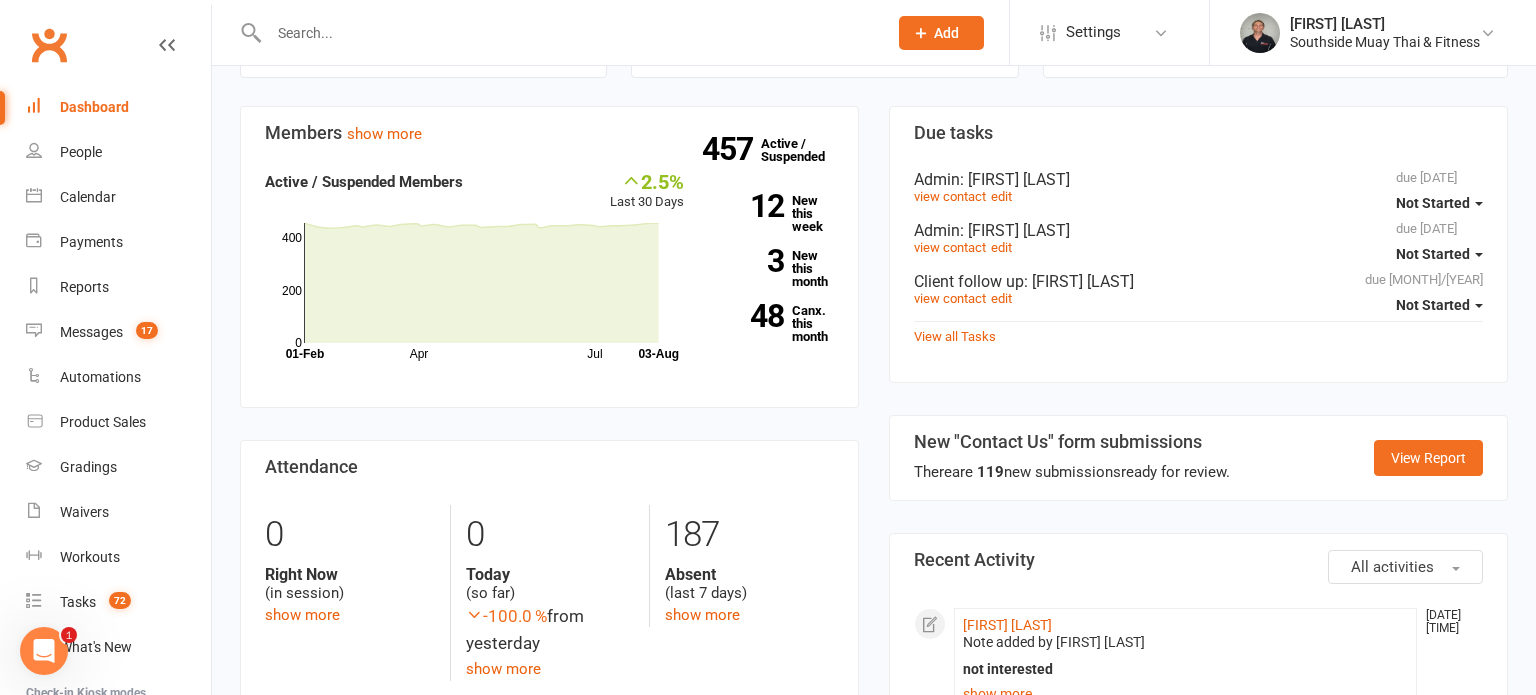 scroll, scrollTop: 0, scrollLeft: 0, axis: both 